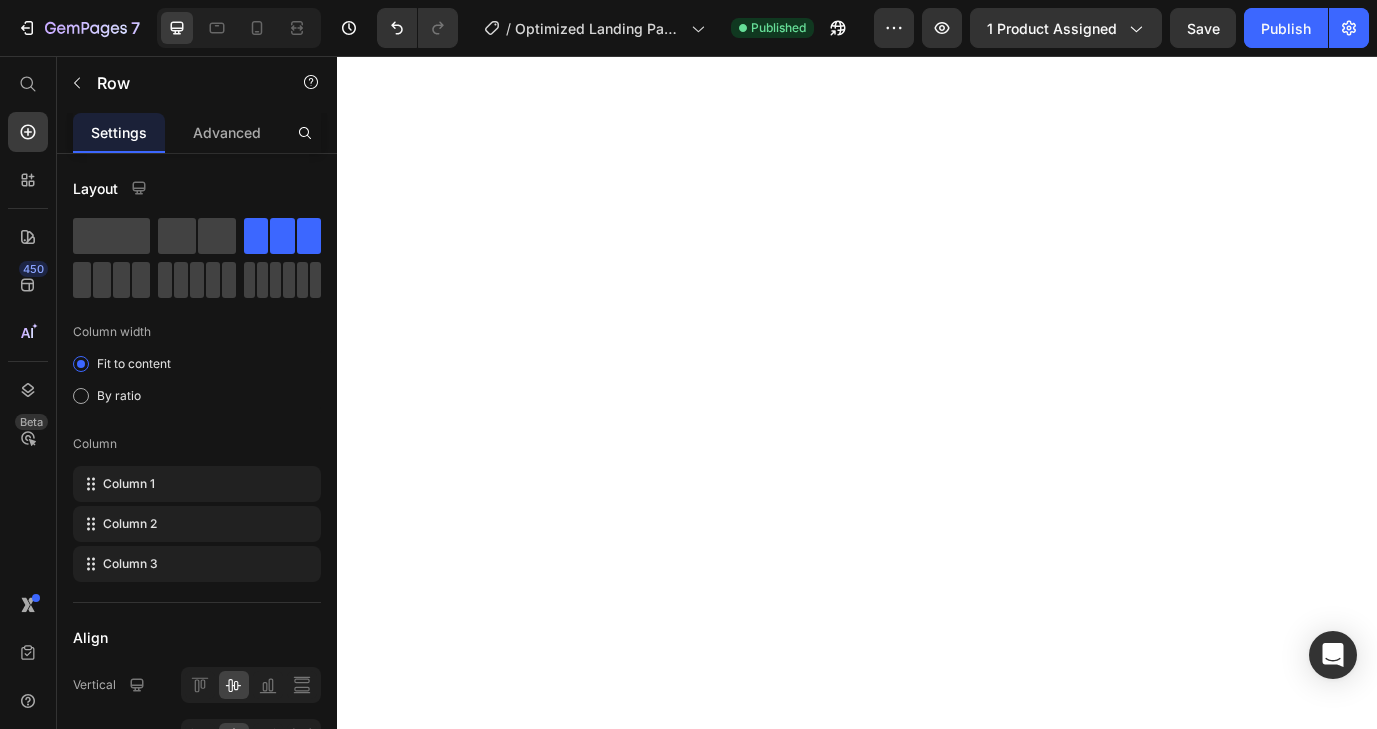 scroll, scrollTop: 0, scrollLeft: 0, axis: both 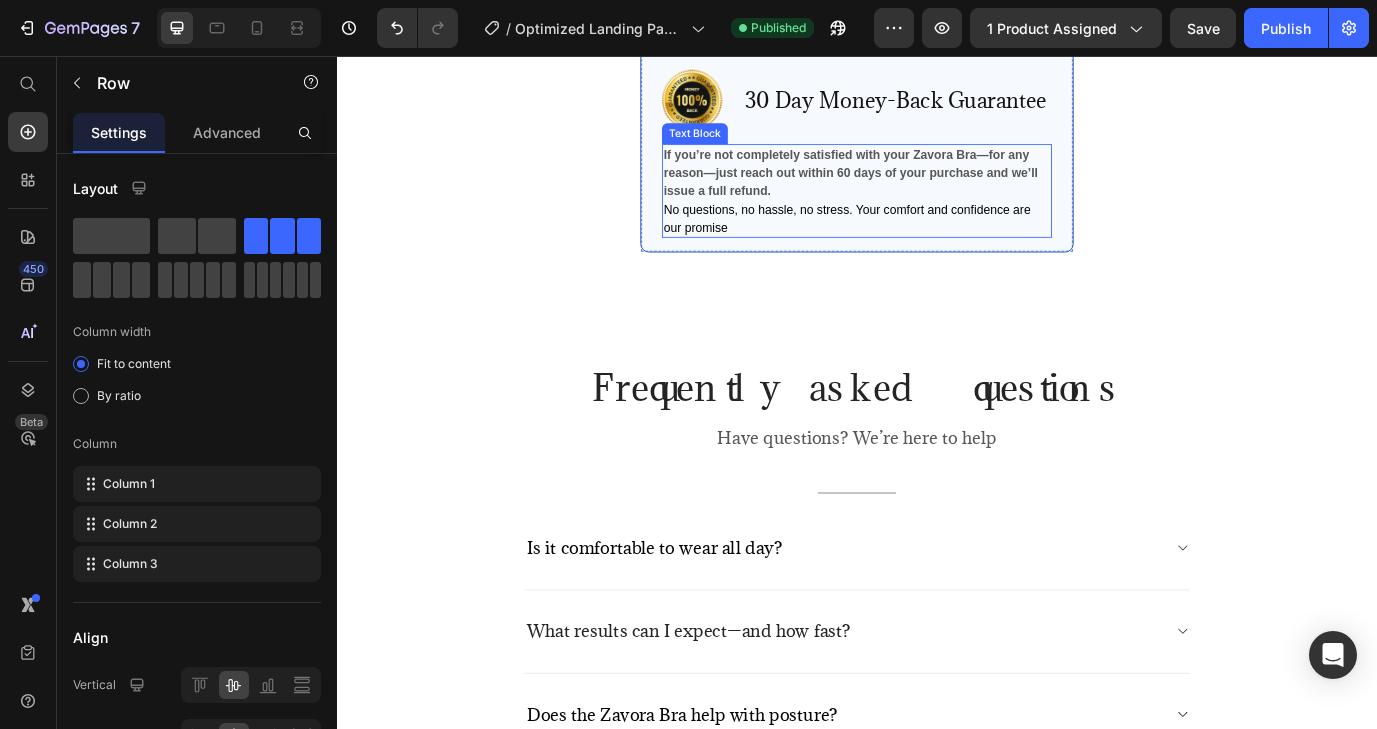 click on "If you’re not completely satisfied with your Zavora Bra—for any reason—just reach out within 60 days of your purchase and we’ll issue a full refund." at bounding box center (930, 191) 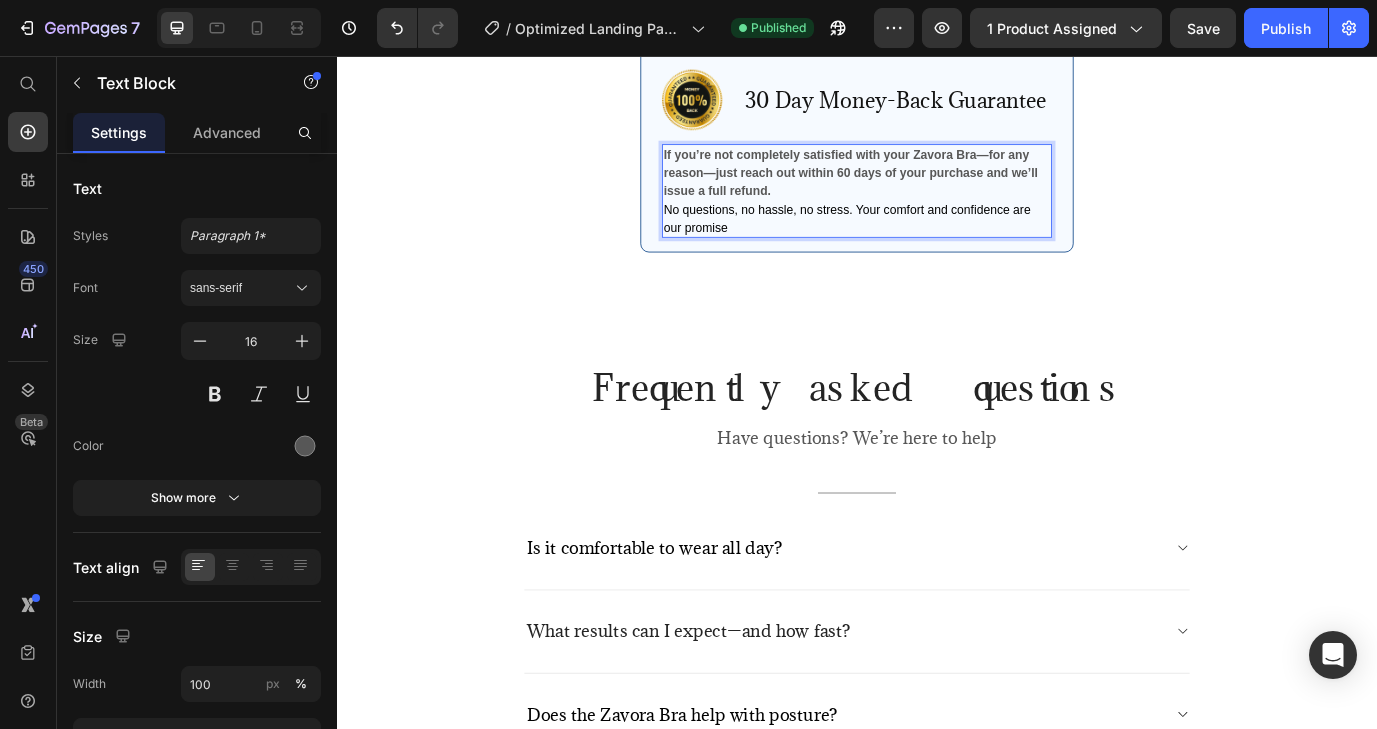 click on "If you’re not completely satisfied with your Zavora Bra—for any reason—just reach out within 60 days of your purchase and we’ll issue a full refund." at bounding box center [930, 191] 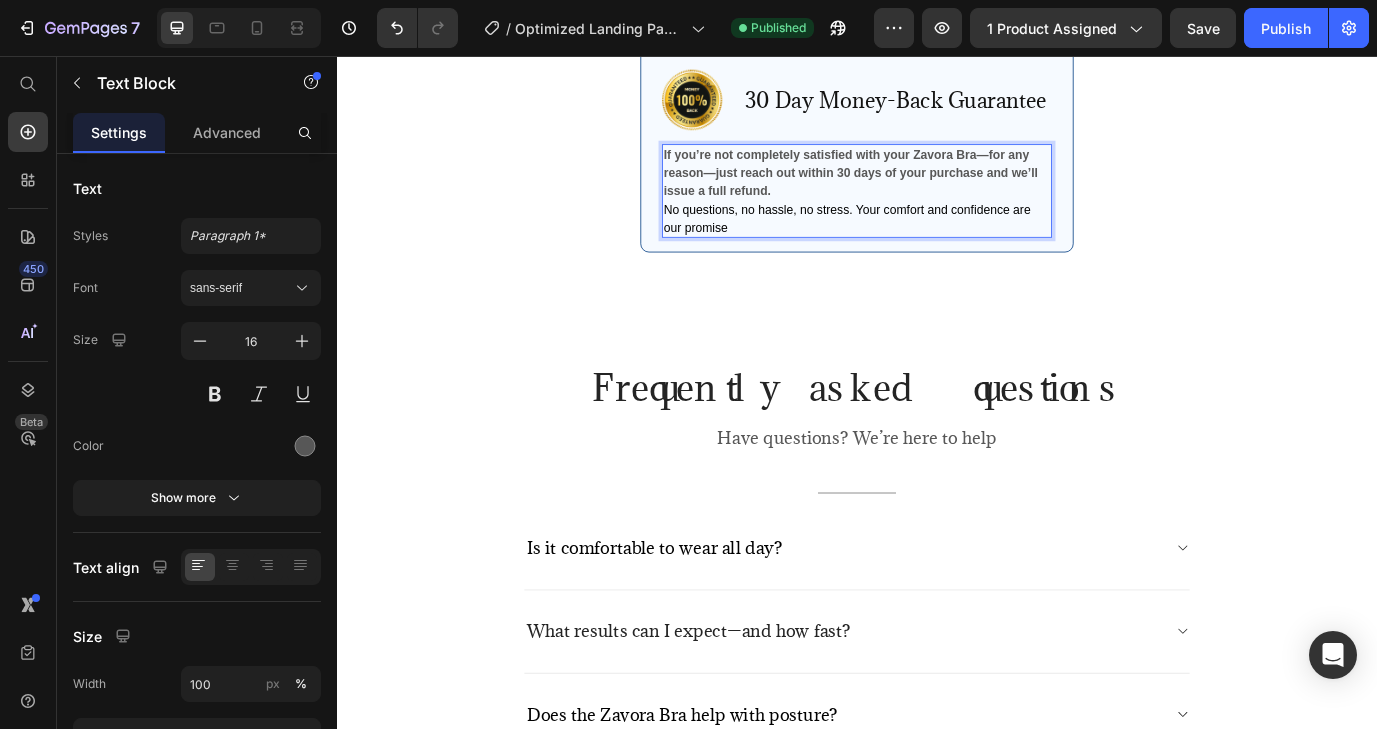 click on "Image  30 Day Money-Back Guarantee Text Block Row If you’re not completely satisfied with your Zavora Bra—for any reason—just reach out within 30 days of your purchase and we’ll issue a full refund. No questions, no hassle, no stress. Your comfort and confidence are our promise Text Block   0 Row" at bounding box center [937, 161] 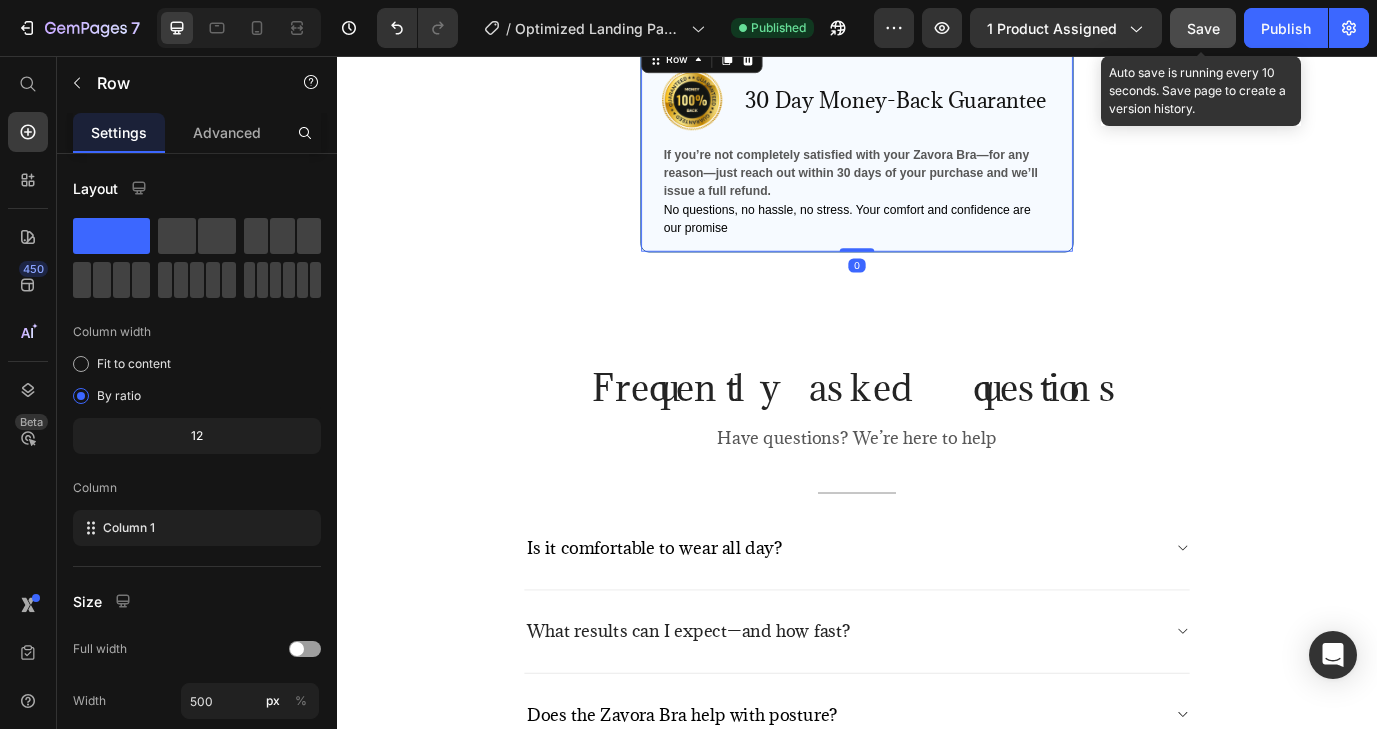 click on "Save" at bounding box center (1203, 28) 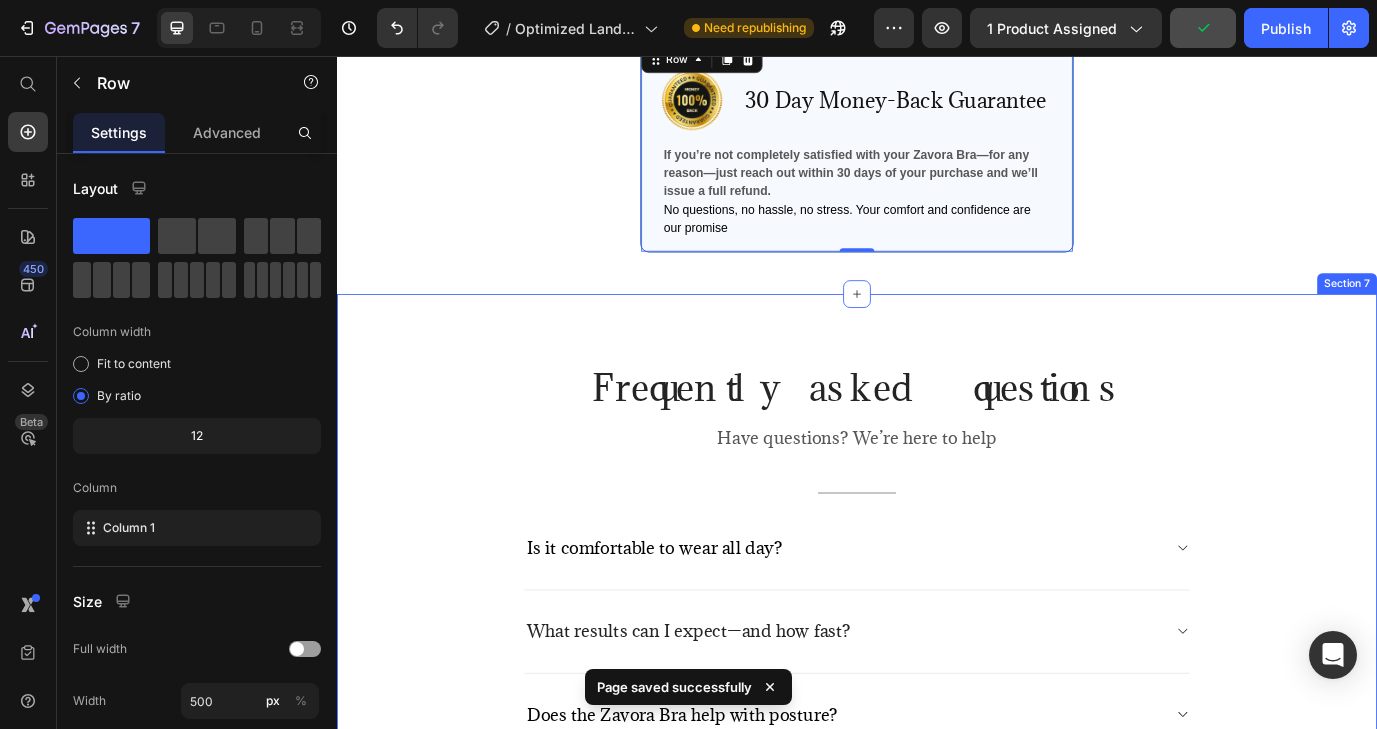 click on "Frequently asked questions Heading Have questions? We’re here to help Text block                Title Line
Is it comfortable to wear all day?
What results can I expect—and how fast?
Does the Zavora Bra help with posture?
What cup sizes does it fit? Accordion Row Section 7" at bounding box center [937, 685] 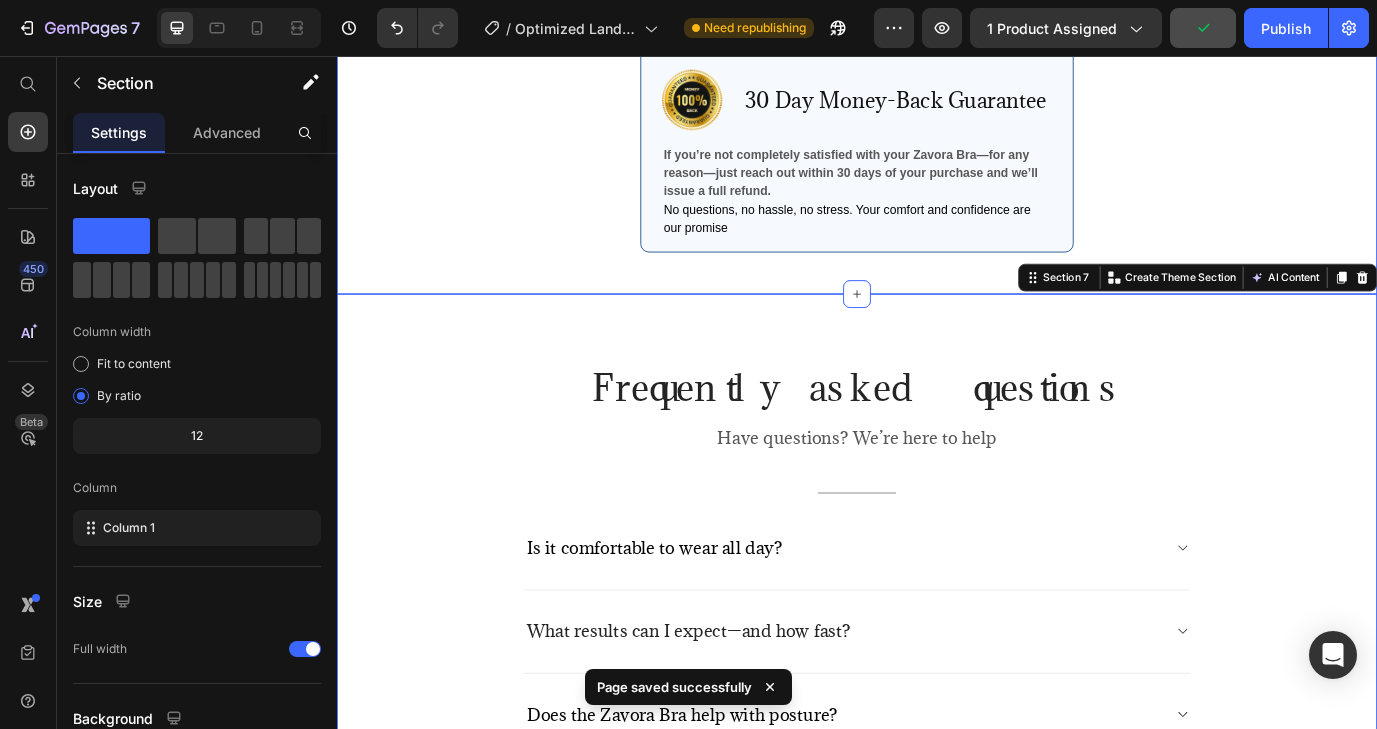 click on "Image  30 Day Money-Back Guarantee Text Block Row If you’re not completely satisfied with your Zavora Bra—for any reason—just reach out within 30 days of your purchase and we’ll issue a full refund. No questions, no hassle, no stress. Your comfort and confidence are our promise Text Block Row" at bounding box center [937, 161] 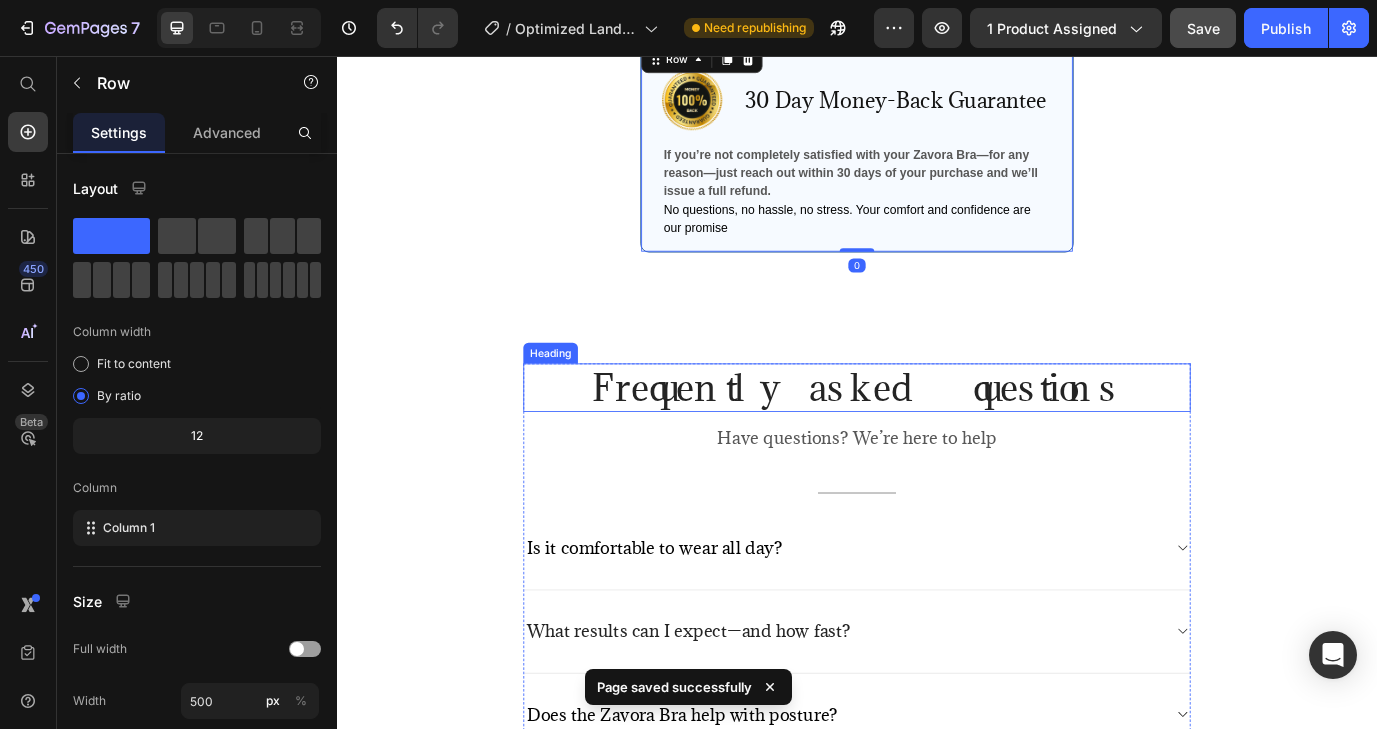 click on "Frequently asked questions" at bounding box center (937, 439) 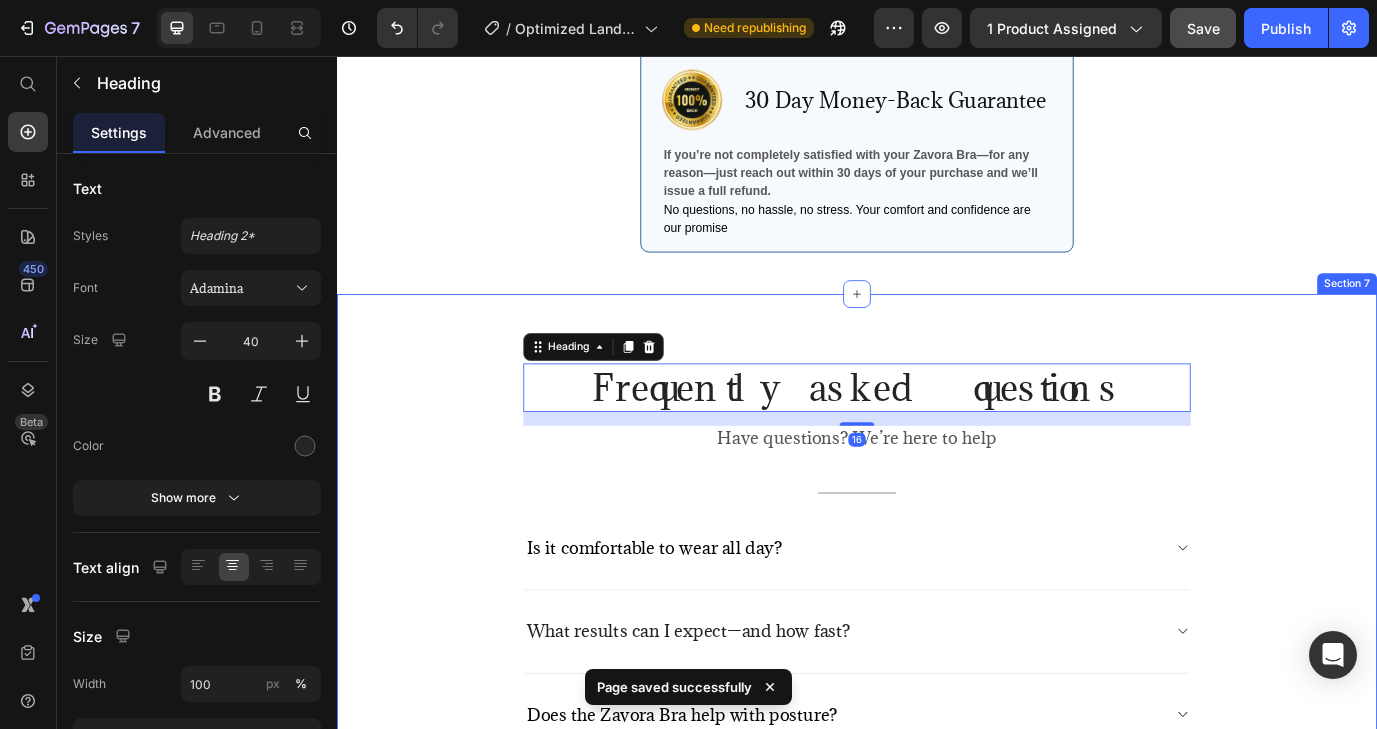 click on "Frequently asked questions Heading   16 Have questions? We’re here to help Text block                Title Line
Is it comfortable to wear all day?
What results can I expect—and how fast?
Does the Zavora Bra help with posture?
What cup sizes does it fit? Accordion Row Section 7" at bounding box center [937, 685] 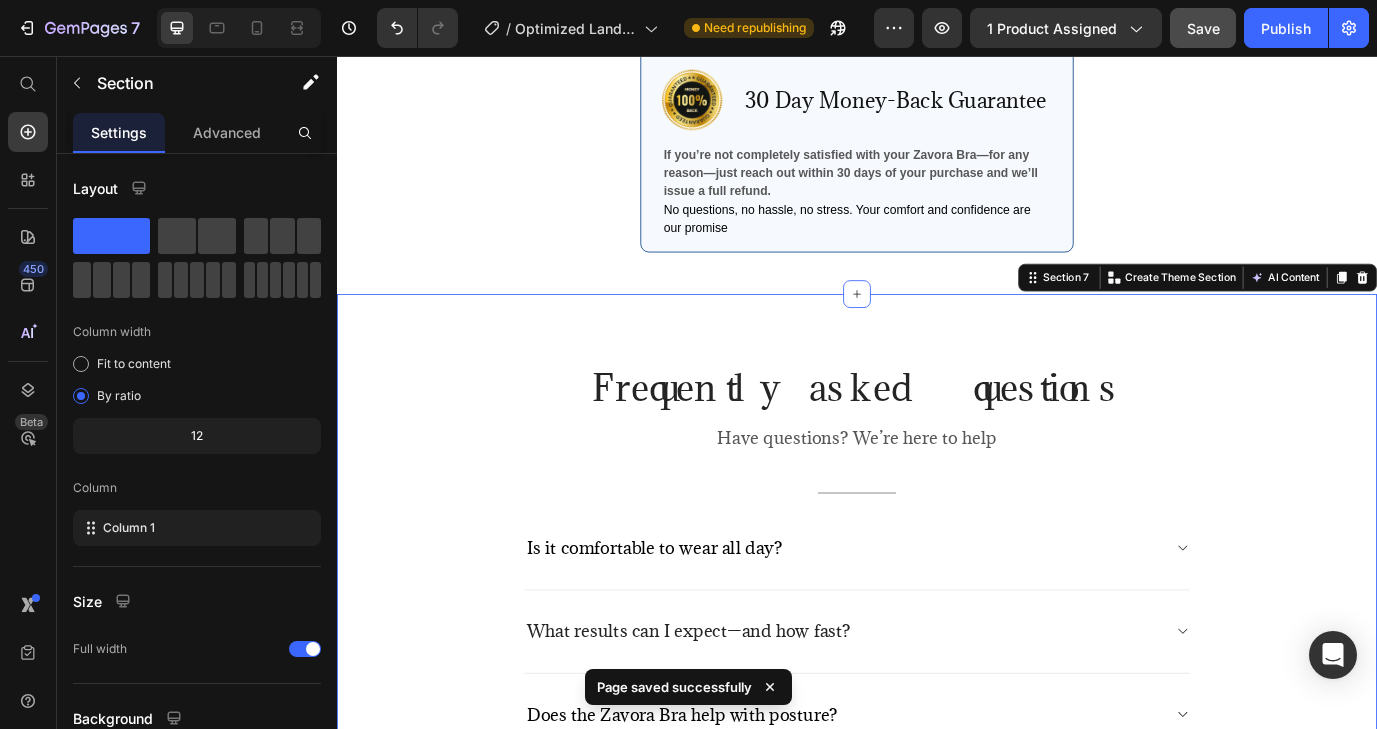 click on "Frequently asked questions Heading Have questions? We’re here to help Text block                Title Line
Is it comfortable to wear all day?
What results can I expect—and how fast?
Does the Zavora Bra help with posture?
What cup sizes does it fit? Accordion Row Section 7   You can create reusable sections Create Theme Section AI Content Write with GemAI What would you like to describe here? Tone and Voice Persuasive Product Invisible Zavora Lift Pads Show more Generate" at bounding box center (937, 685) 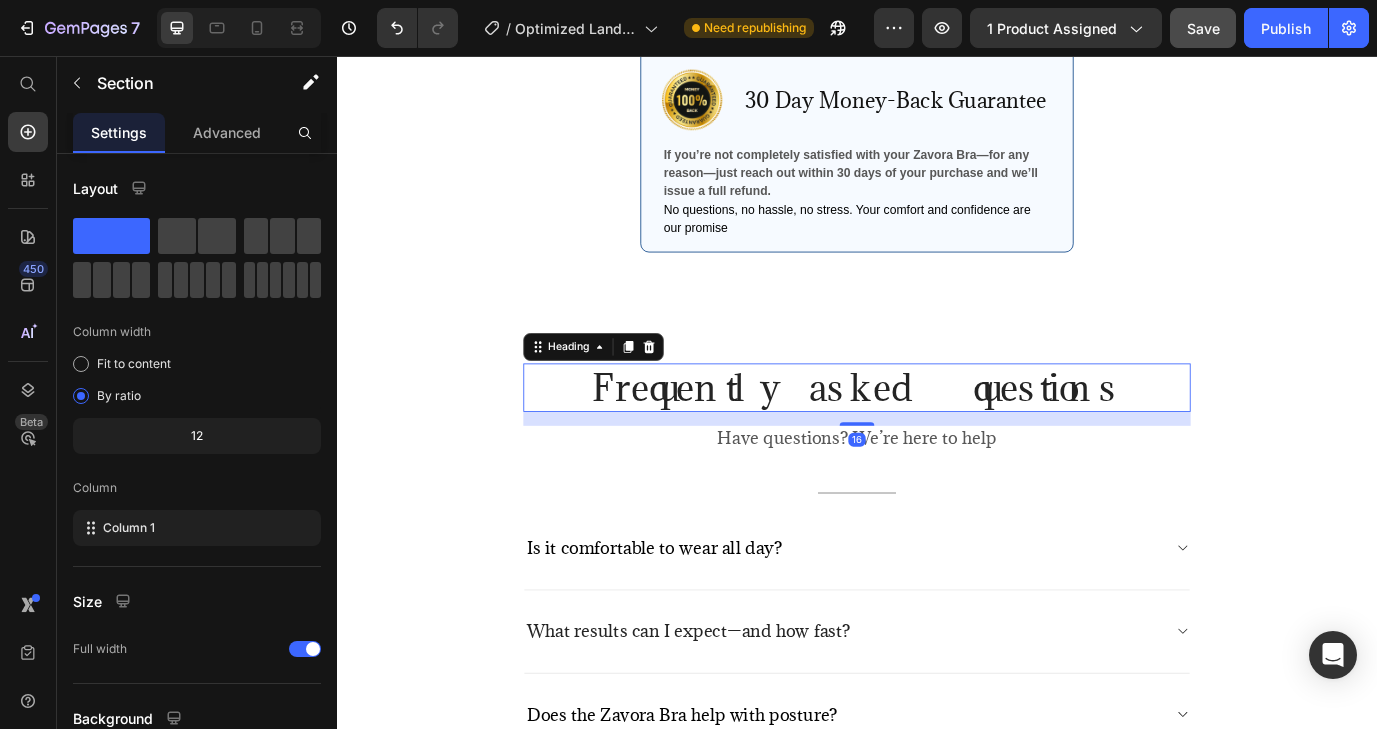 click on "Frequently asked questions" at bounding box center [937, 439] 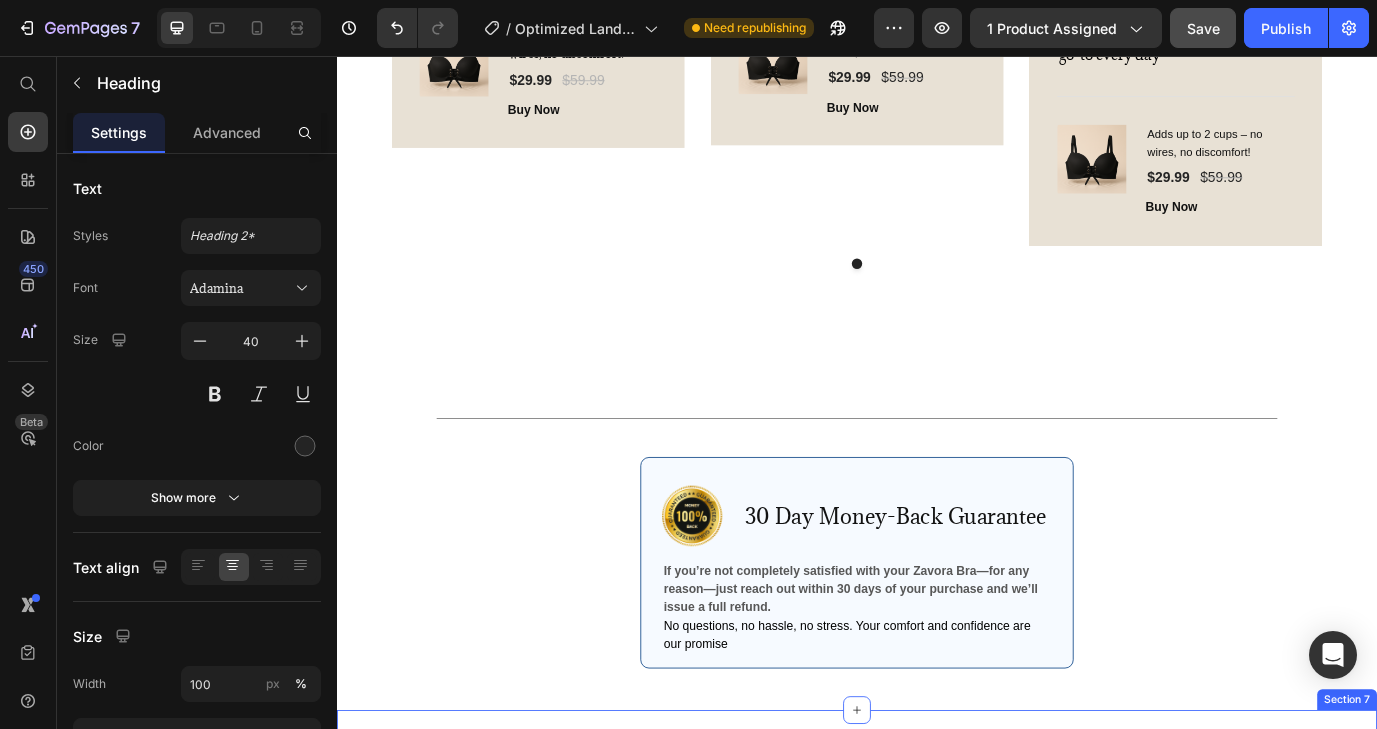 scroll, scrollTop: 4789, scrollLeft: 0, axis: vertical 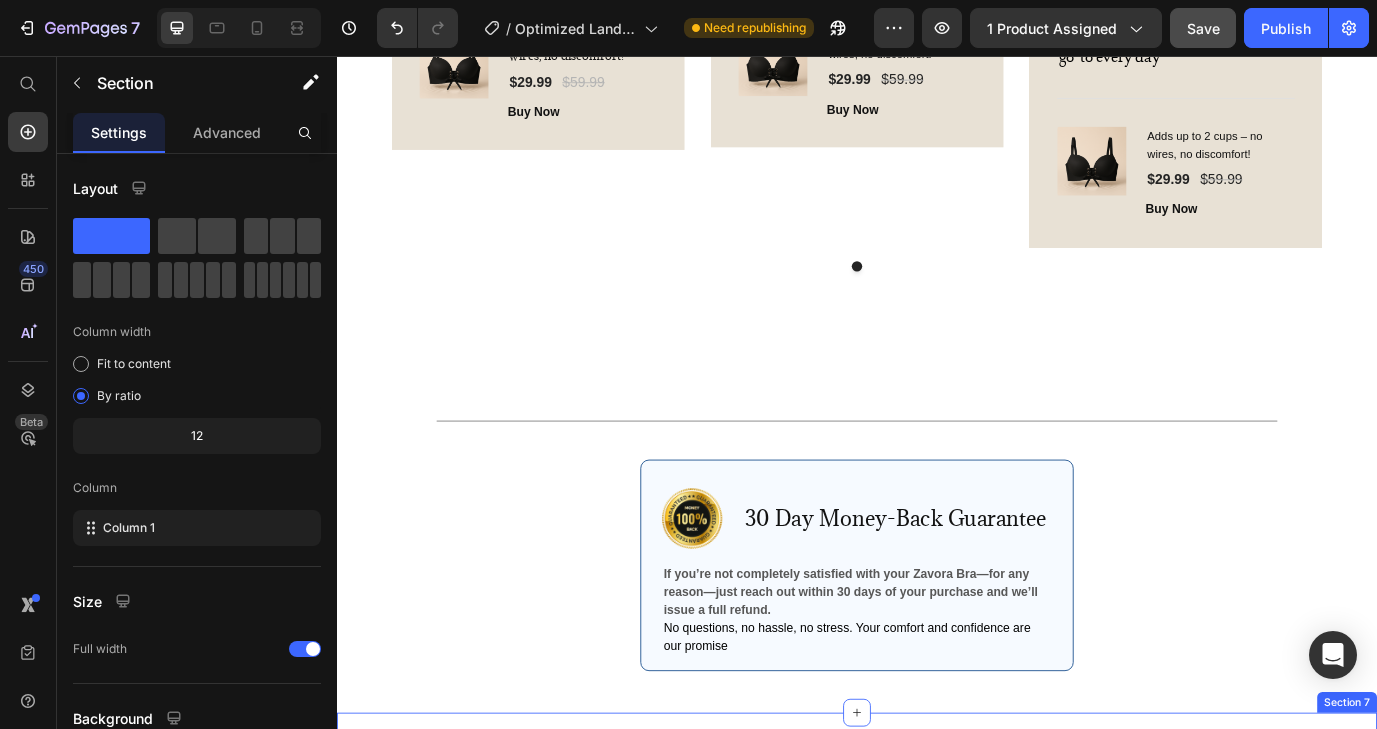 click on "What Our Girls Are Saying... Heading
Image
Icon
Icon
Icon
Icon
Icon Row [FIRST] [LAST] Text block Row I didn’t expect a bra to make this much of a difference, but  Zavora  changed the game. My tops suddenly fit better, I looked more lifted and put together, even without trying. After a week, I wasn’t just noticing the shape, I was noticing how I  felt . More confident, more supported, more me. And honestly? It’s so easy to wear, it became part of my routine without even thinking about it. . Text block (P) Images & Gallery Adds up to 2 cups – no wires, no discomfort! (P) Title $29.99 (P) Price $59.99 (P) Price Row Buy Now (P) Cart Button Product Row Image
Icon
Icon
Icon
Icon
Icon Row [FIRST] [LAST]. Text block Row . Text block                Title Line (P) Images & Gallery Adds up to 2 cups – no wires, no discomfort! (P) Title $29.99" at bounding box center (937, -70) 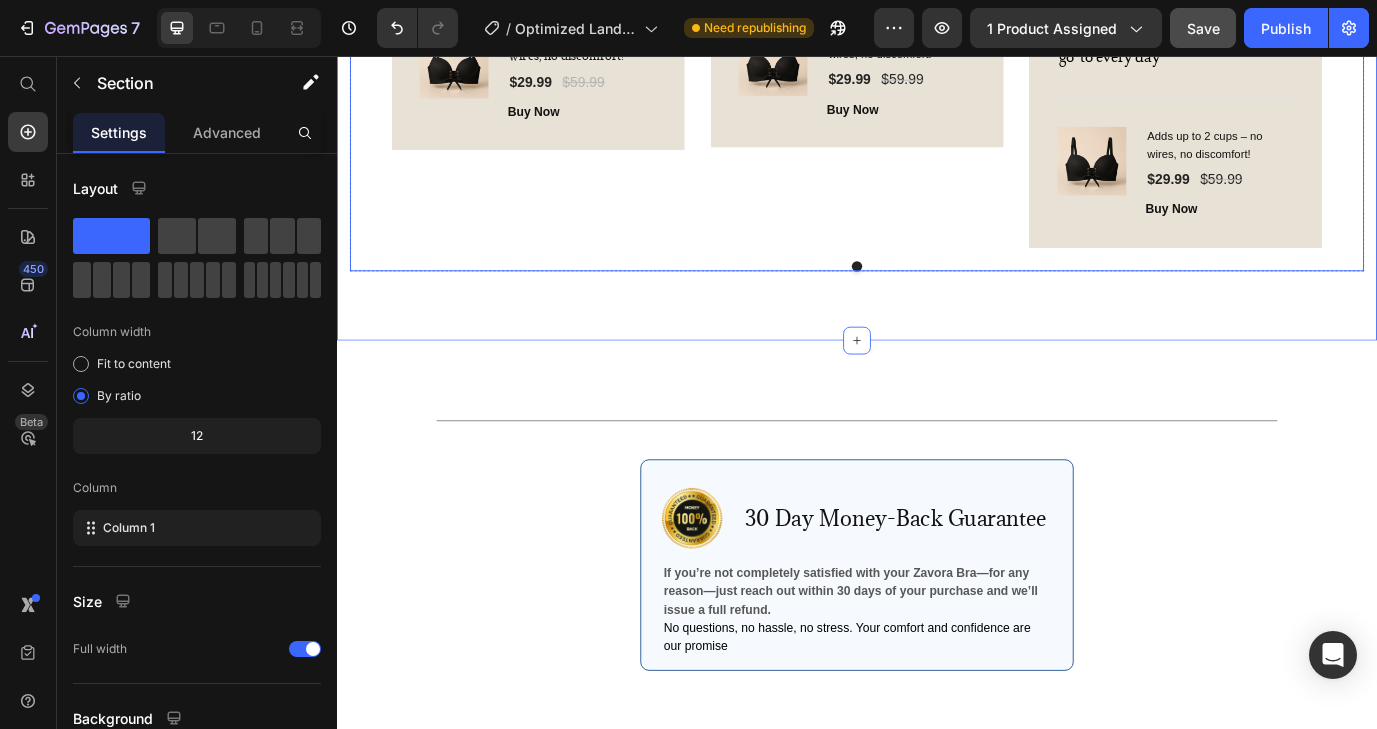 click at bounding box center (937, 299) 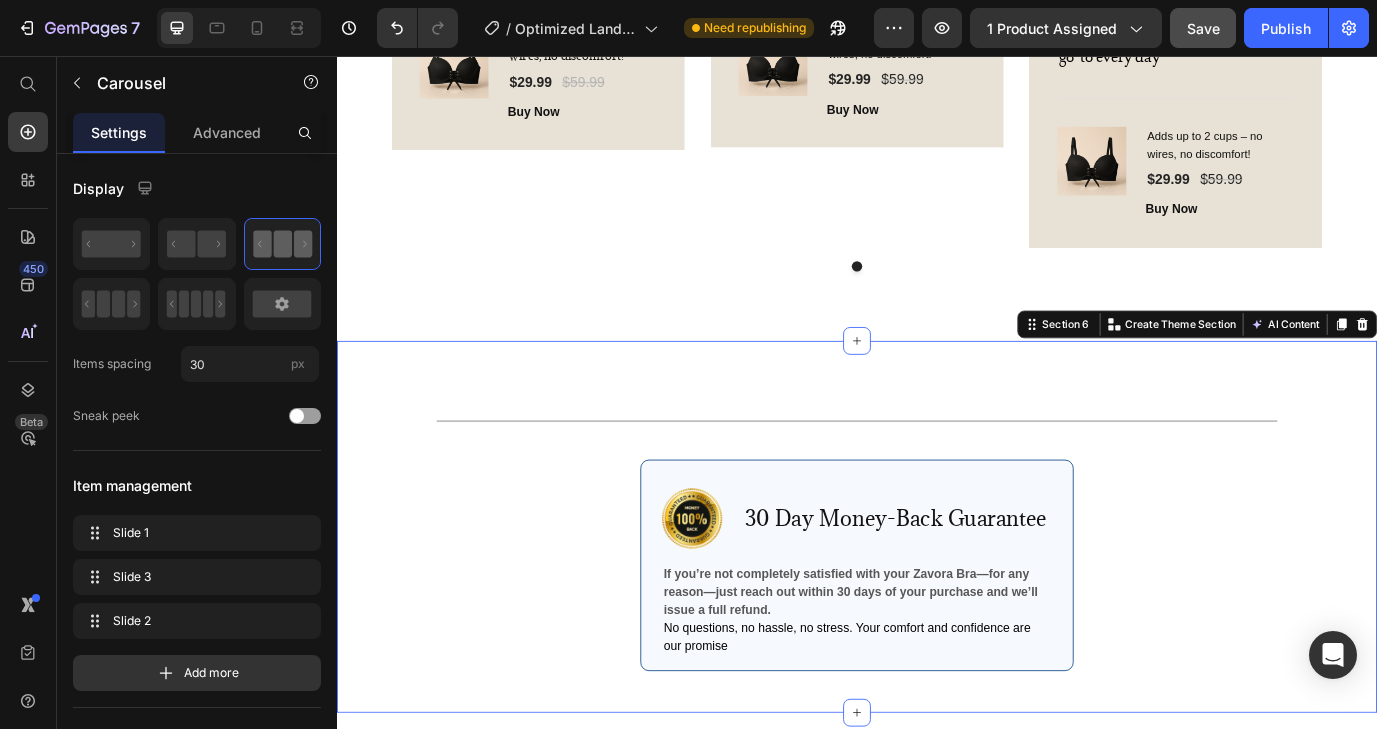 click on "Title Line Row Image  30 Day Money-Back Guarantee Text Block Row If you’re not completely satisfied with your Zavora Bra—for any reason—just reach out within 30 days of your purchase and we’ll issue a full refund. No questions, no hassle, no stress. Your comfort and confidence are our promise Text Block Row Row" at bounding box center [937, 623] 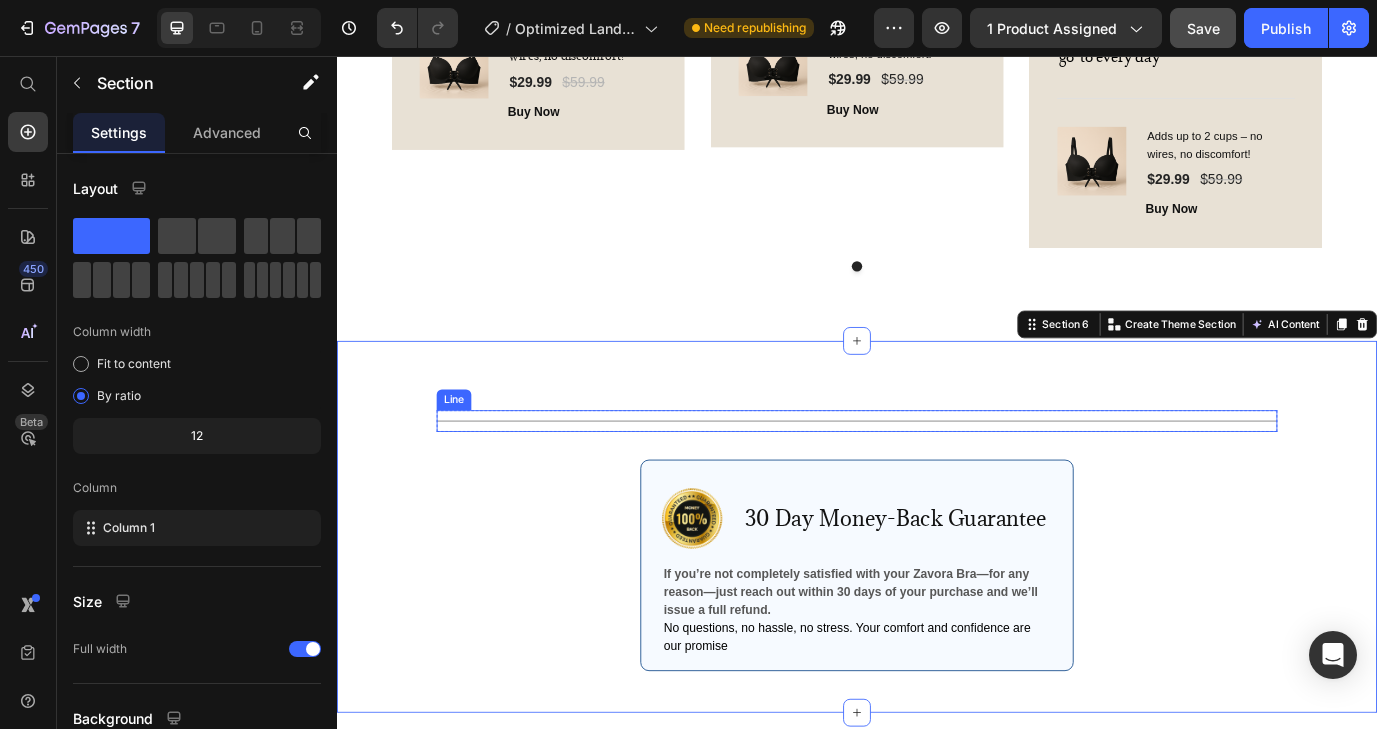 click on "Title Line" at bounding box center (937, 477) 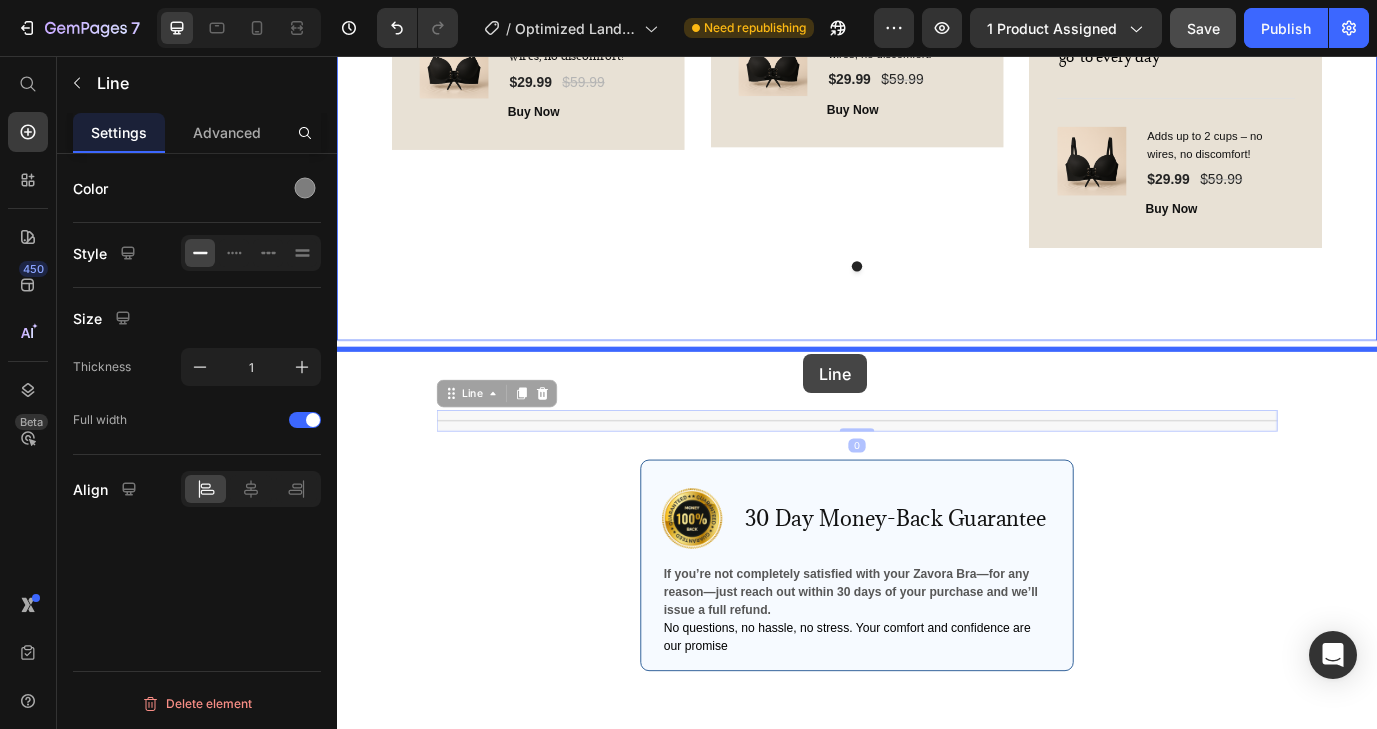 drag, startPoint x: 872, startPoint y: 484, endPoint x: 875, endPoint y: 399, distance: 85.052925 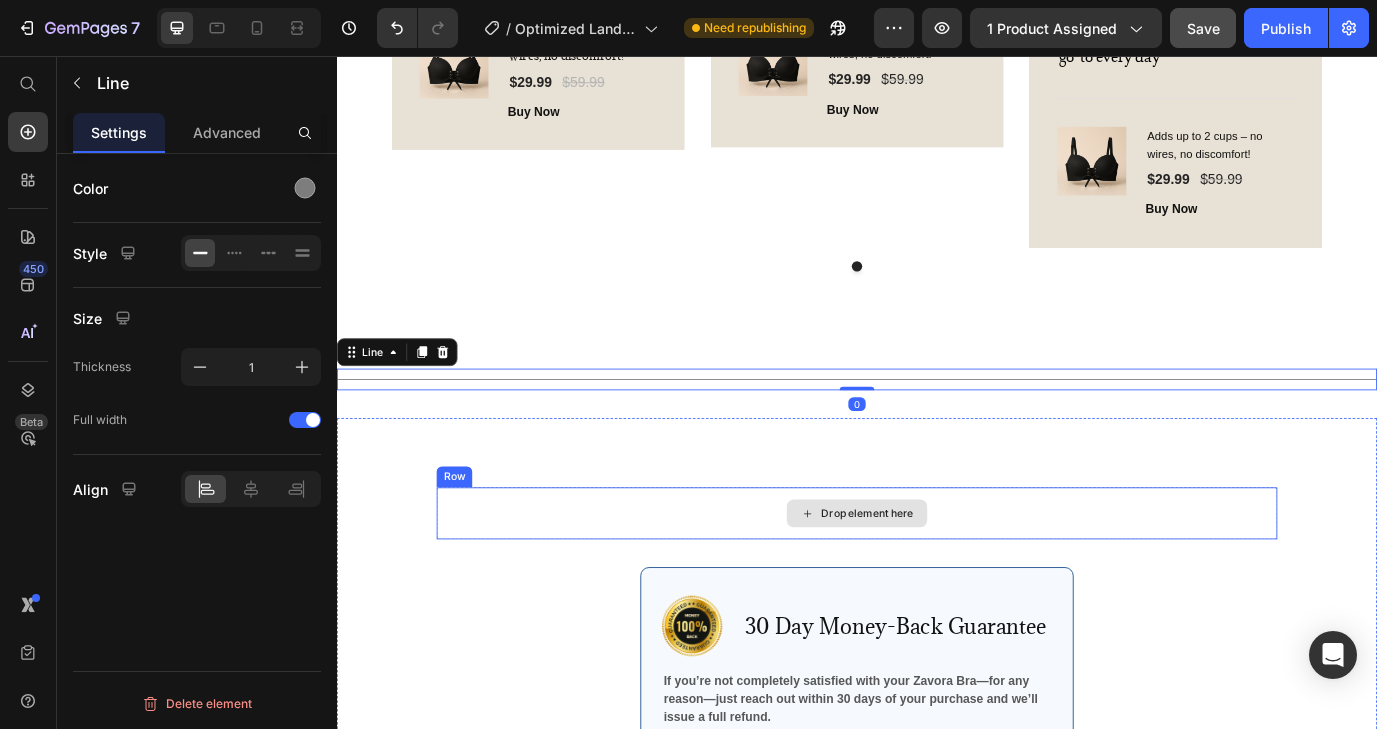 click on "Drop element here" at bounding box center (937, 584) 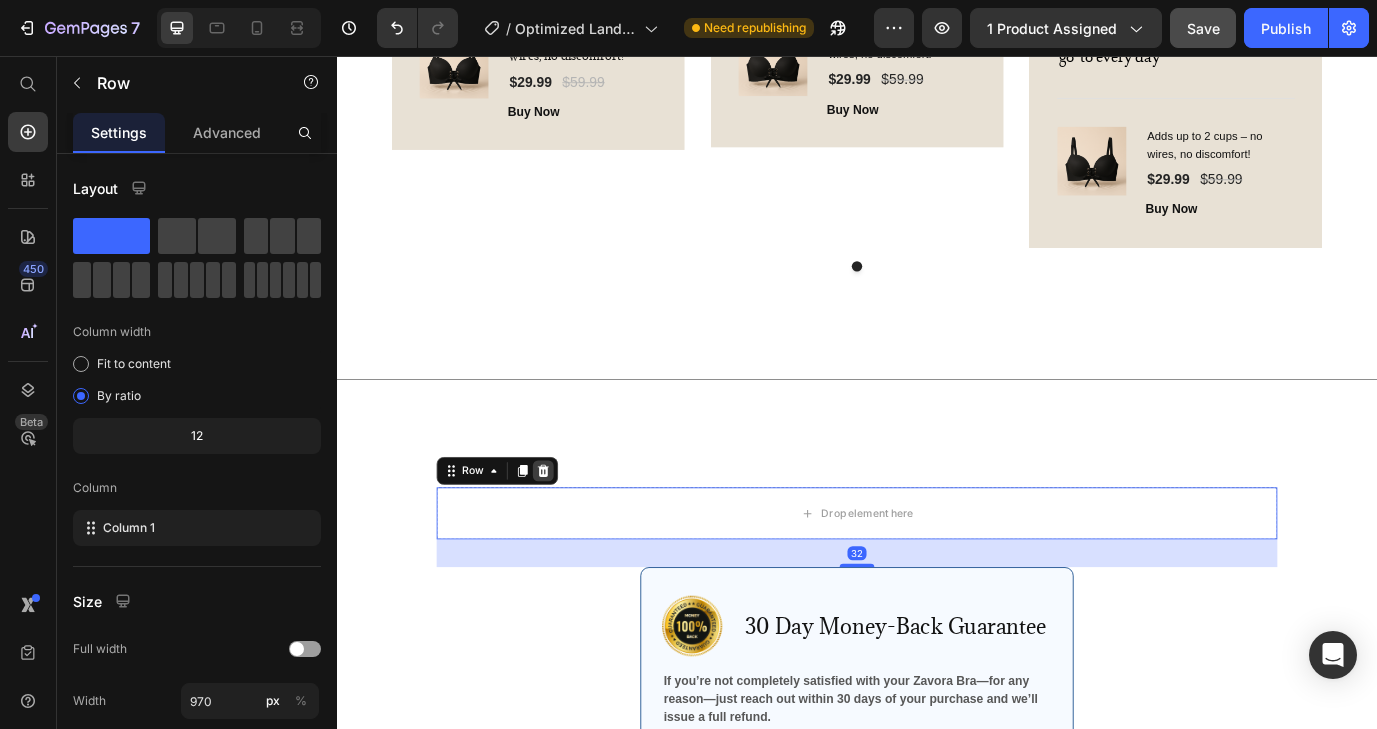 click 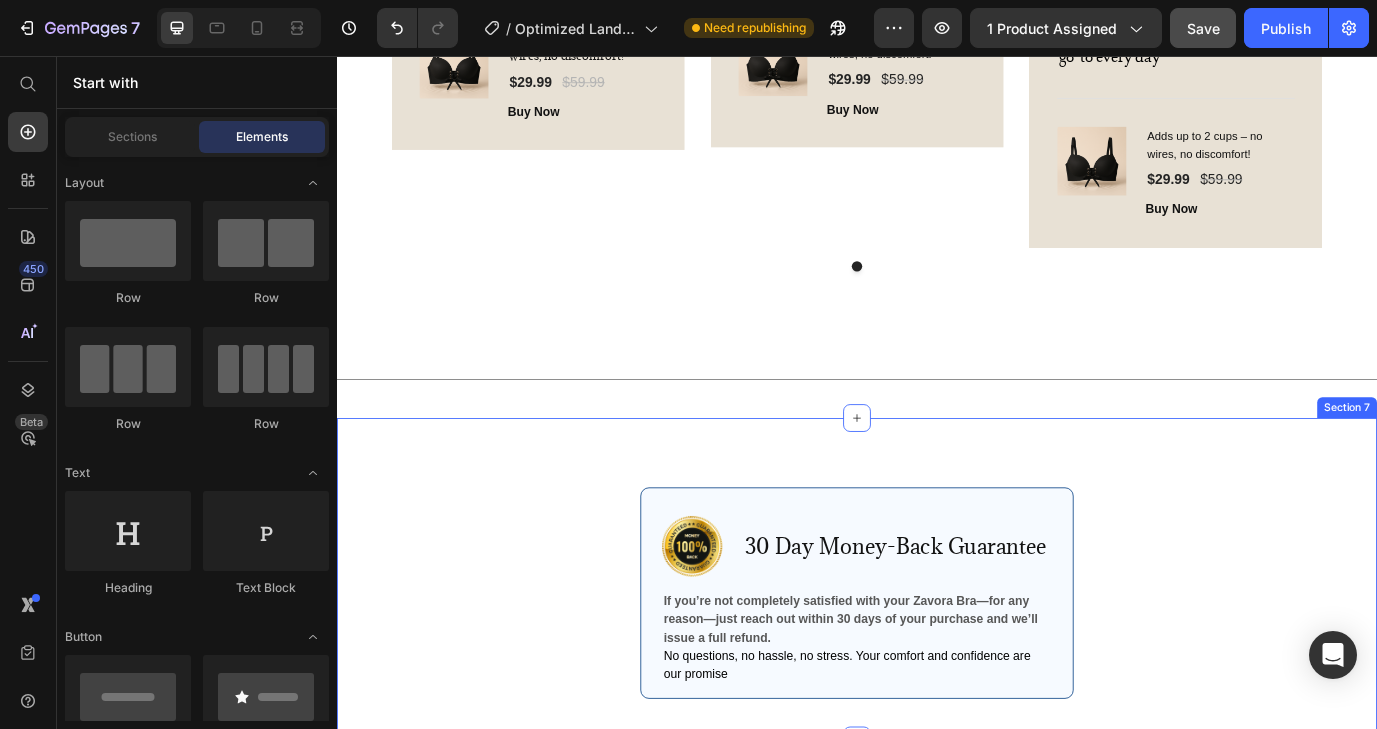 click on "Image  30 Day Money-Back Guarantee Text Block Row If you’re not completely satisfied with your Zavora Bra—for any reason—just reach out within 30 days of your purchase and we’ll issue a full refund. No questions, no hassle, no stress. Your comfort and confidence are our promise Text Block Row Row Section 7" at bounding box center (937, 660) 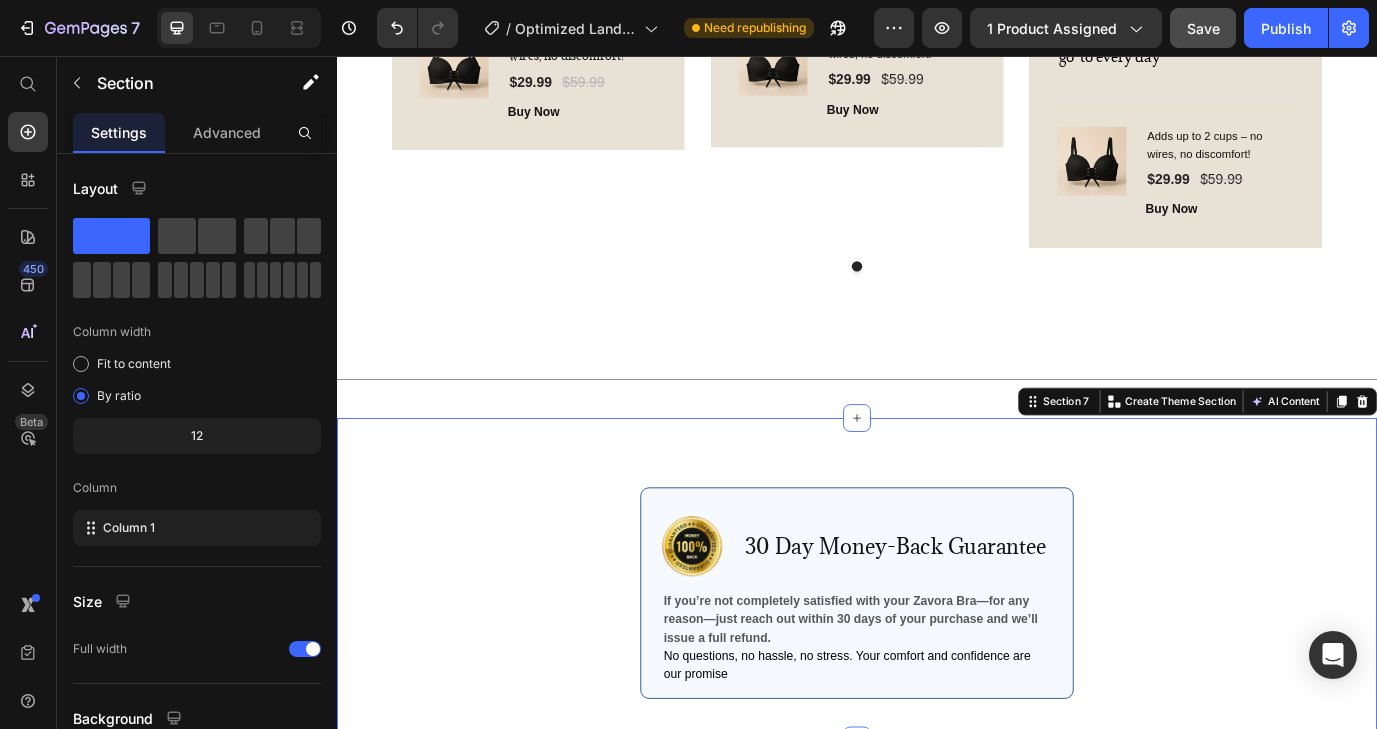click on "Image  30 Day Money-Back Guarantee Text Block Row If you’re not completely satisfied with your Zavora Bra—for any reason—just reach out within 30 days of your purchase and we’ll issue a full refund. No questions, no hassle, no stress. Your comfort and confidence are our promise Text Block Row Row Section 7   You can create reusable sections Create Theme Section AI Content Write with GemAI What would you like to describe here? Tone and Voice Persuasive Product Invisible Zavora Lift Pads Show more Generate" at bounding box center [937, 660] 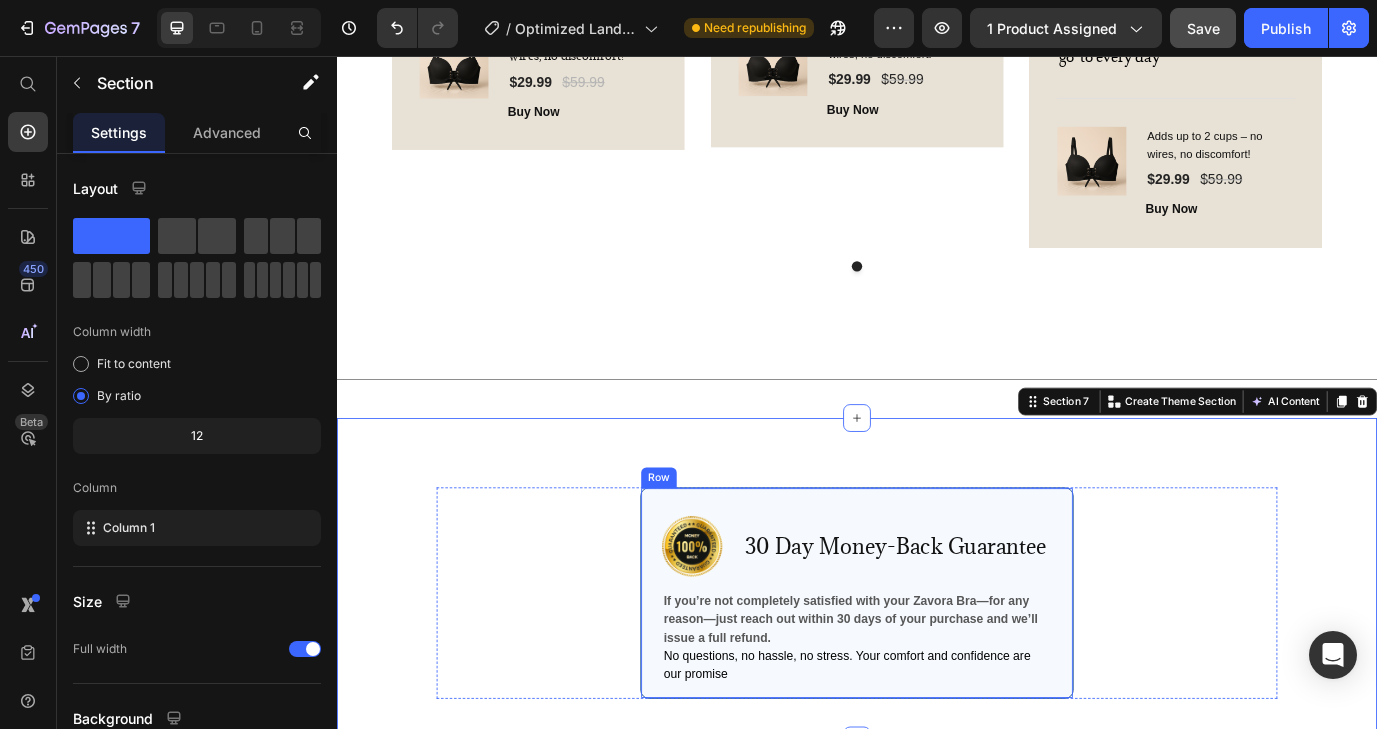 click on "Image  30 Day Money-Back Guarantee Text Block Row If you’re not completely satisfied with your Zavora Bra—for any reason—just reach out within 30 days of your purchase and we’ll issue a full refund. No questions, no hassle, no stress. Your comfort and confidence are our promise Text Block Row" at bounding box center (937, 676) 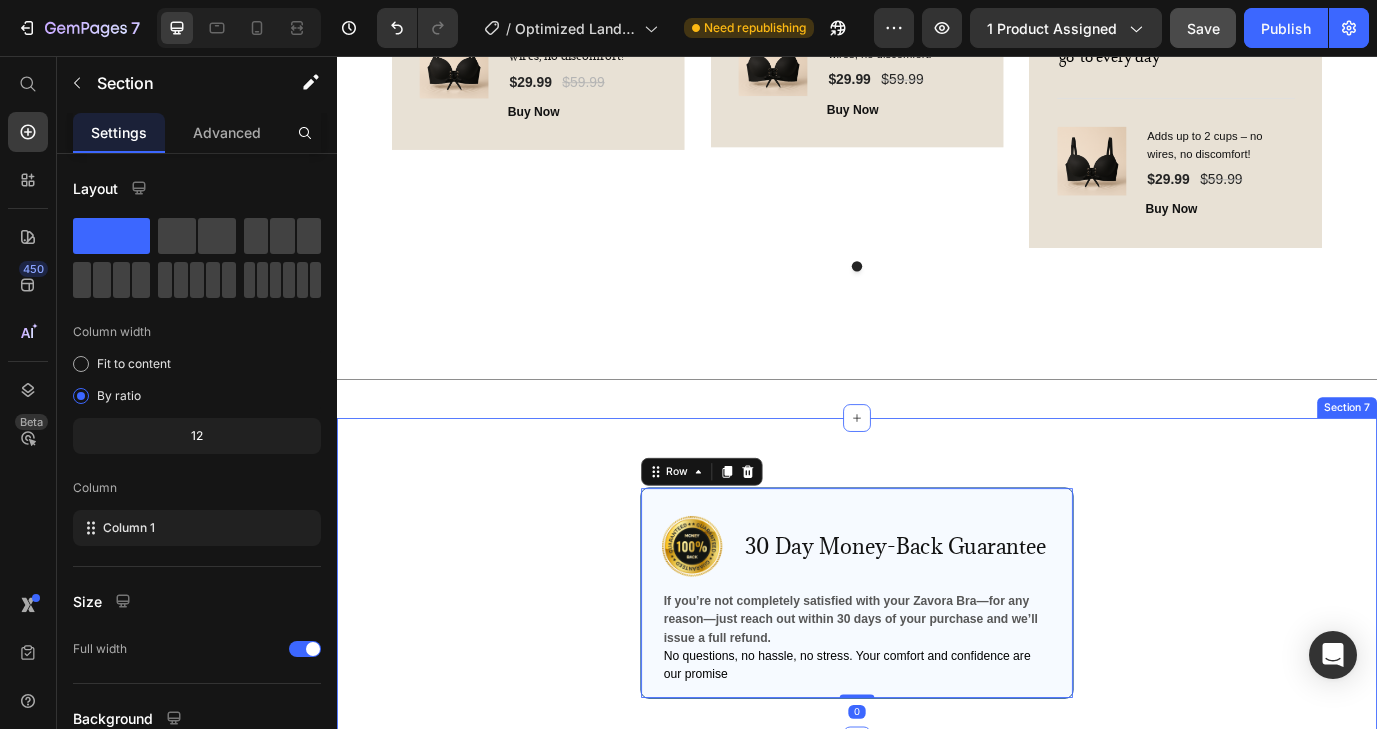 click on "Image  30 Day Money-Back Guarantee Text Block Row If you’re not completely satisfied with your Zavora Bra—for any reason—just reach out within 30 days of your purchase and we’ll issue a full refund. No questions, no hassle, no stress. Your comfort and confidence are our promise Text Block Row   0 Row Section 7" at bounding box center [937, 660] 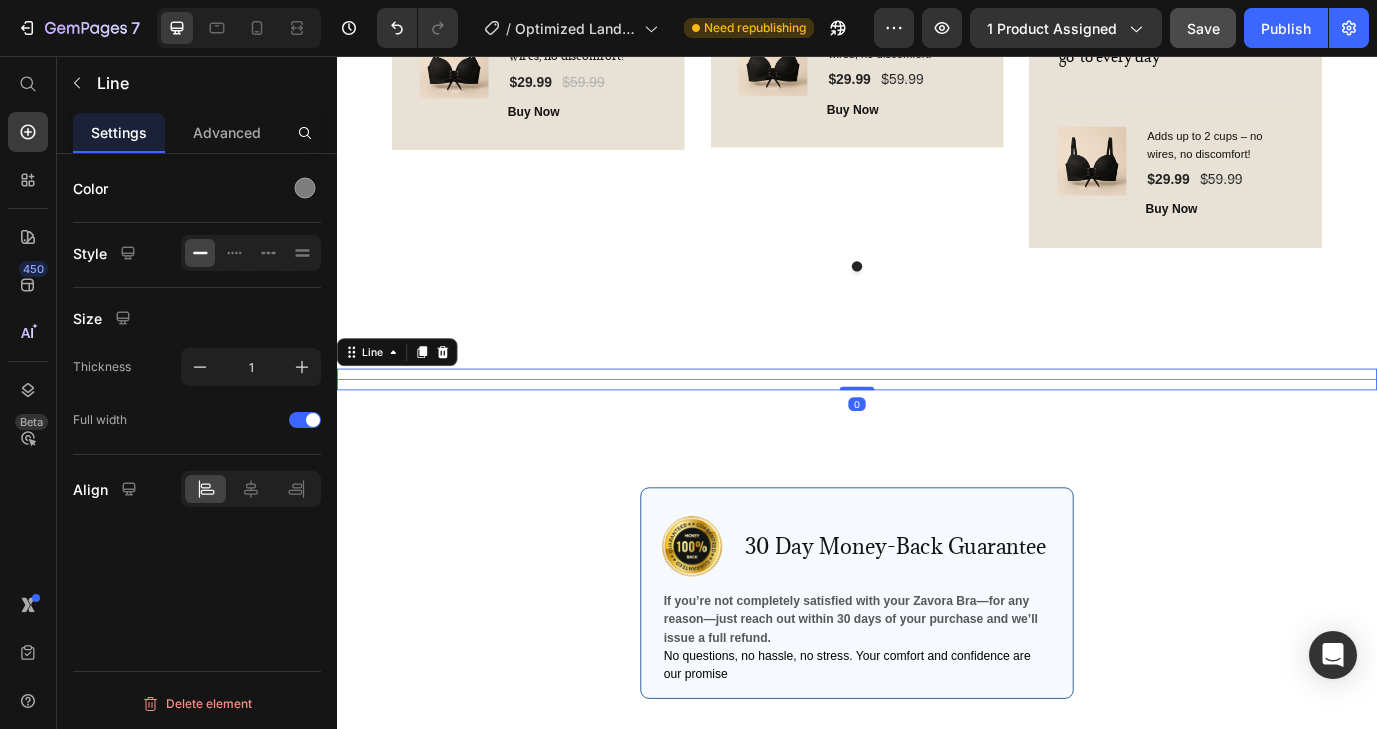 click on "Title Line   0" at bounding box center [937, 429] 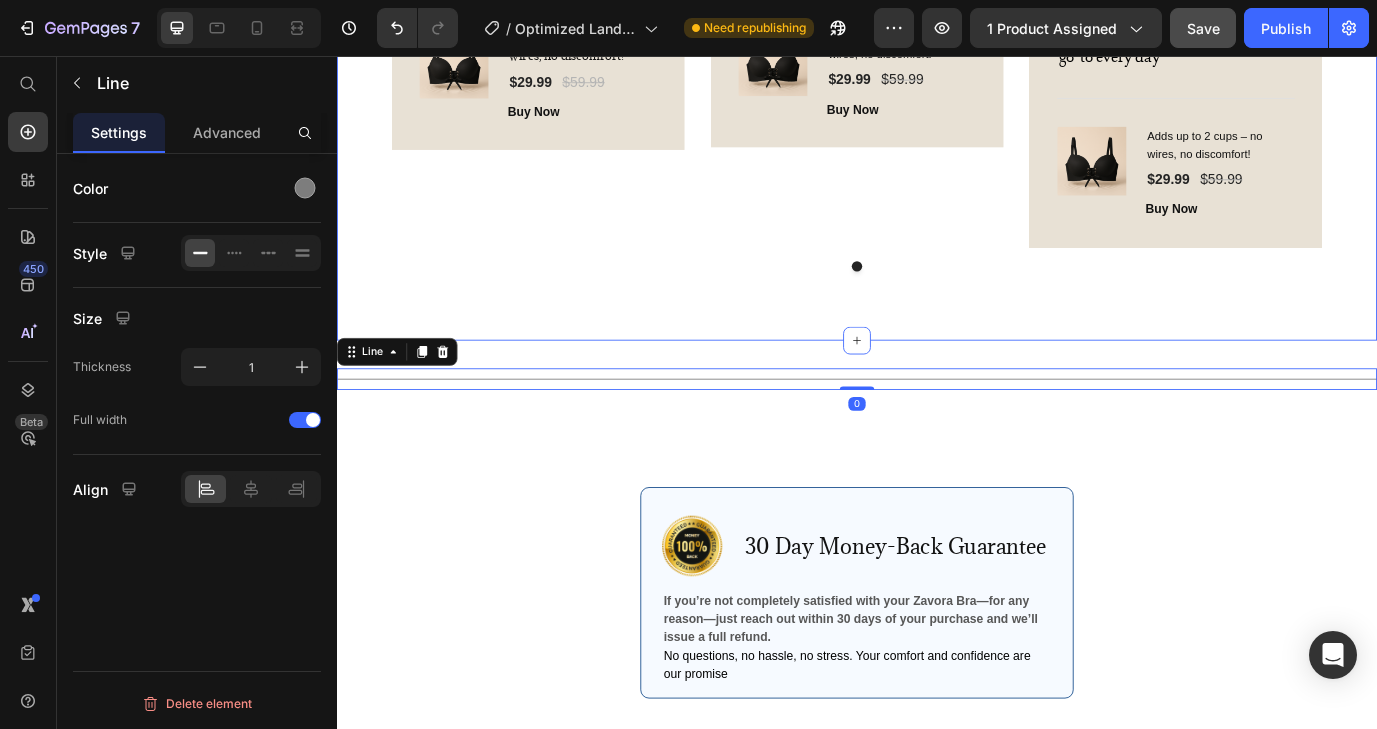 click on "What Our Girls Are Saying... Heading
Image
Icon
Icon
Icon
Icon
Icon Row [FIRST] [LAST] Text block Row I didn’t expect a bra to make this much of a difference, but  Zavora  changed the game. My tops suddenly fit better, I looked more lifted and put together, even without trying. After a week, I wasn’t just noticing the shape, I was noticing how I  felt . More confident, more supported, more me. And honestly? It’s so easy to wear, it became part of my routine without even thinking about it. . Text block (P) Images & Gallery Adds up to 2 cups – no wires, no discomfort! (P) Title $29.99 (P) Price $59.99 (P) Price Row Buy Now (P) Cart Button Product Row Image
Icon
Icon
Icon
Icon
Icon Row [FIRST] [LAST]. Text block Row . Text block                Title Line (P) Images & Gallery Adds up to 2 cups – no wires, no discomfort! (P) Title $29.99" at bounding box center [937, -70] 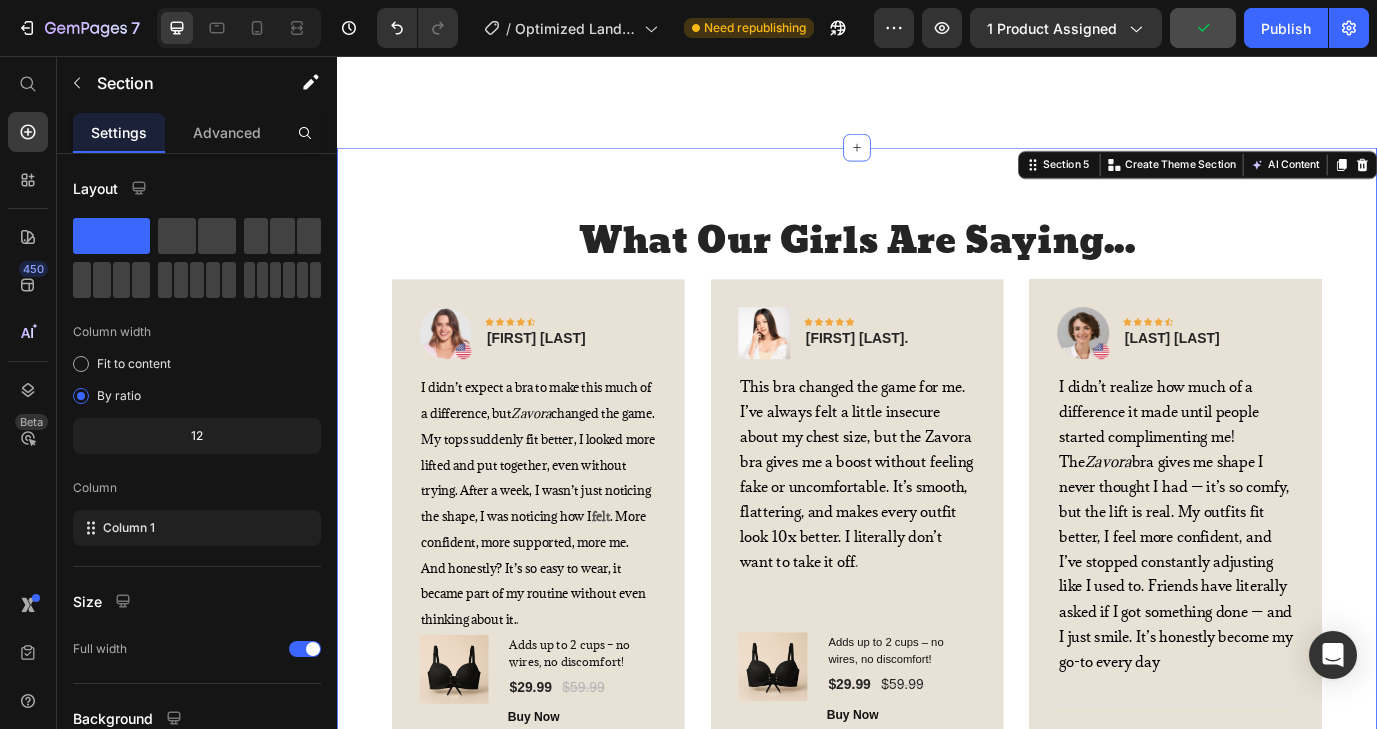 scroll, scrollTop: 3672, scrollLeft: 0, axis: vertical 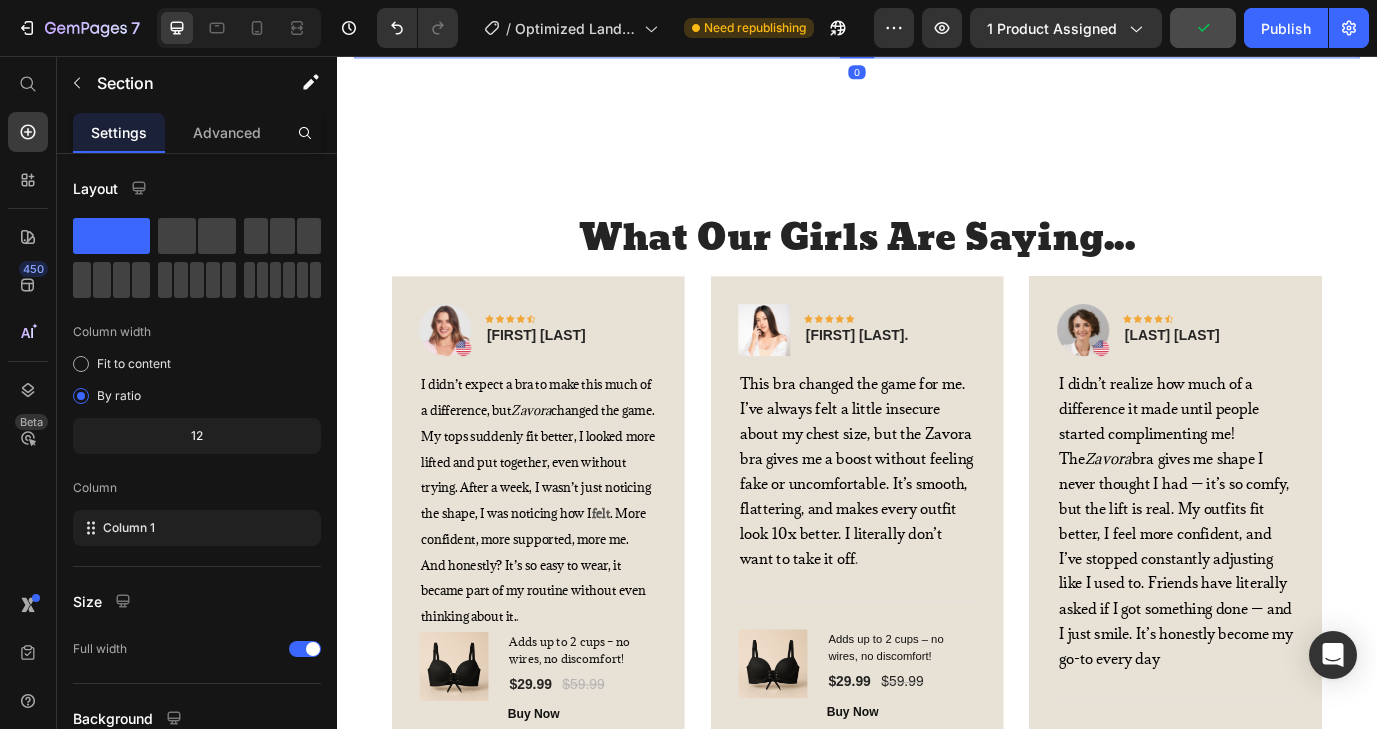 click on "Quick & Easy Heading 97% Text Block said they instantly felt more confident wearing it Text Block Row 94% Text Block said they wish they had found this bra sooner. Text Block Row 92% Text Block said it gave the look of a breast lift, no surgery Text Block Row Row" at bounding box center [639, -149] 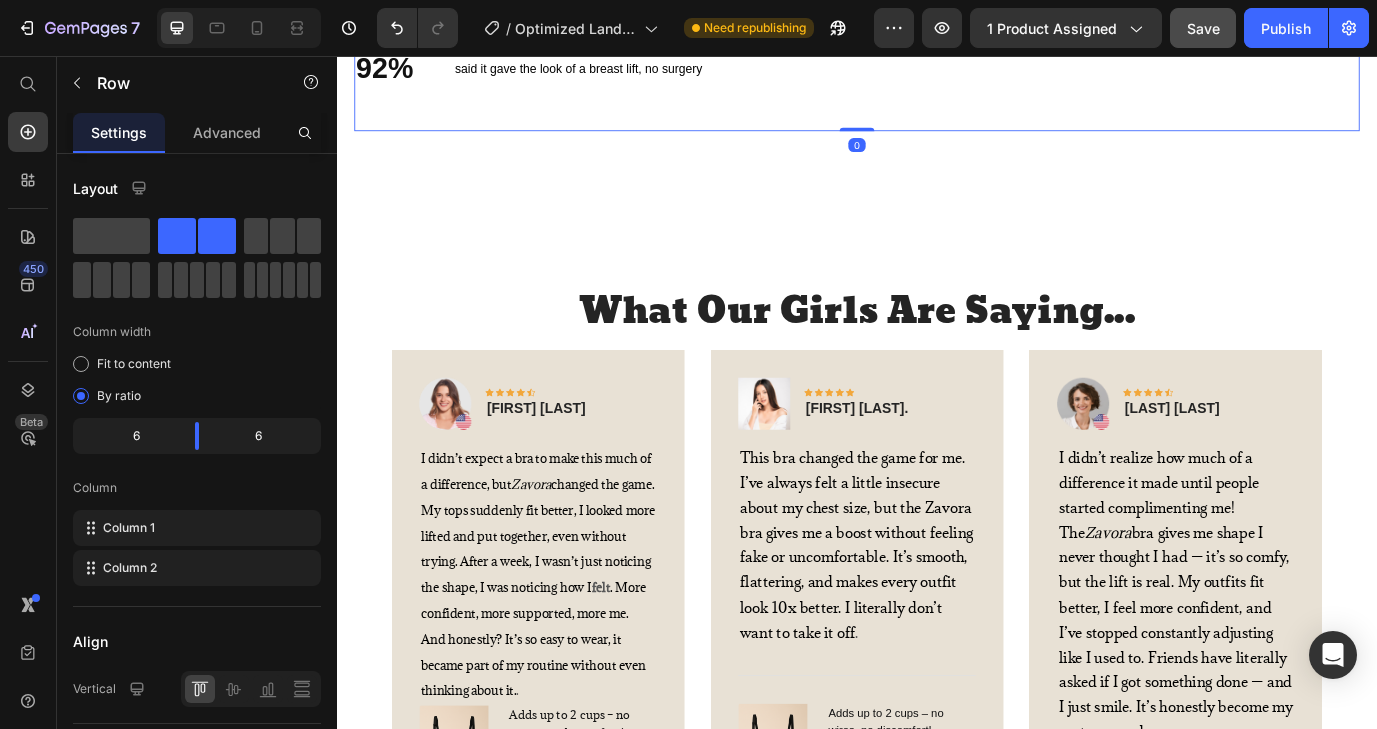 scroll, scrollTop: 3031, scrollLeft: 0, axis: vertical 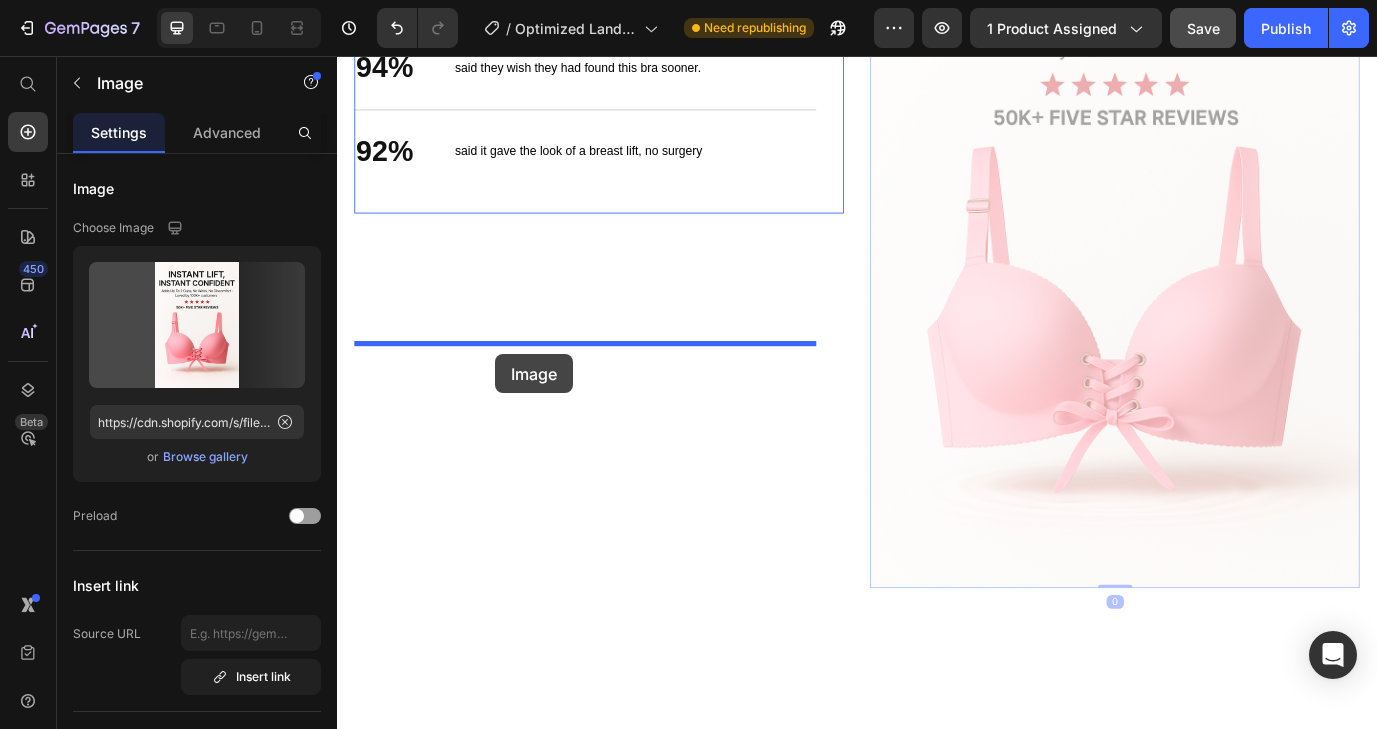 drag, startPoint x: 1090, startPoint y: 406, endPoint x: 519, endPoint y: 400, distance: 571.0315 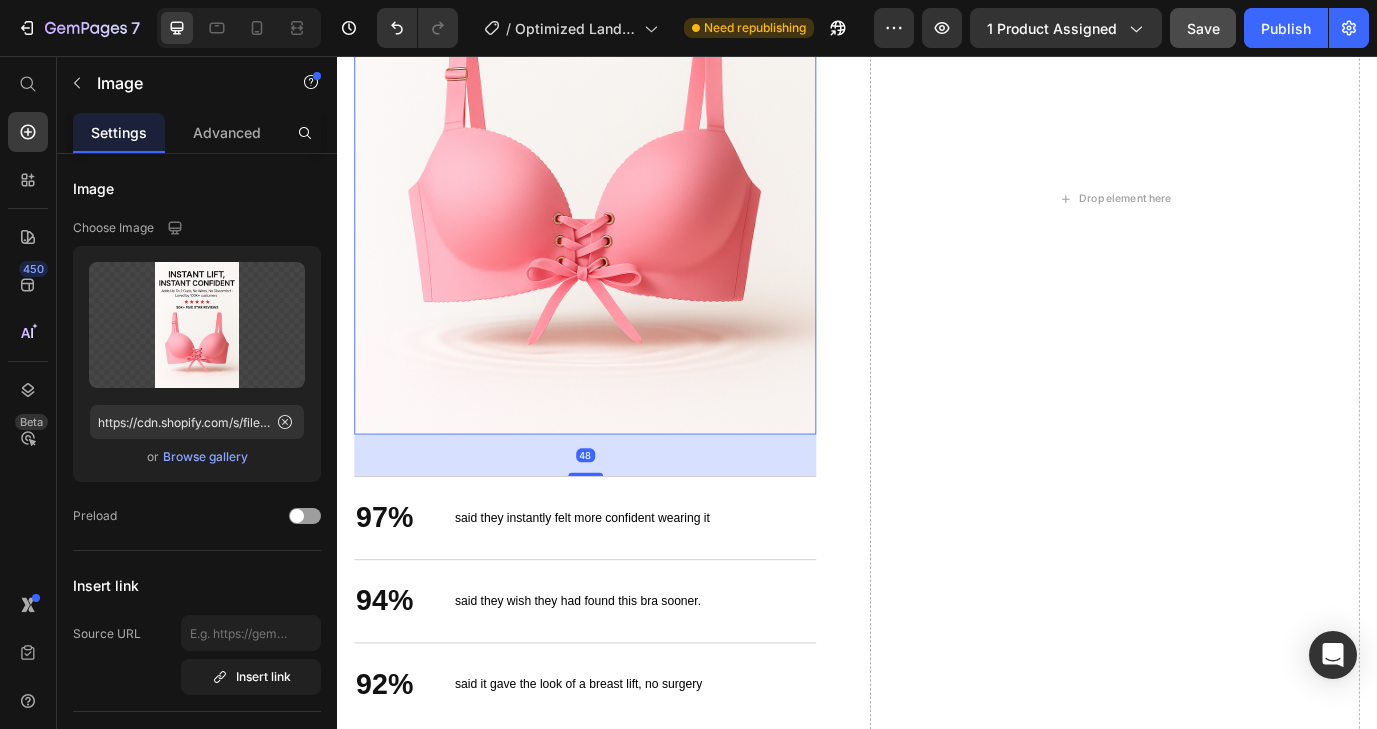 scroll, scrollTop: 3766, scrollLeft: 0, axis: vertical 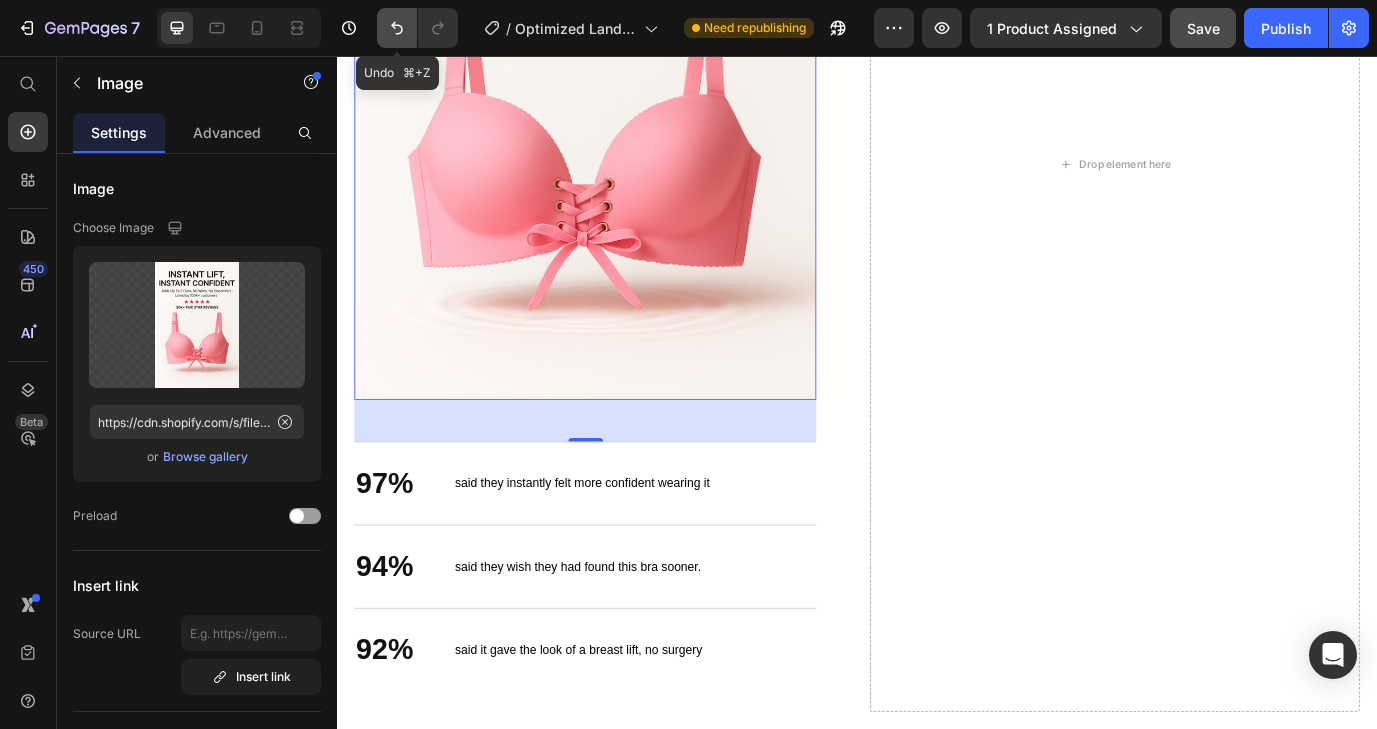 click 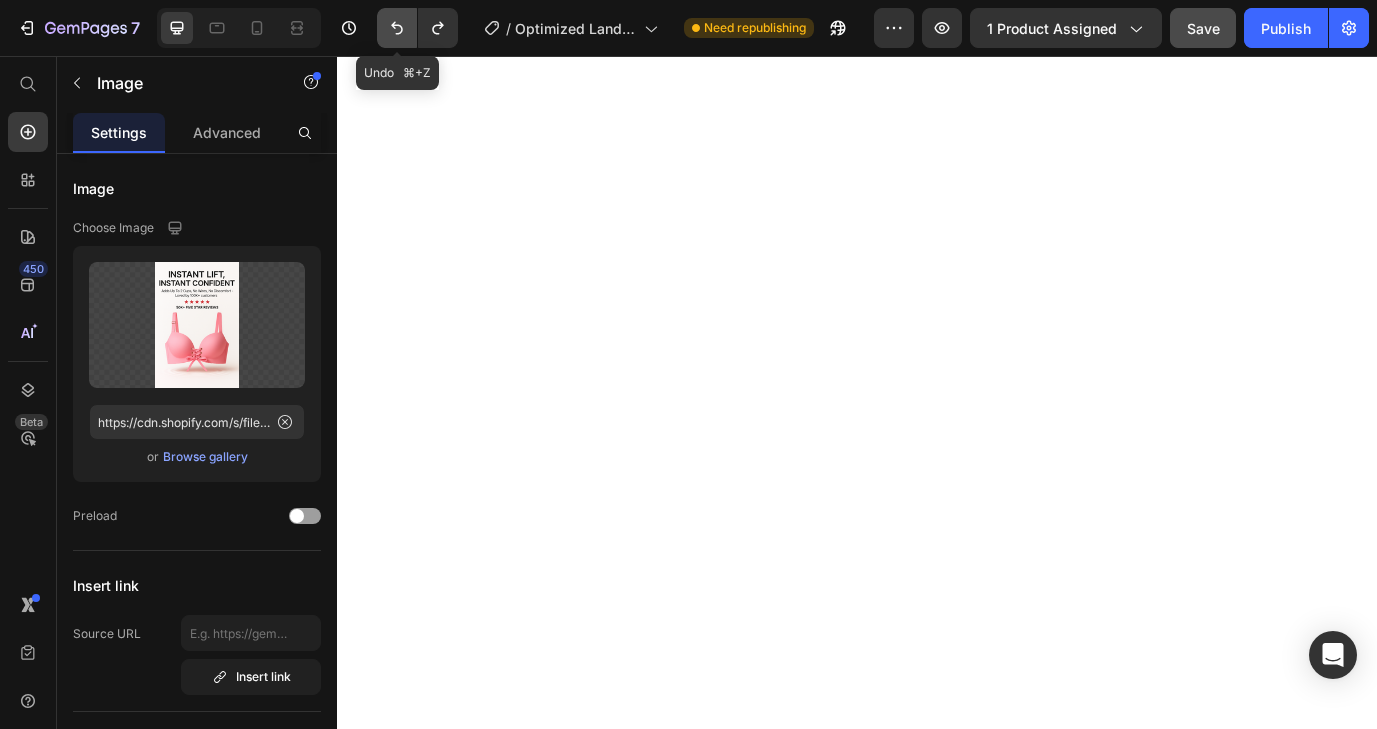 scroll, scrollTop: 2918, scrollLeft: 0, axis: vertical 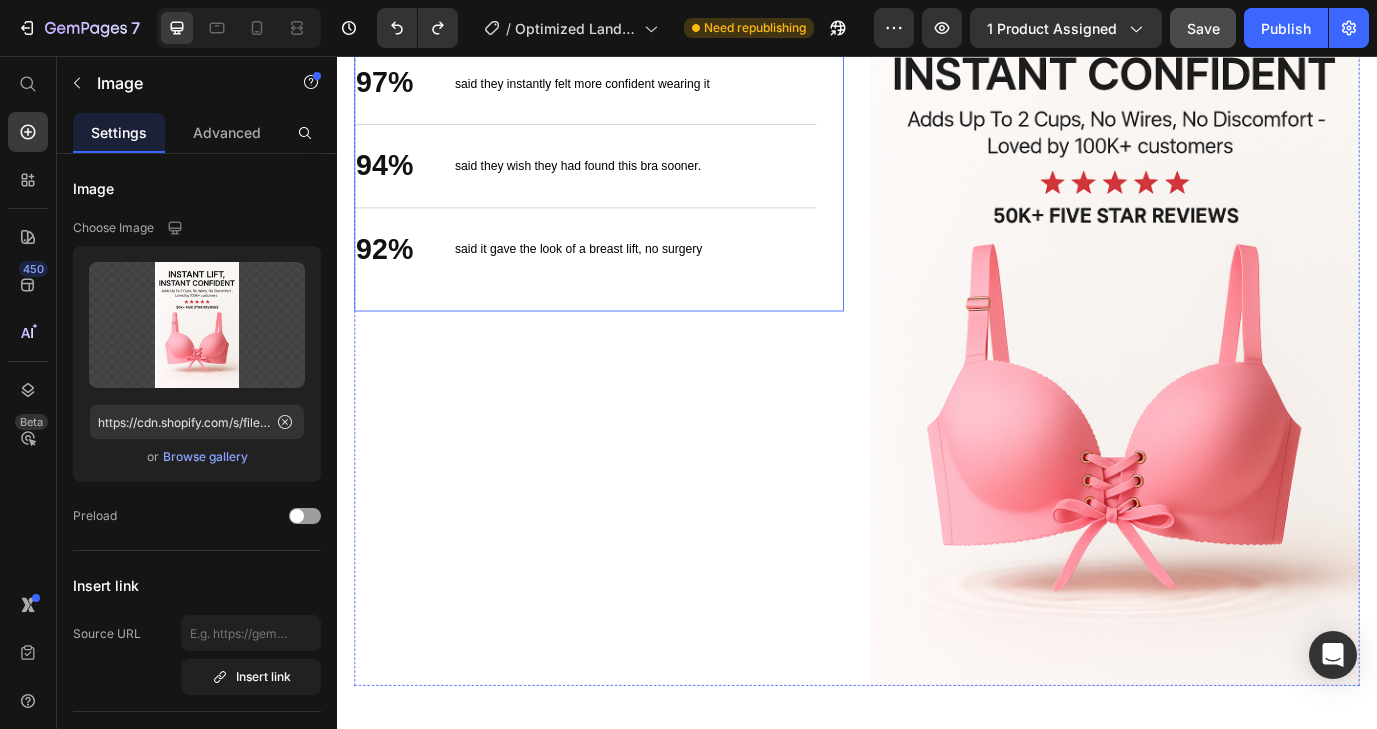 click on "Quick & Easy Heading 97% Text Block said they instantly felt more confident wearing it Text Block Row 94% Text Block said they wish they had found this bra sooner. Text Block Row 92% Text Block said it gave the look of a breast lift, no surgery Text Block Row Row" at bounding box center (639, 143) 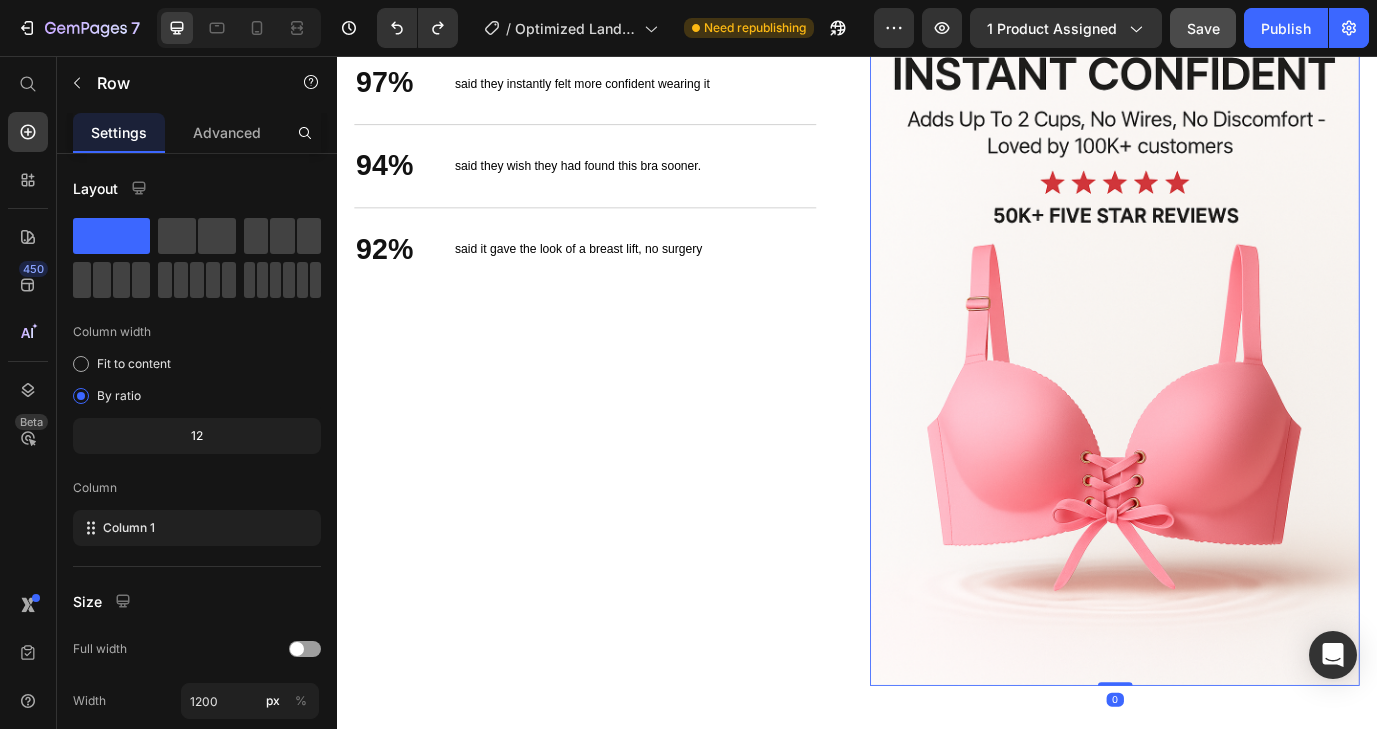 click at bounding box center (1234, 359) 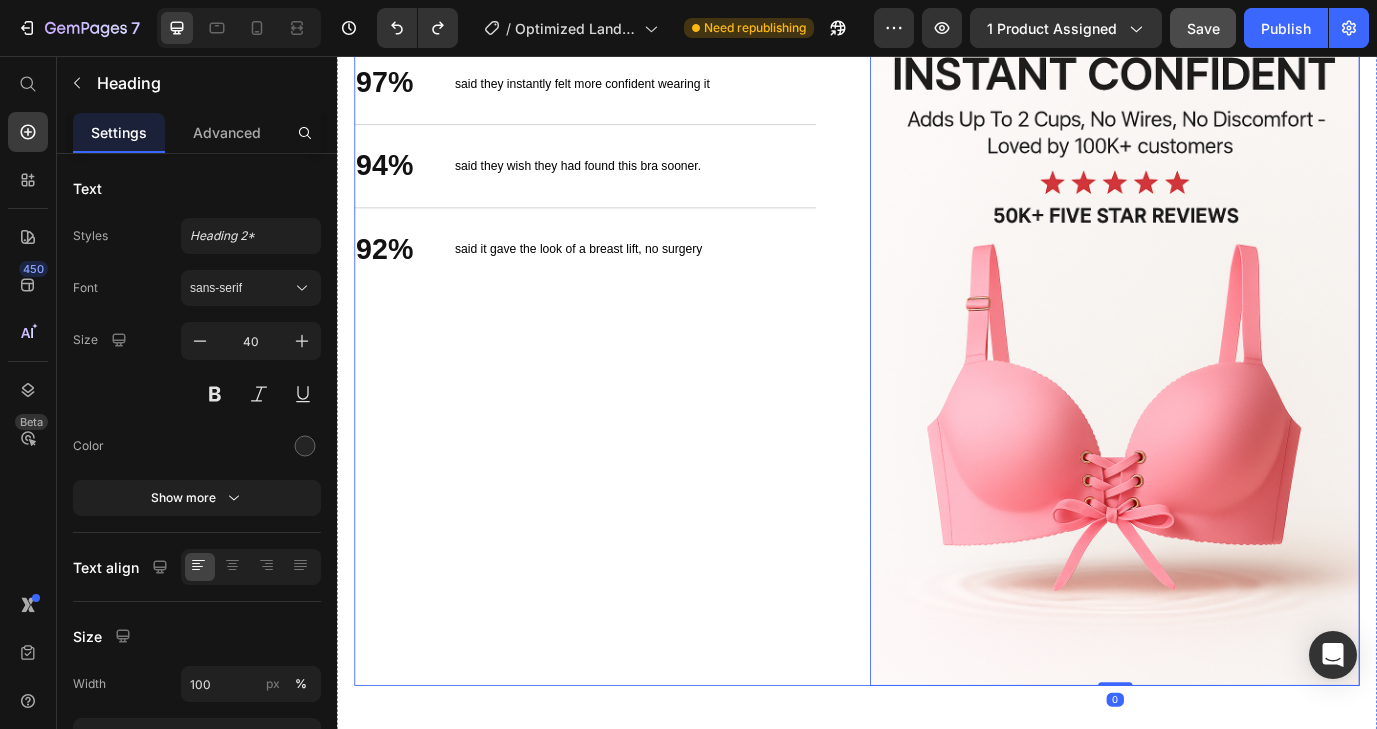 click on "Quick & Easy" at bounding box center (623, -37) 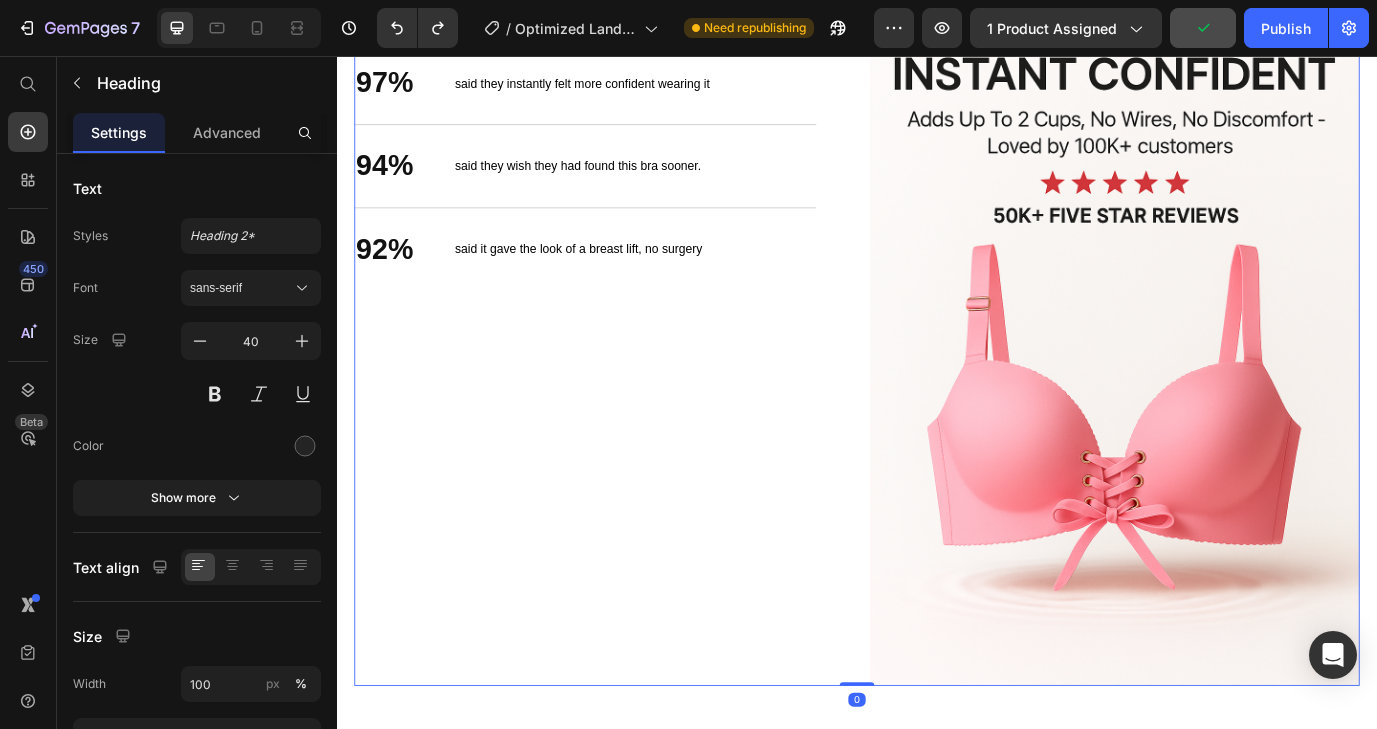 click on "Quick & Easy Heading 97% Text Block said they instantly felt more confident wearing it Text Block Row 94% Text Block said they wish they had found this bra sooner. Text Block Row 92% Text Block said it gave the look of a breast lift, no surgery Text Block Row Row Image Row   0" at bounding box center [937, 359] 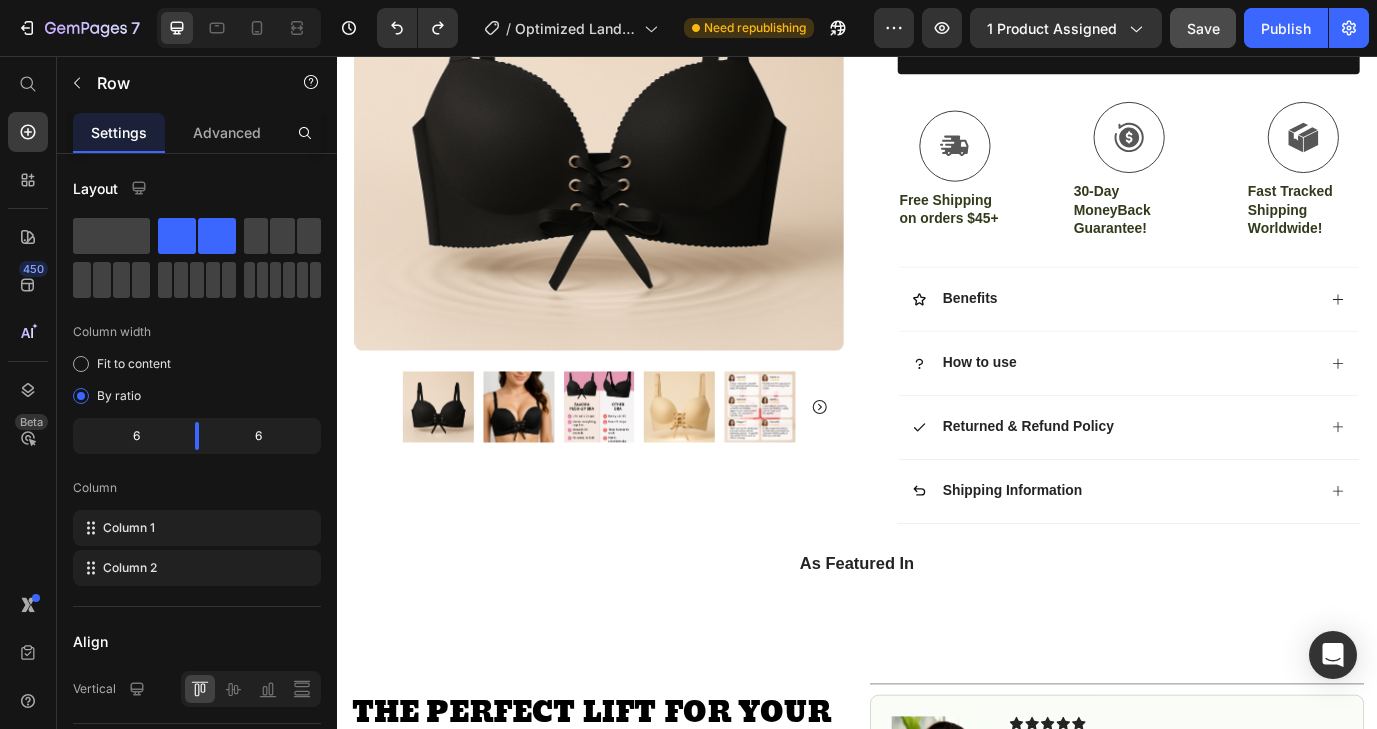 scroll, scrollTop: 839, scrollLeft: 0, axis: vertical 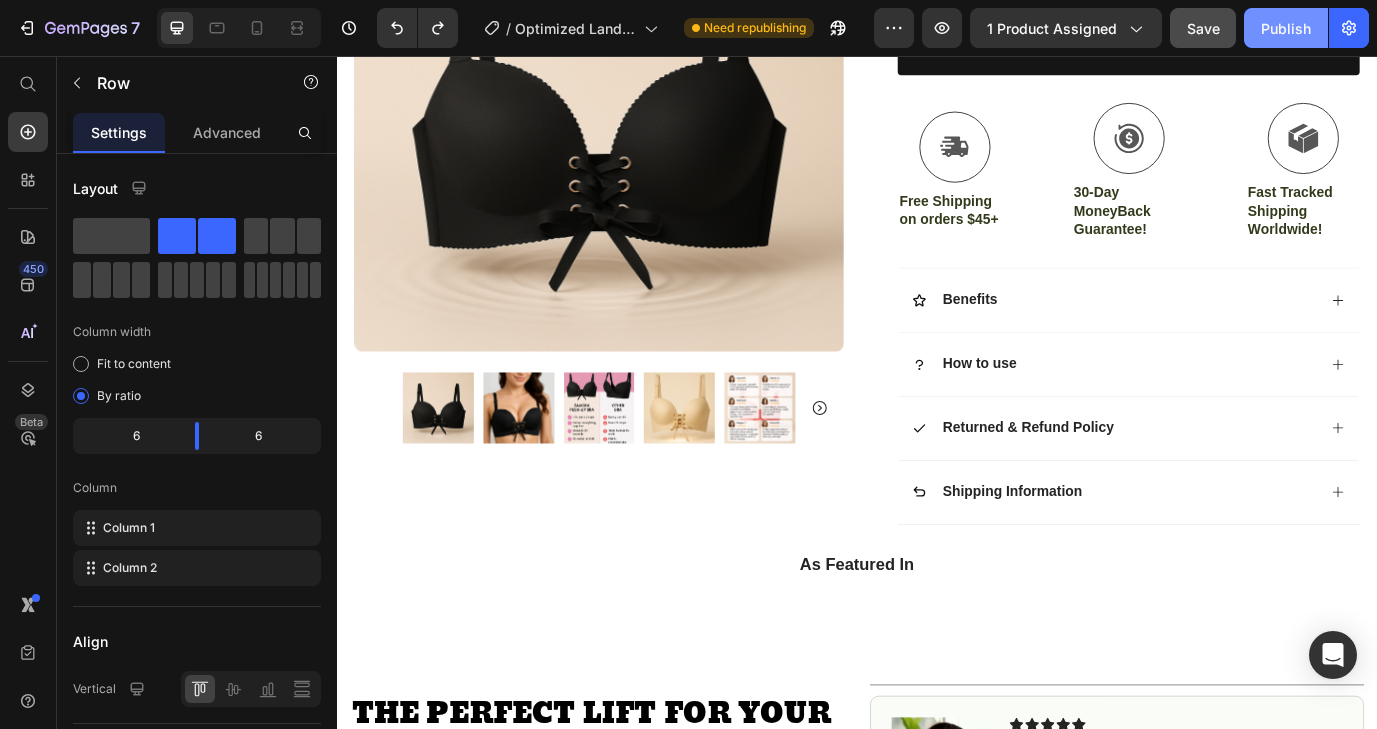 click on "Publish" at bounding box center [1286, 28] 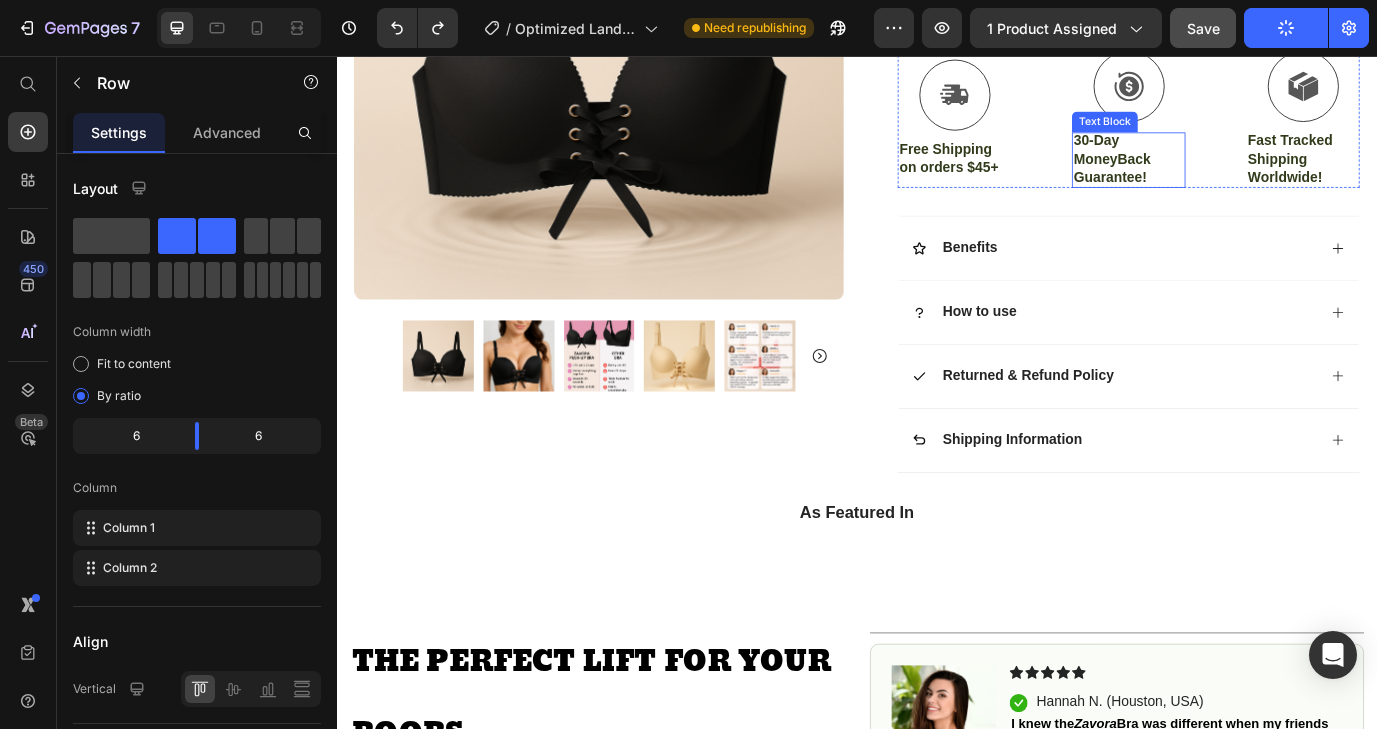 scroll, scrollTop: 933, scrollLeft: 0, axis: vertical 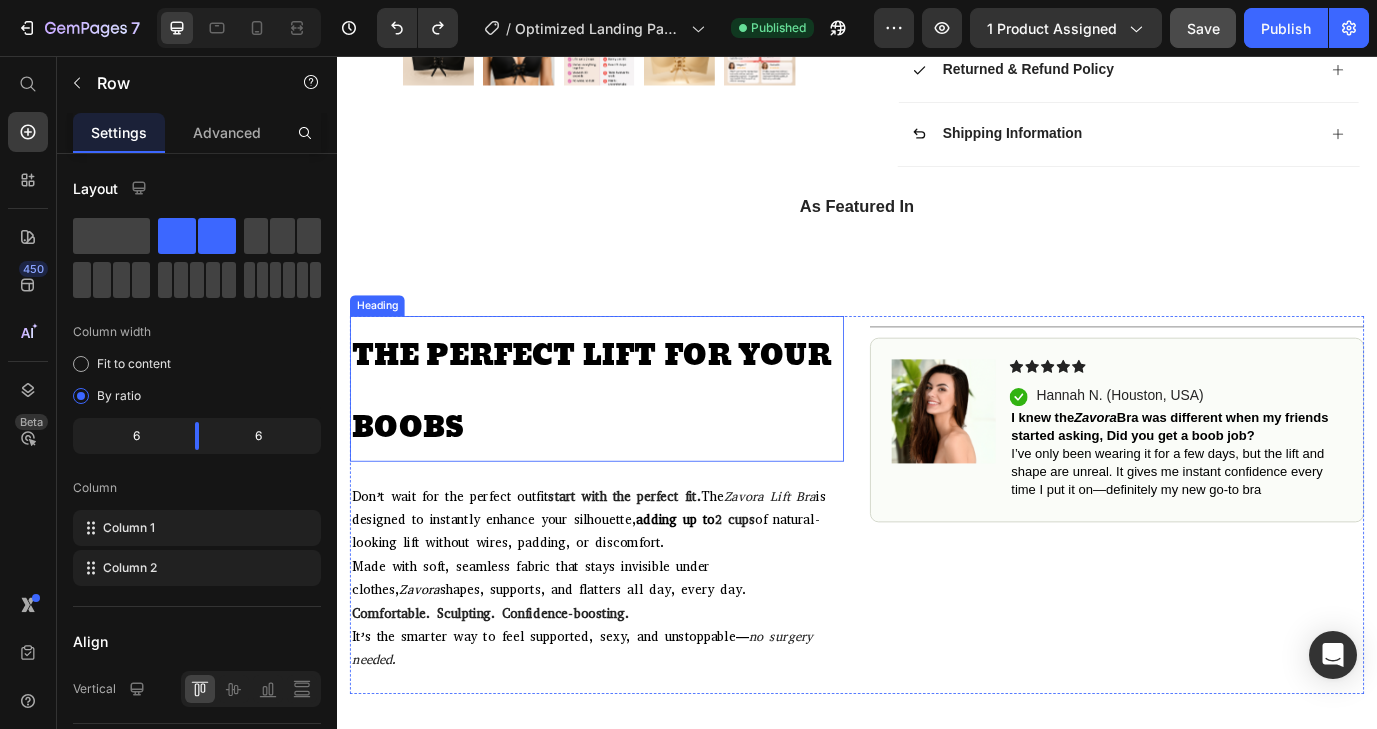 click on "THE PERFECT LIFT FOR YOUR BOOBS" at bounding box center (630, 444) 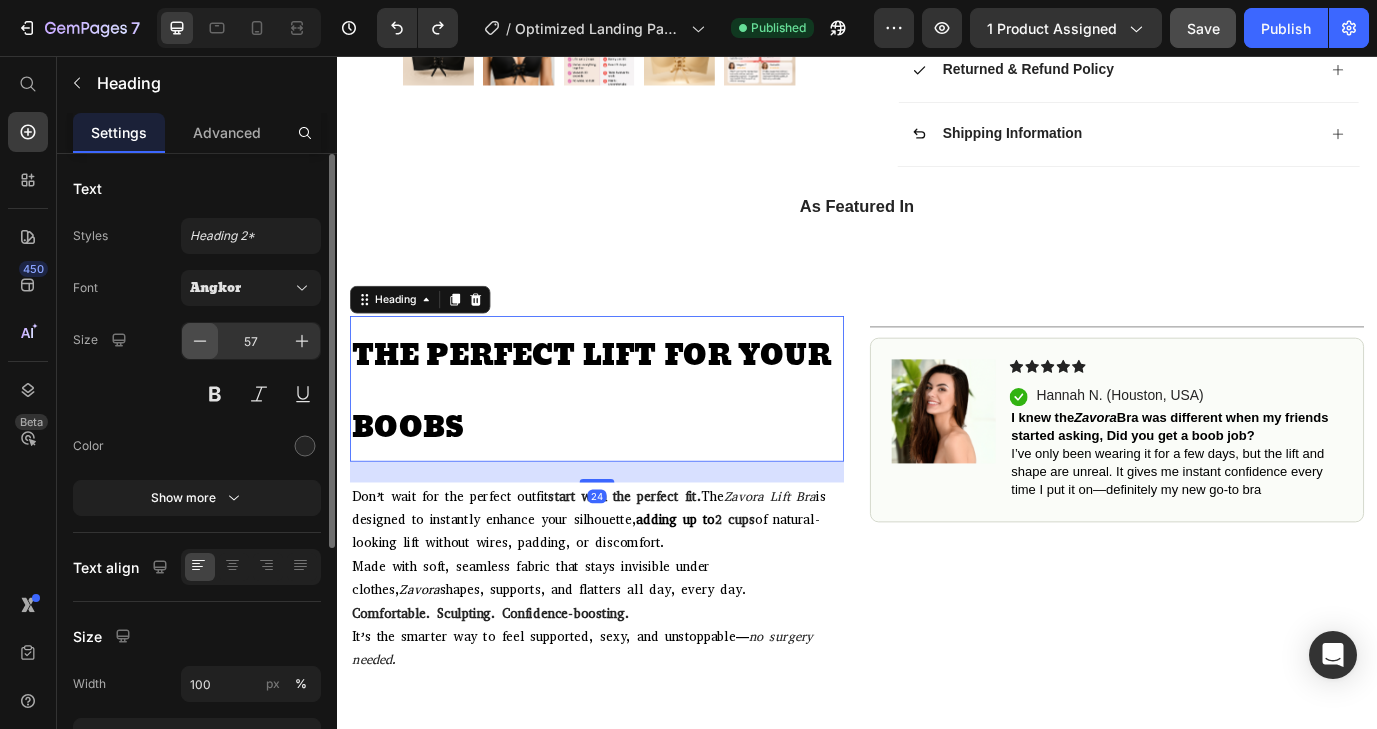 click 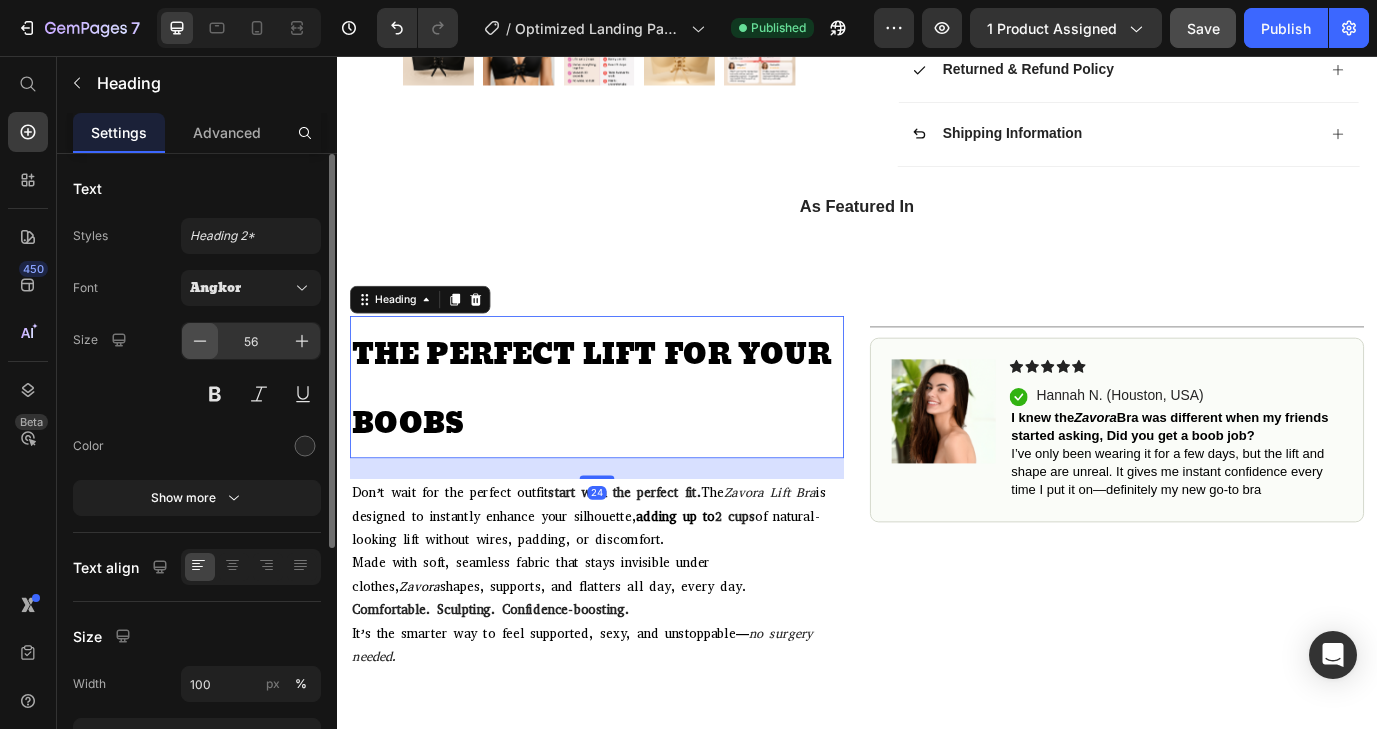 click 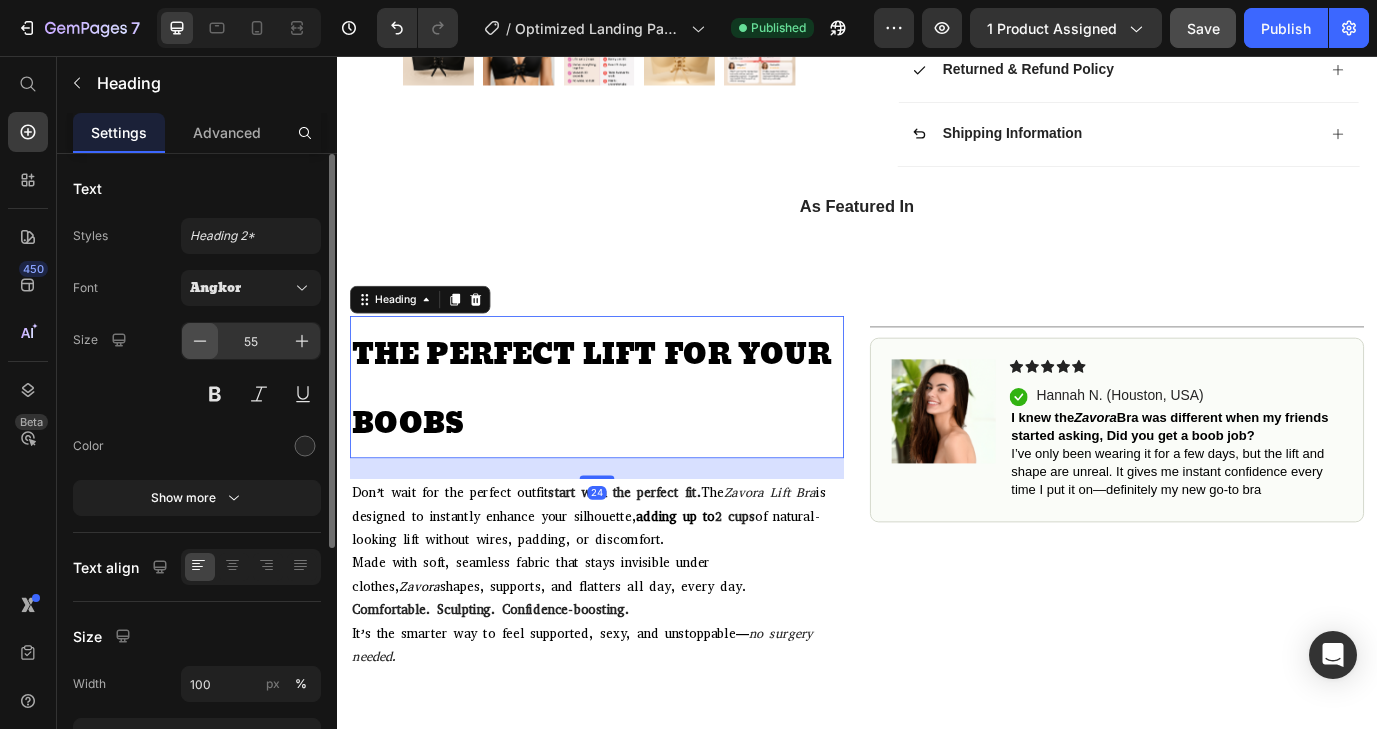 click 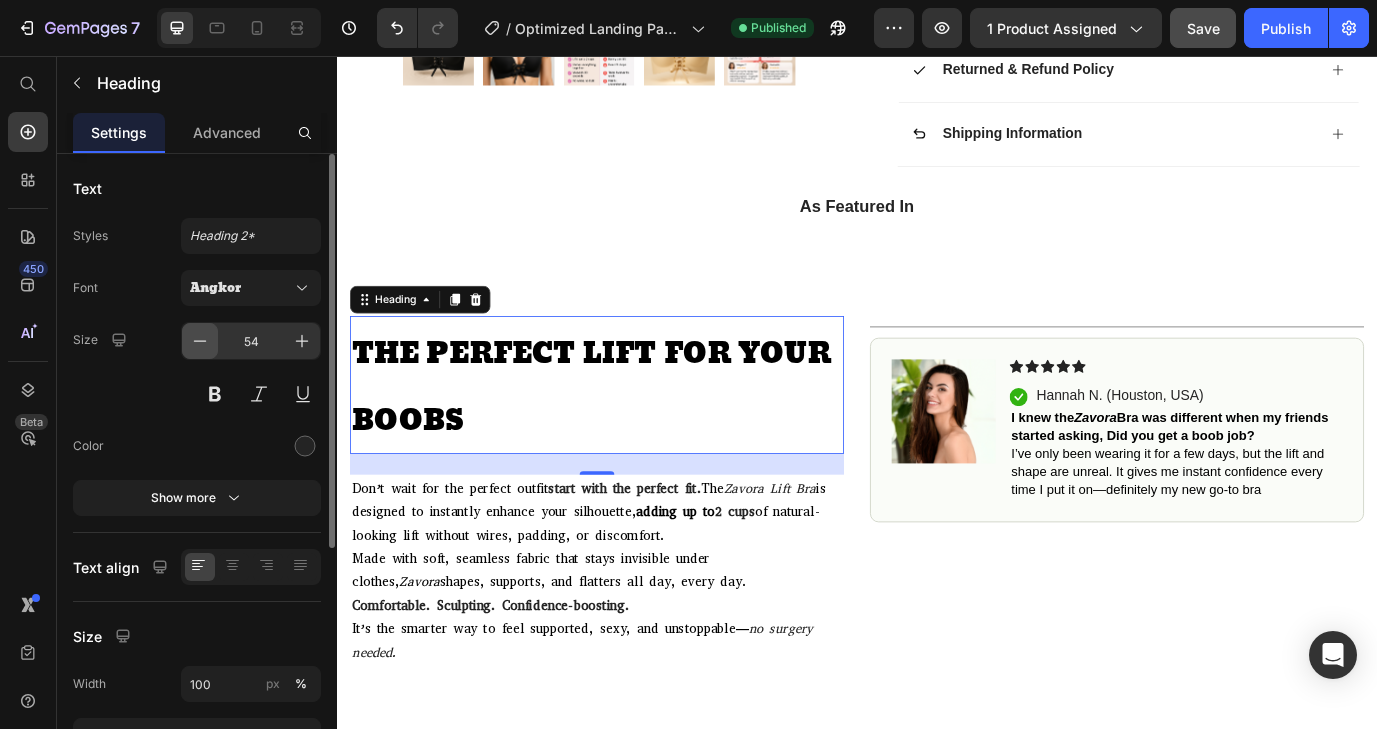 click 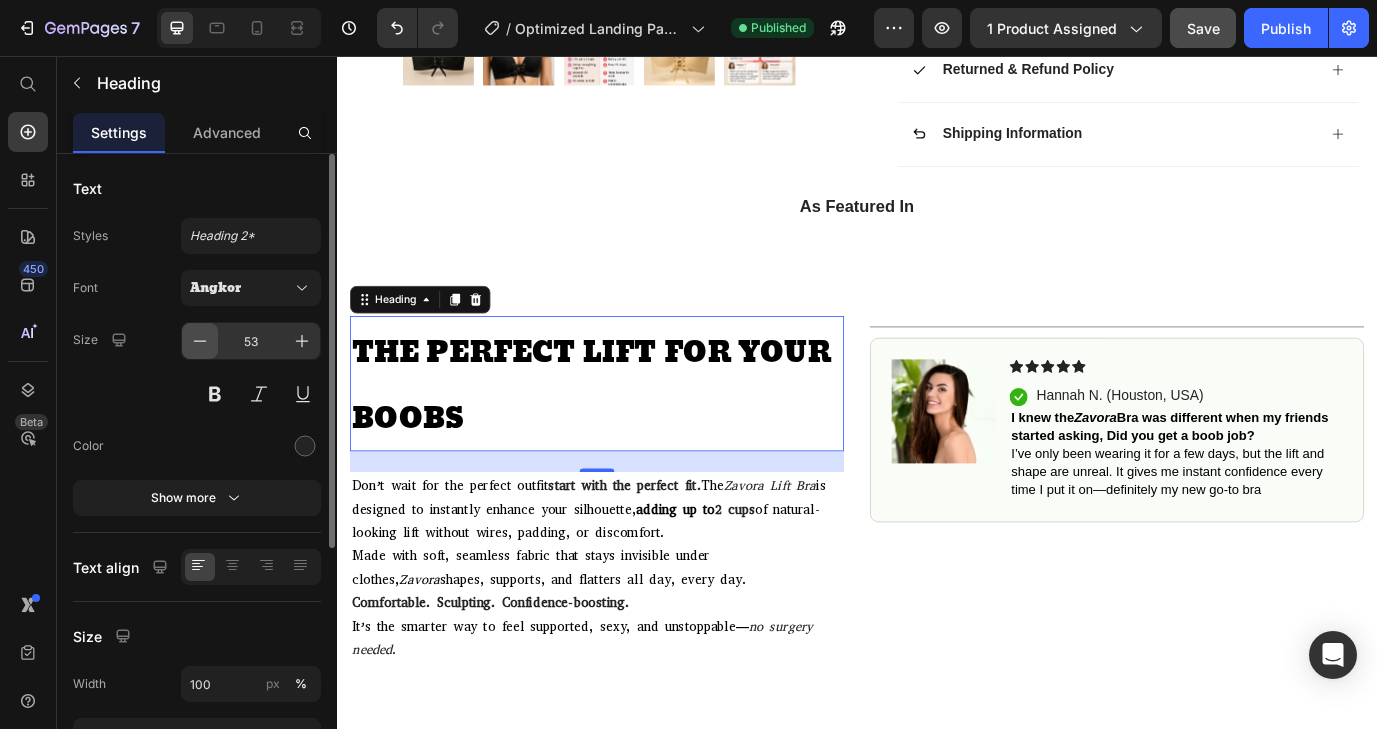 click 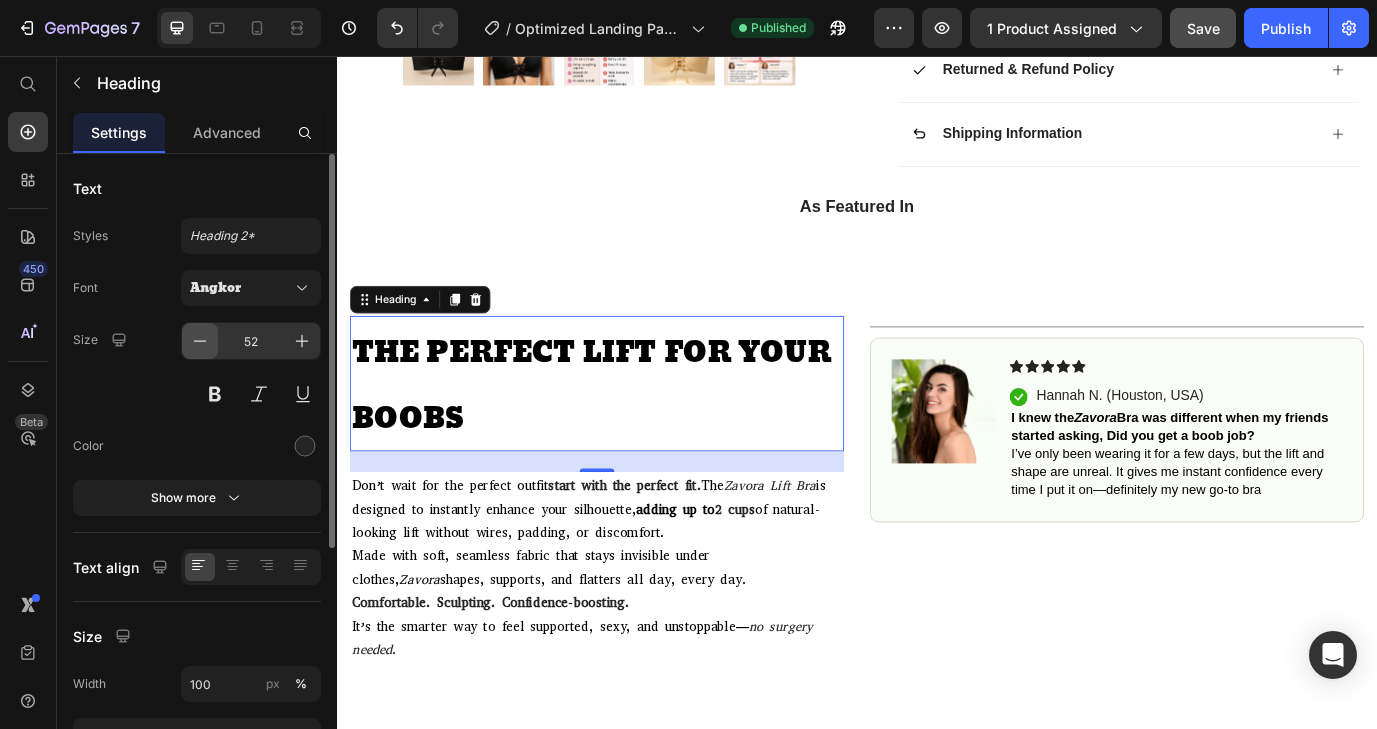click 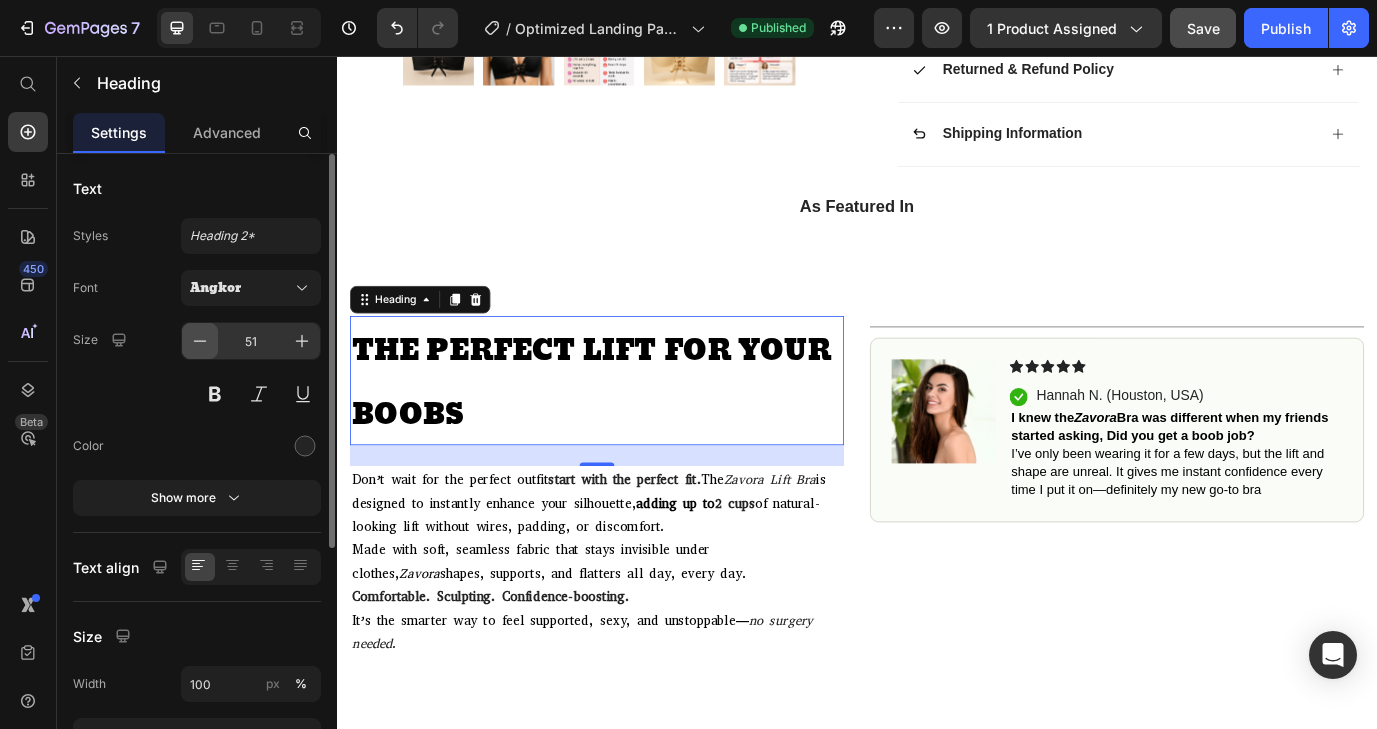 click 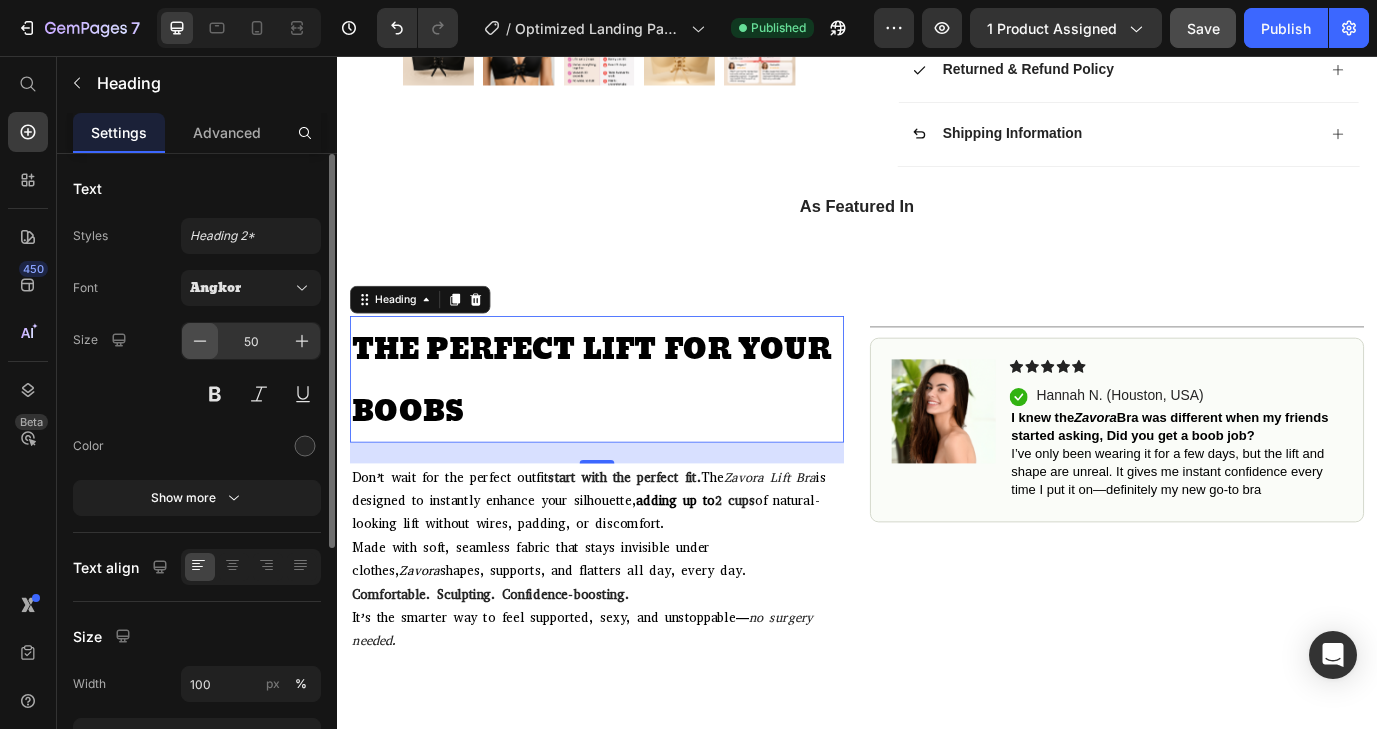click 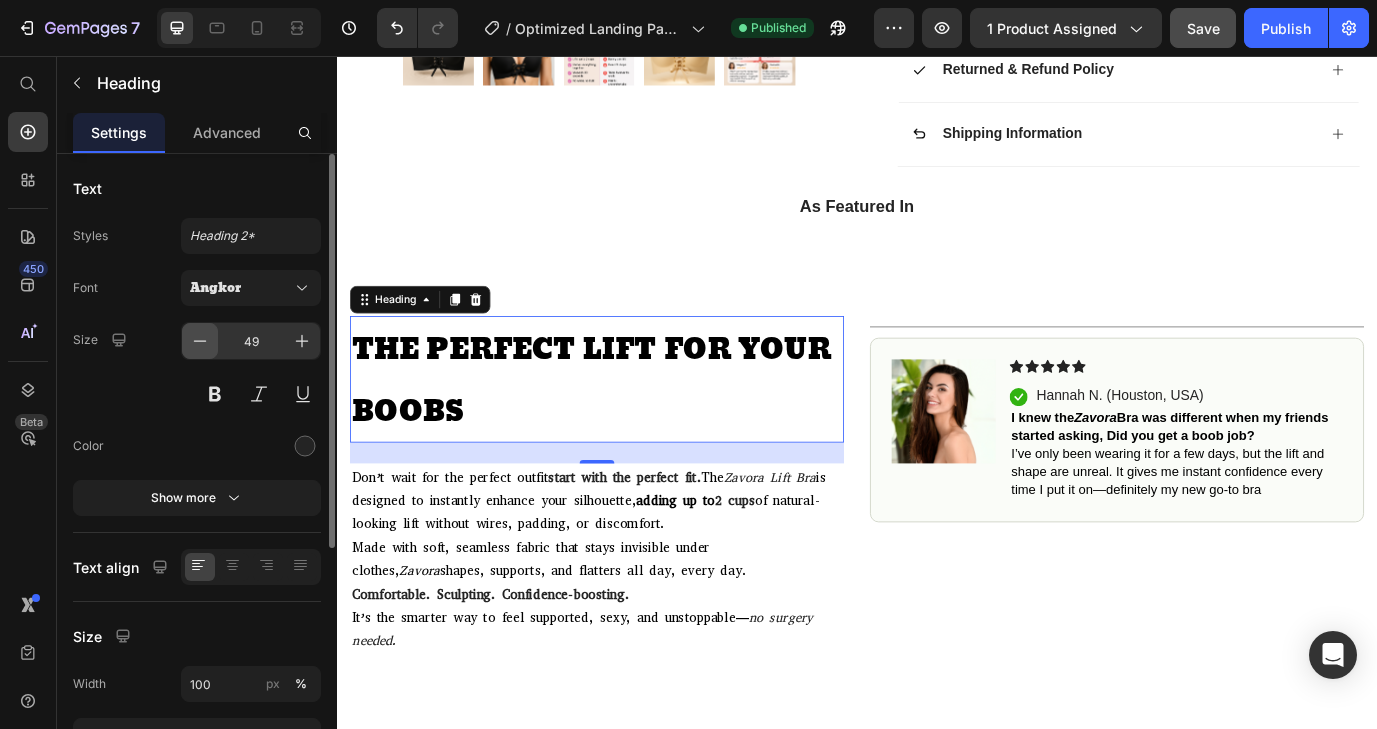 click 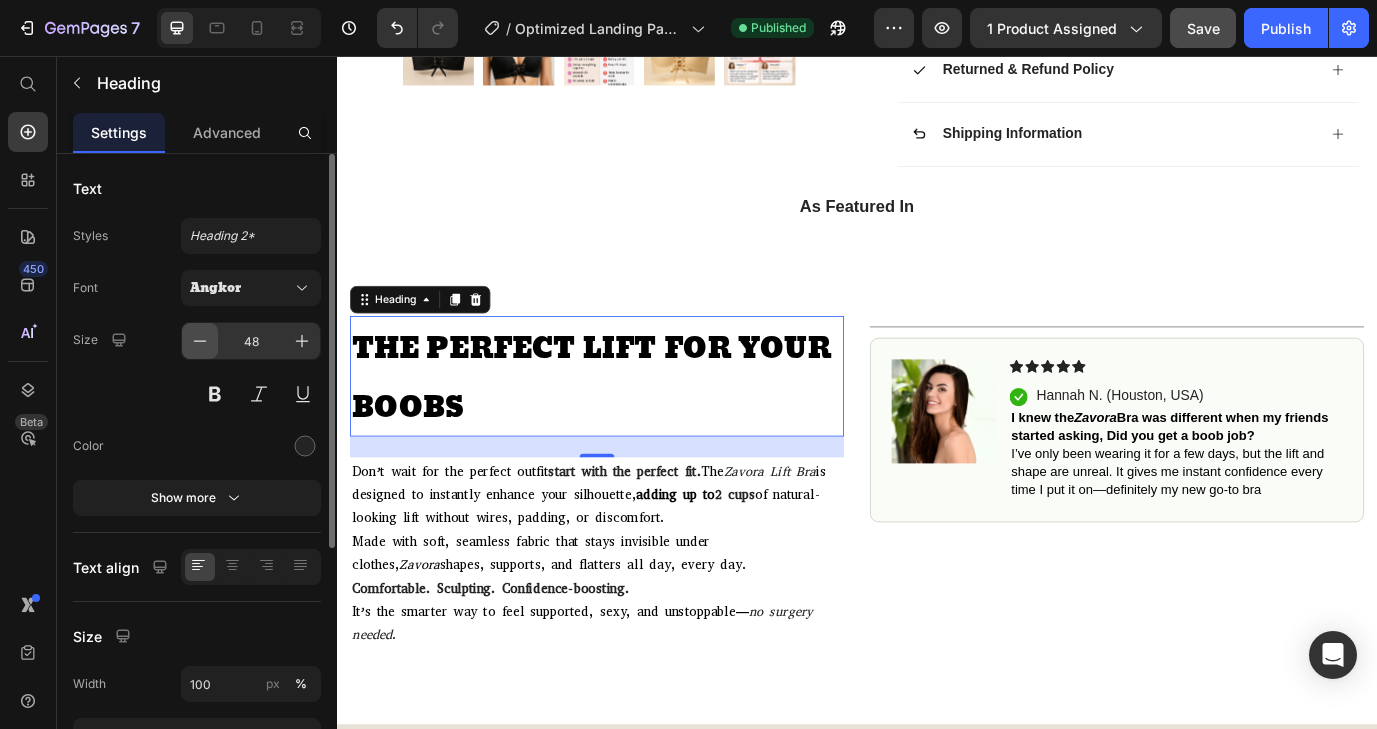 click 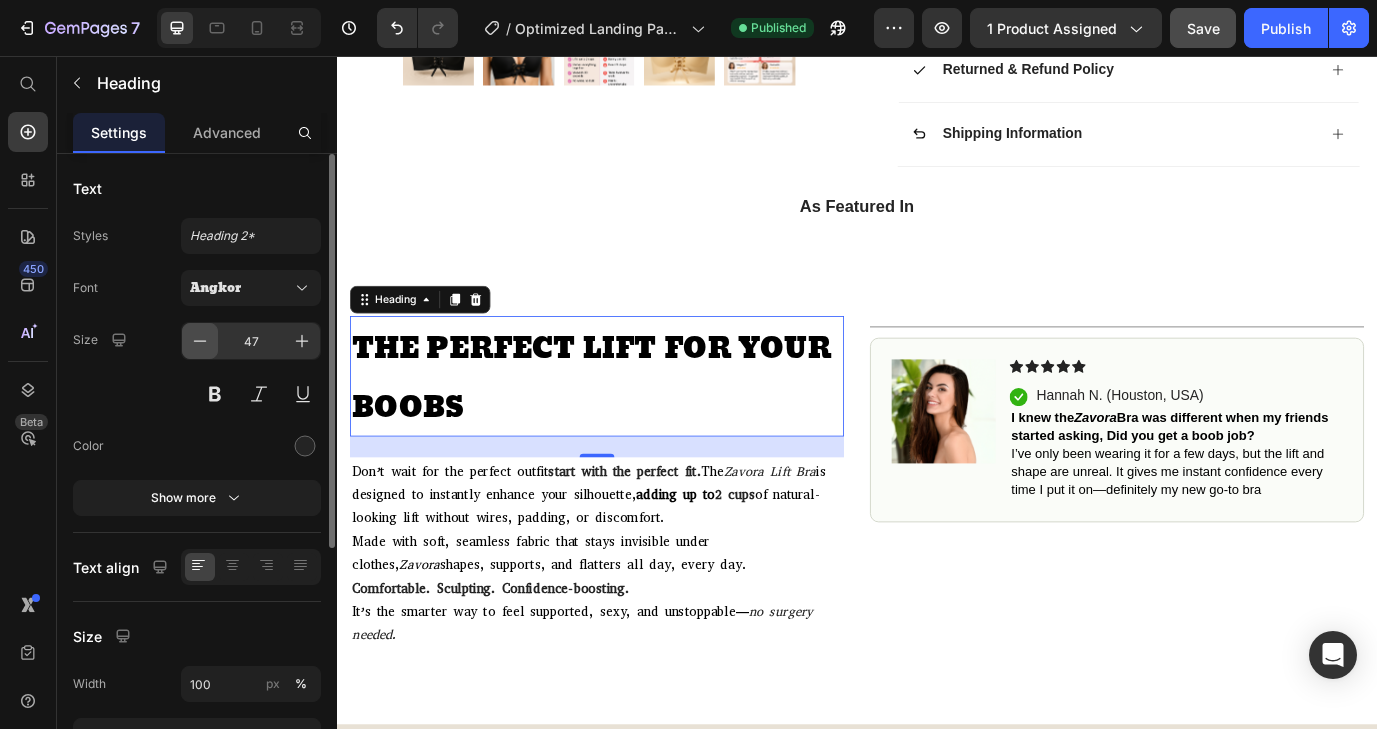 click 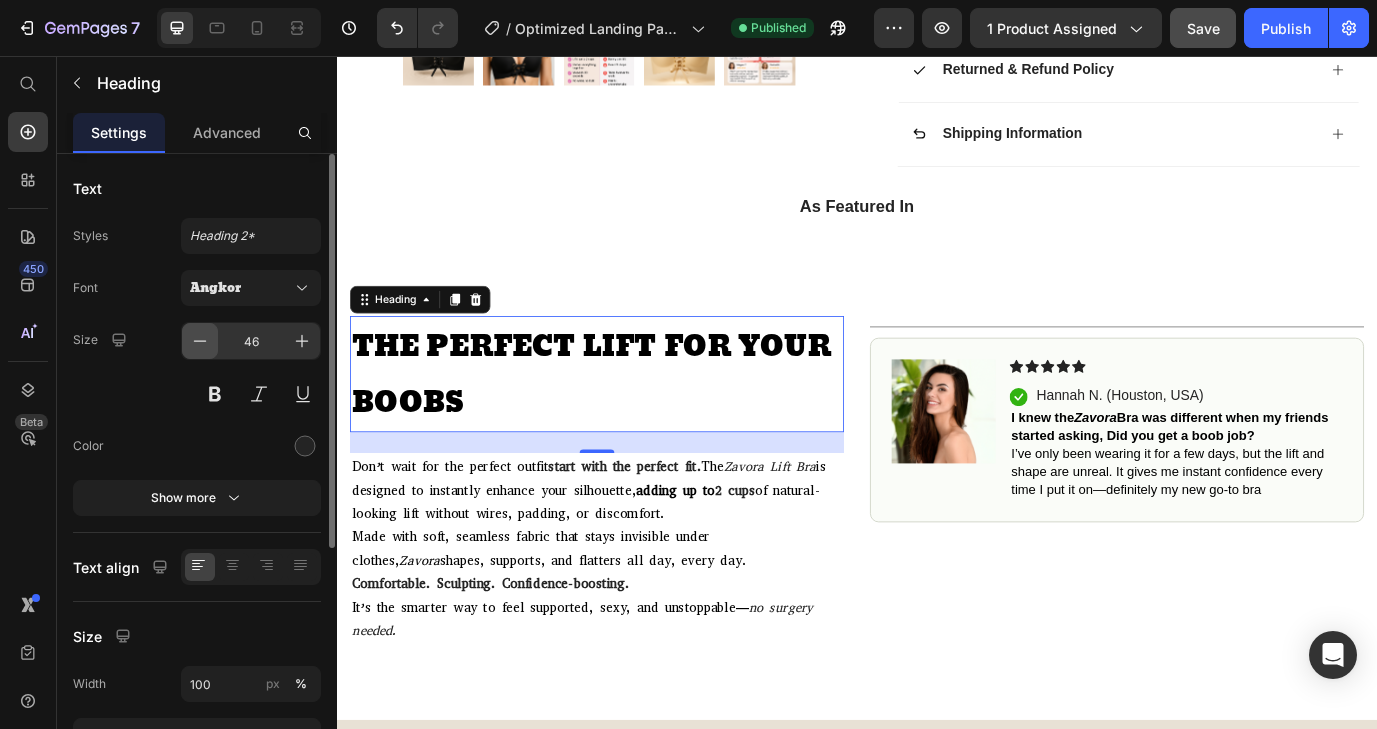 click 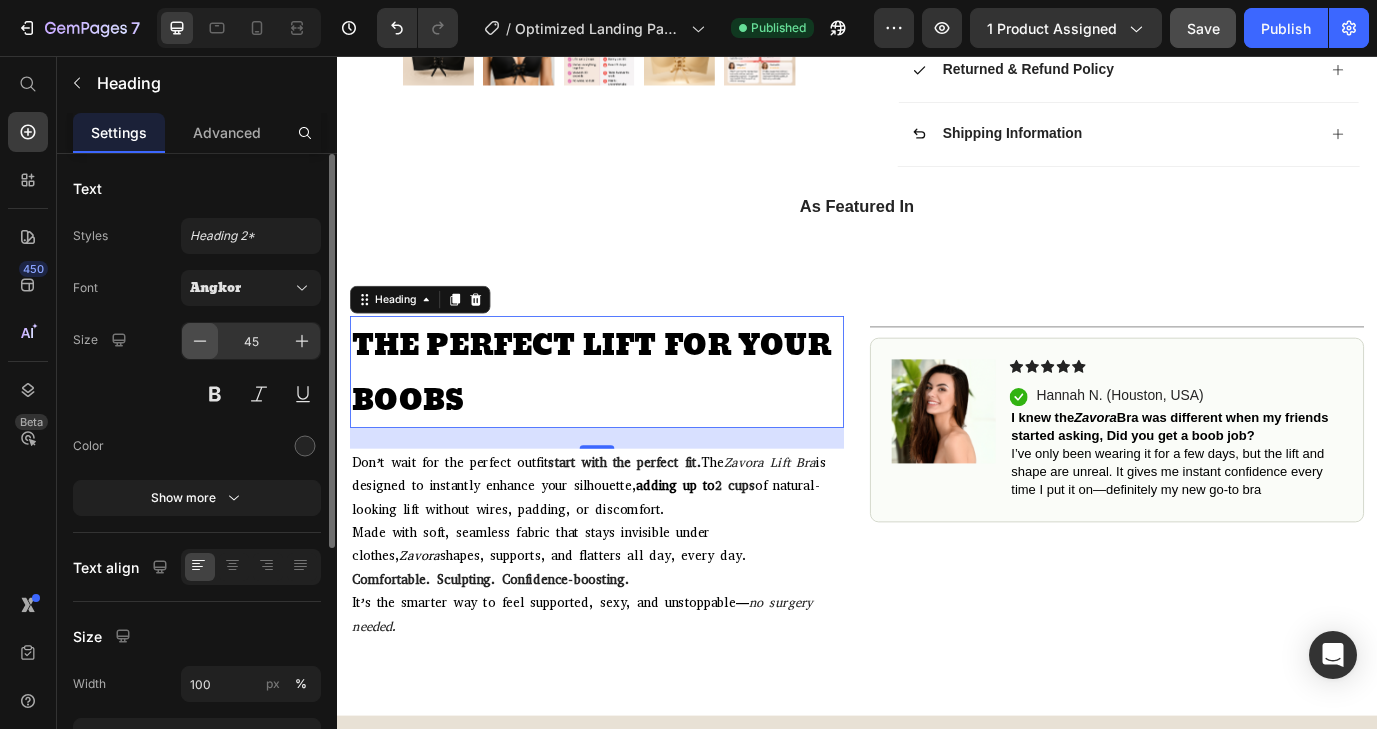 click 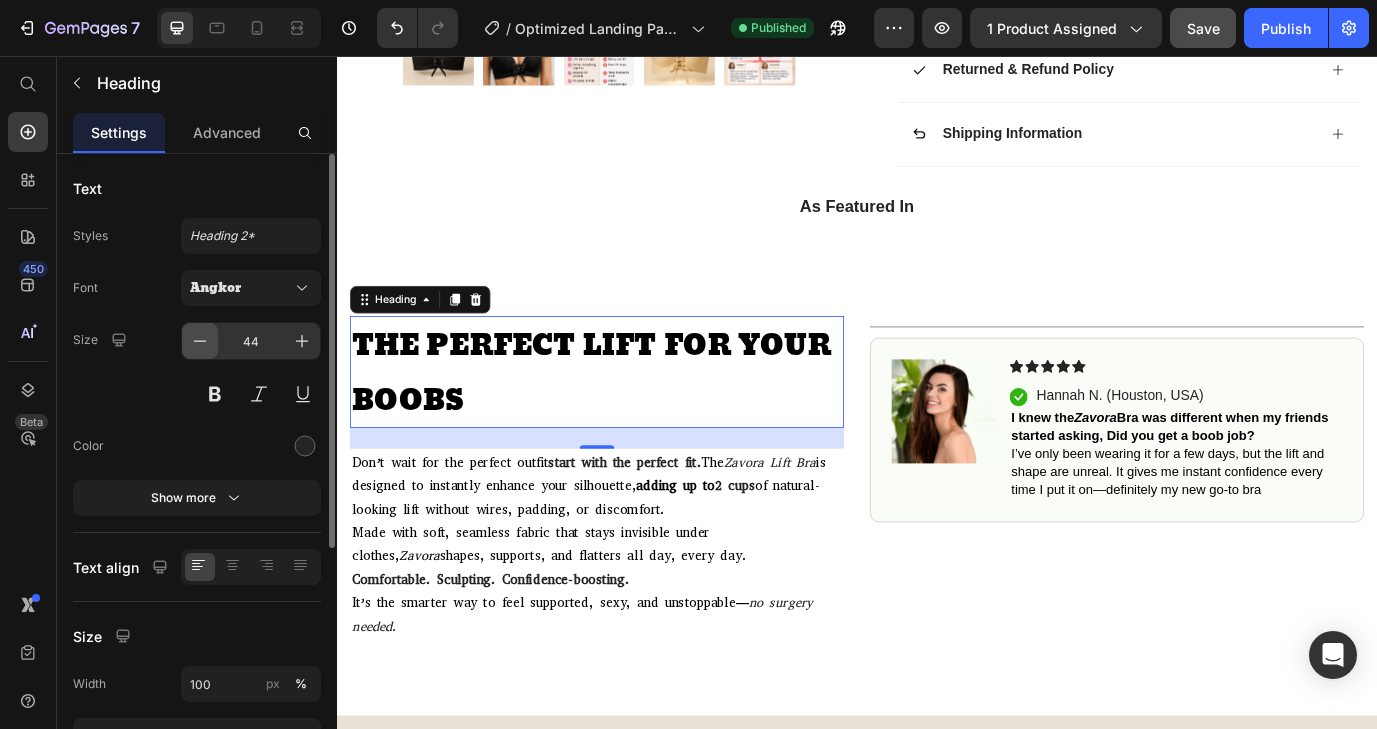 click 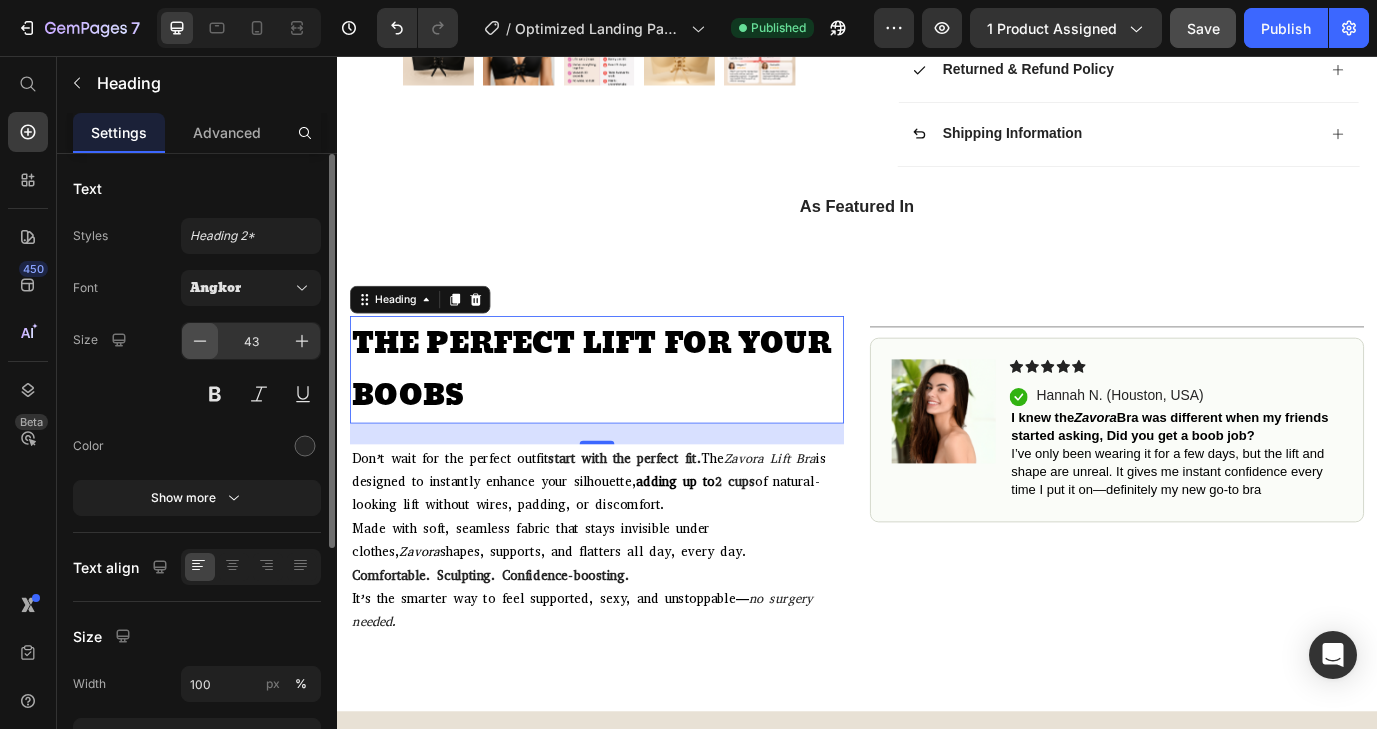 click 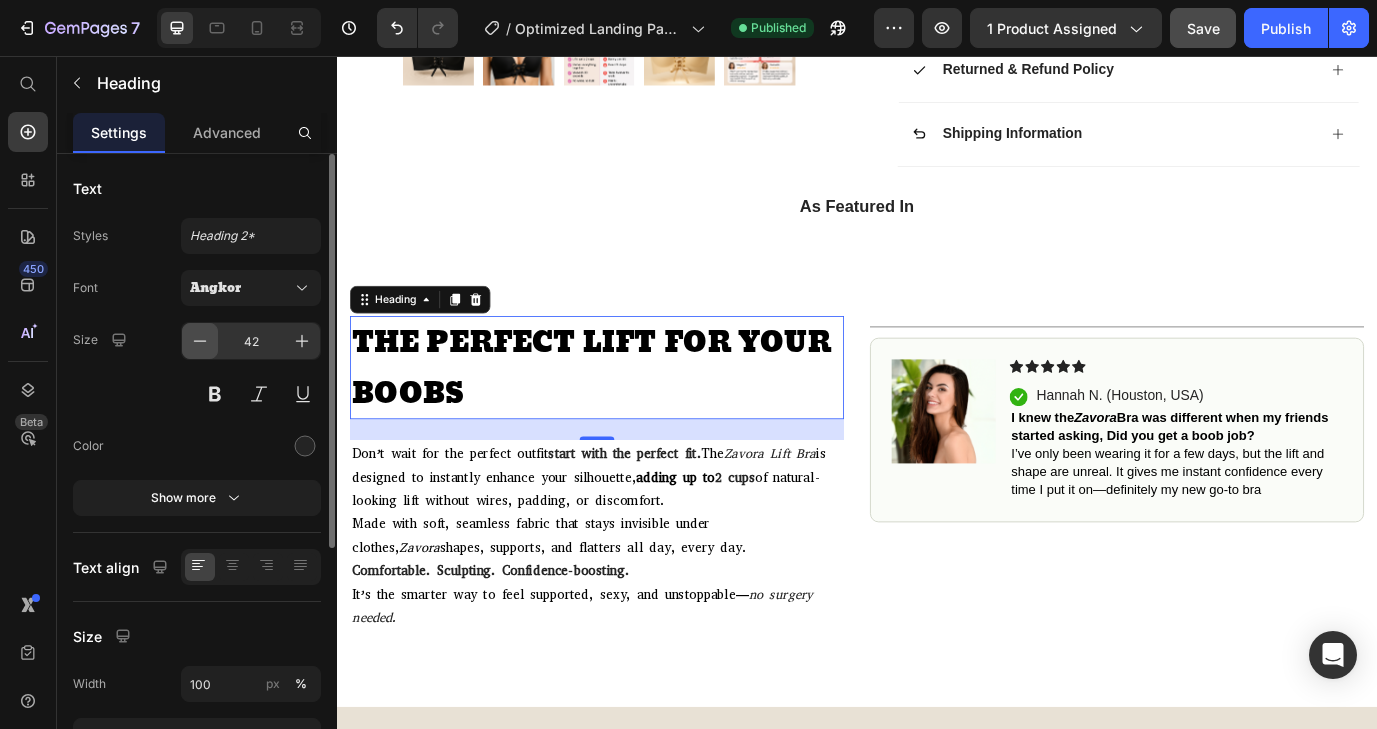 click 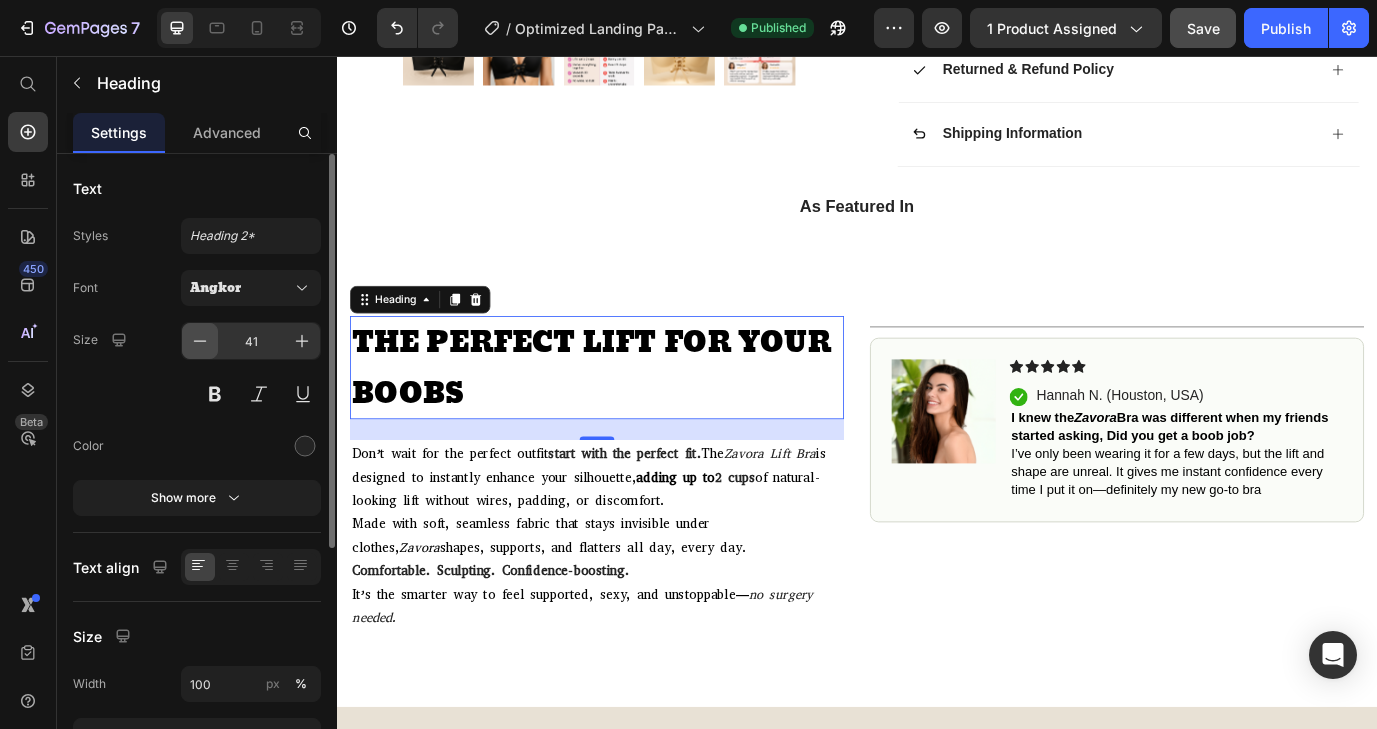 click 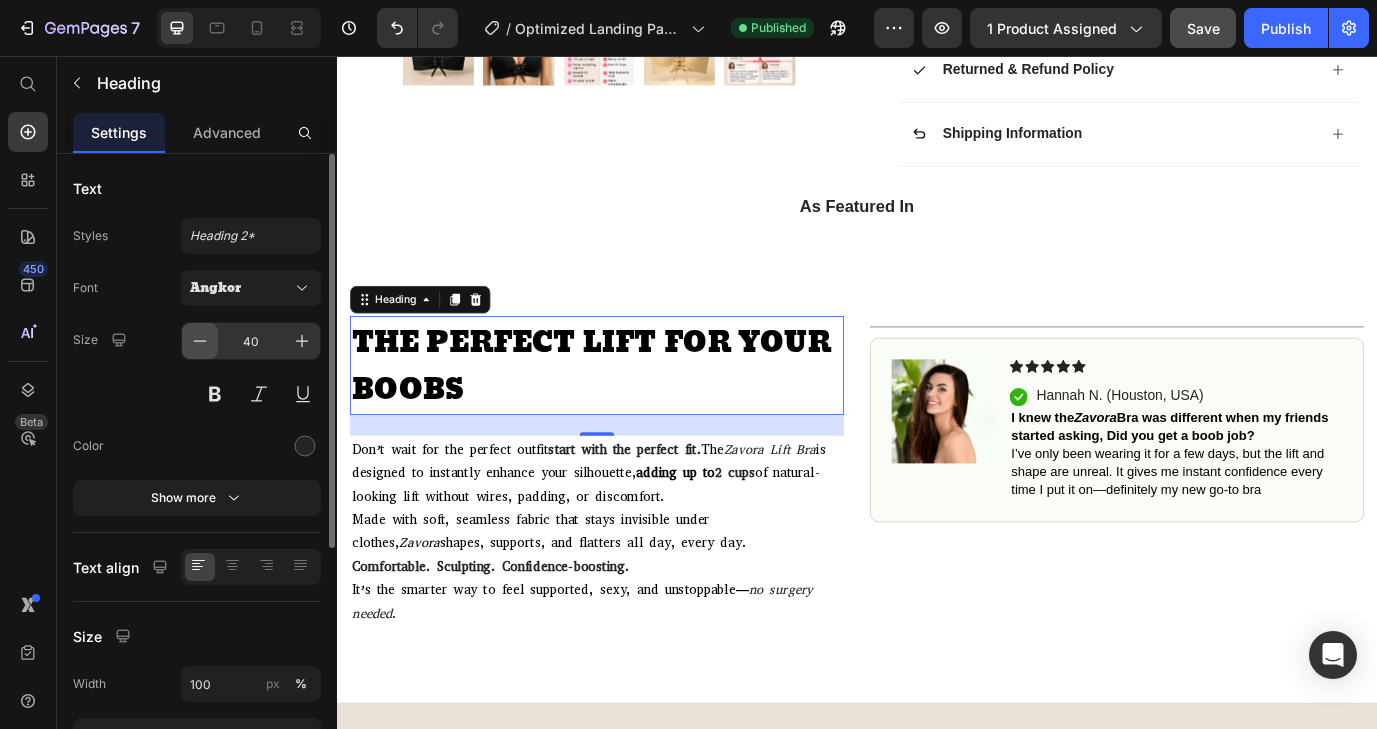click 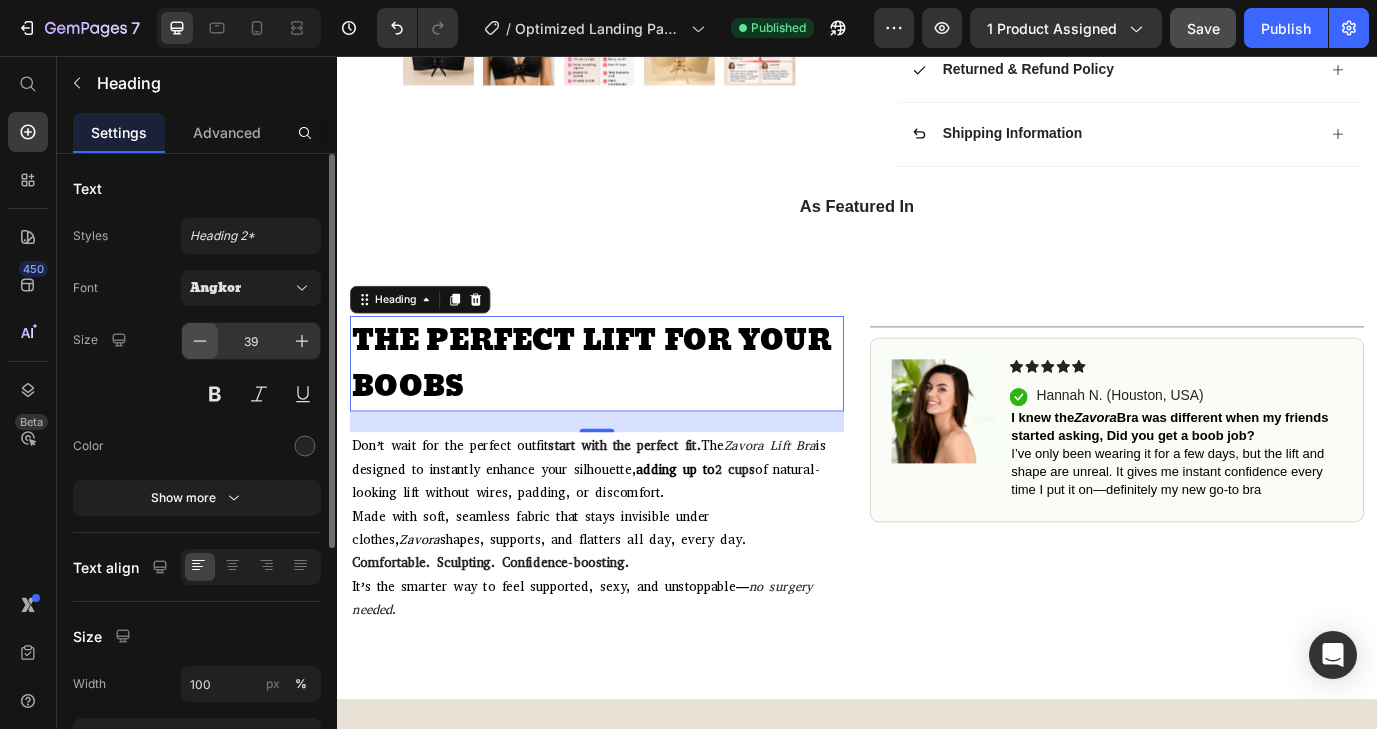 click 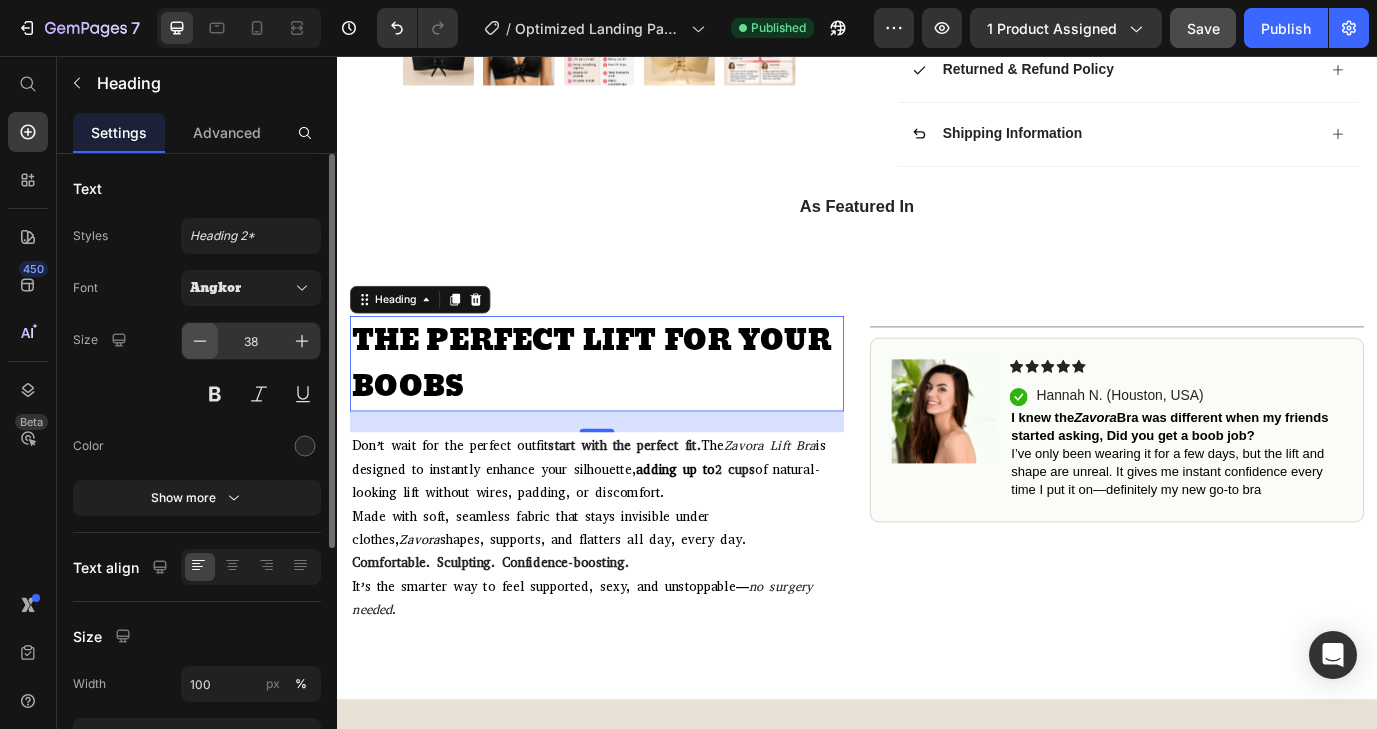 click 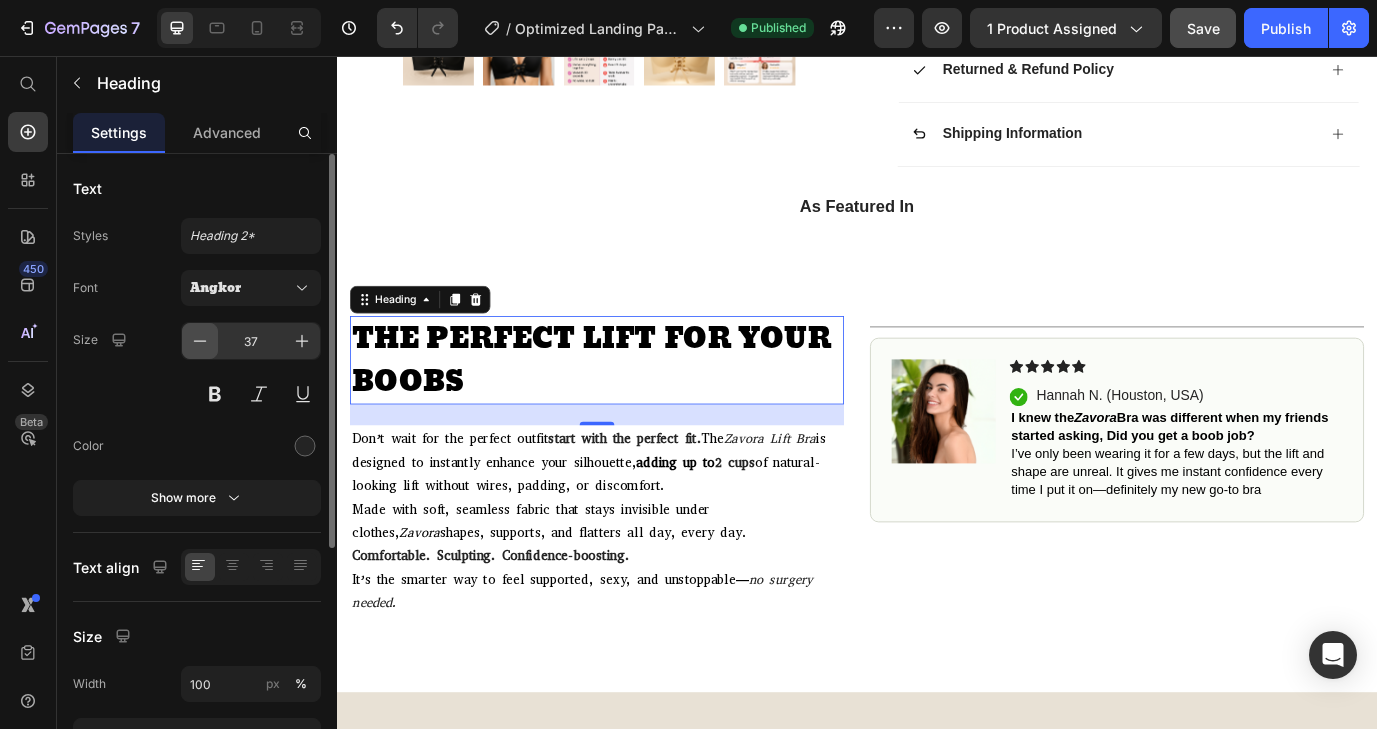 click 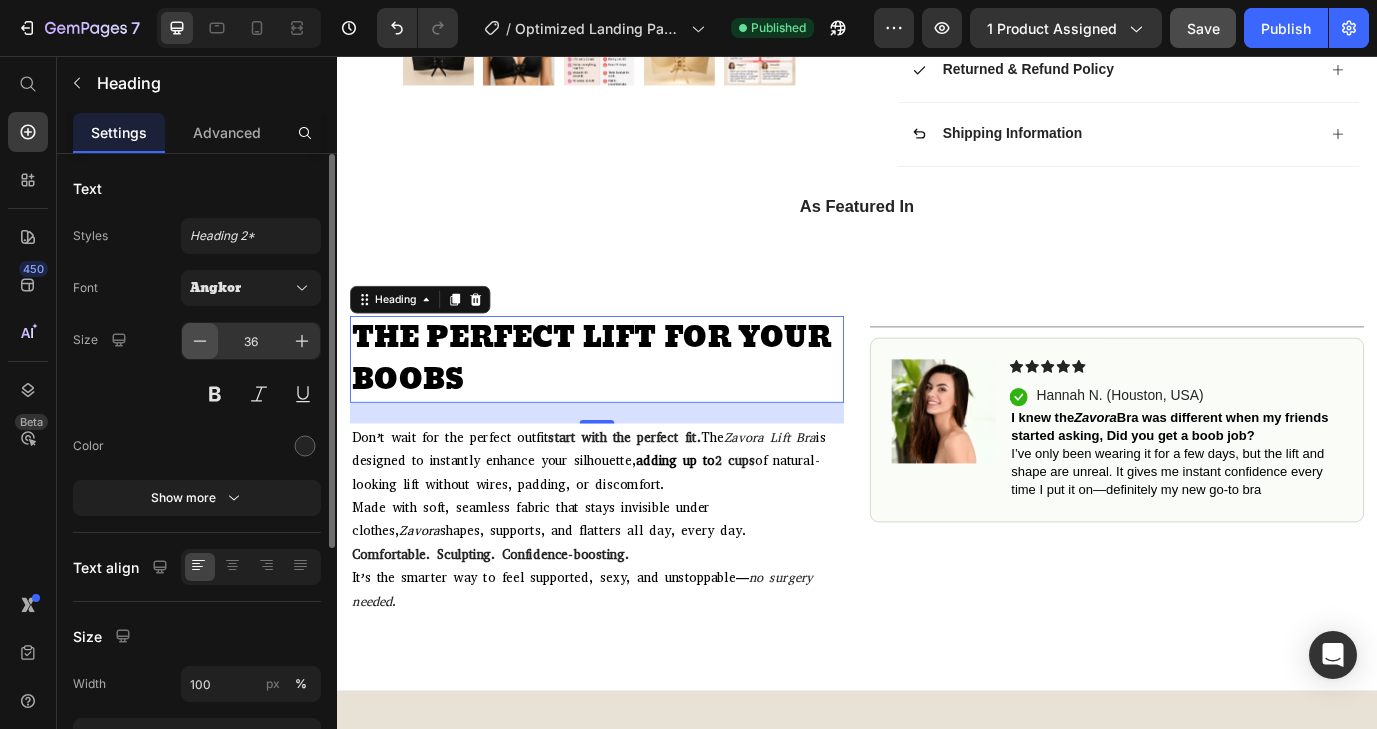 click 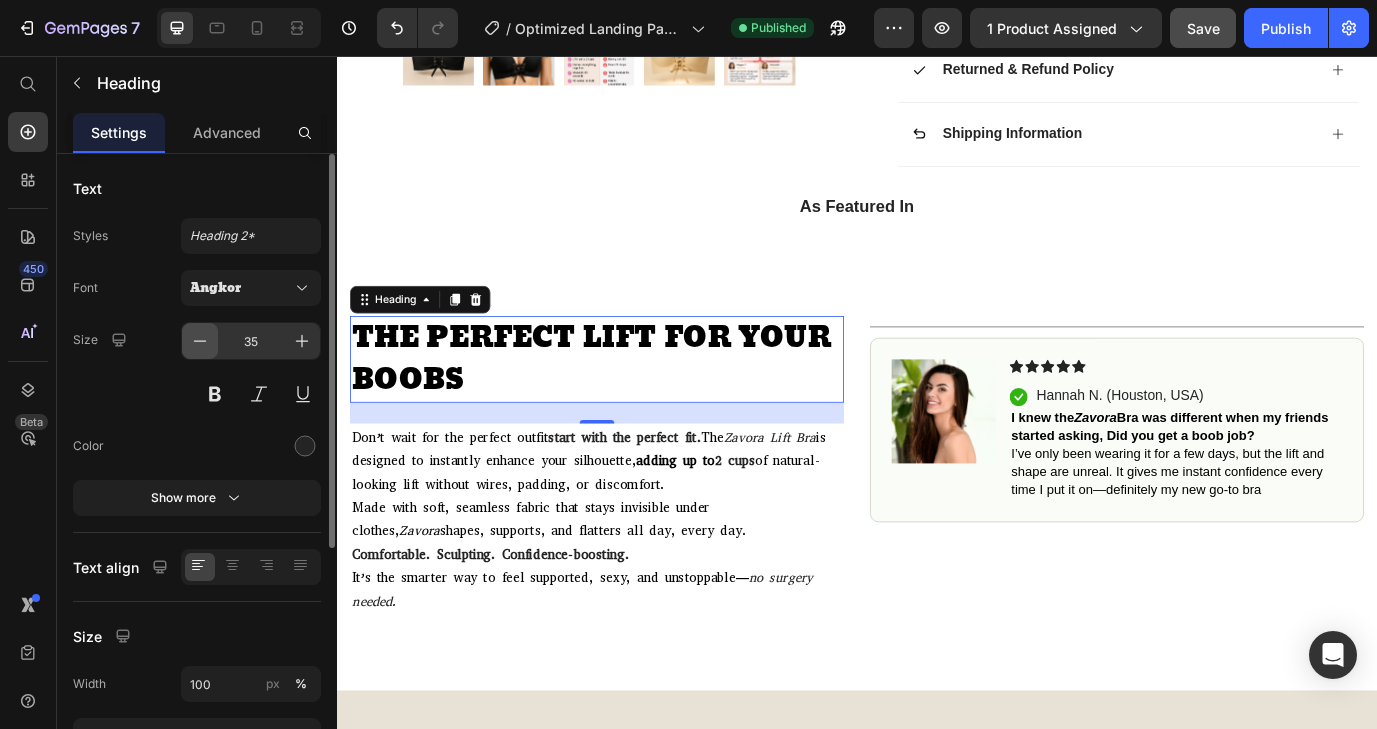 click 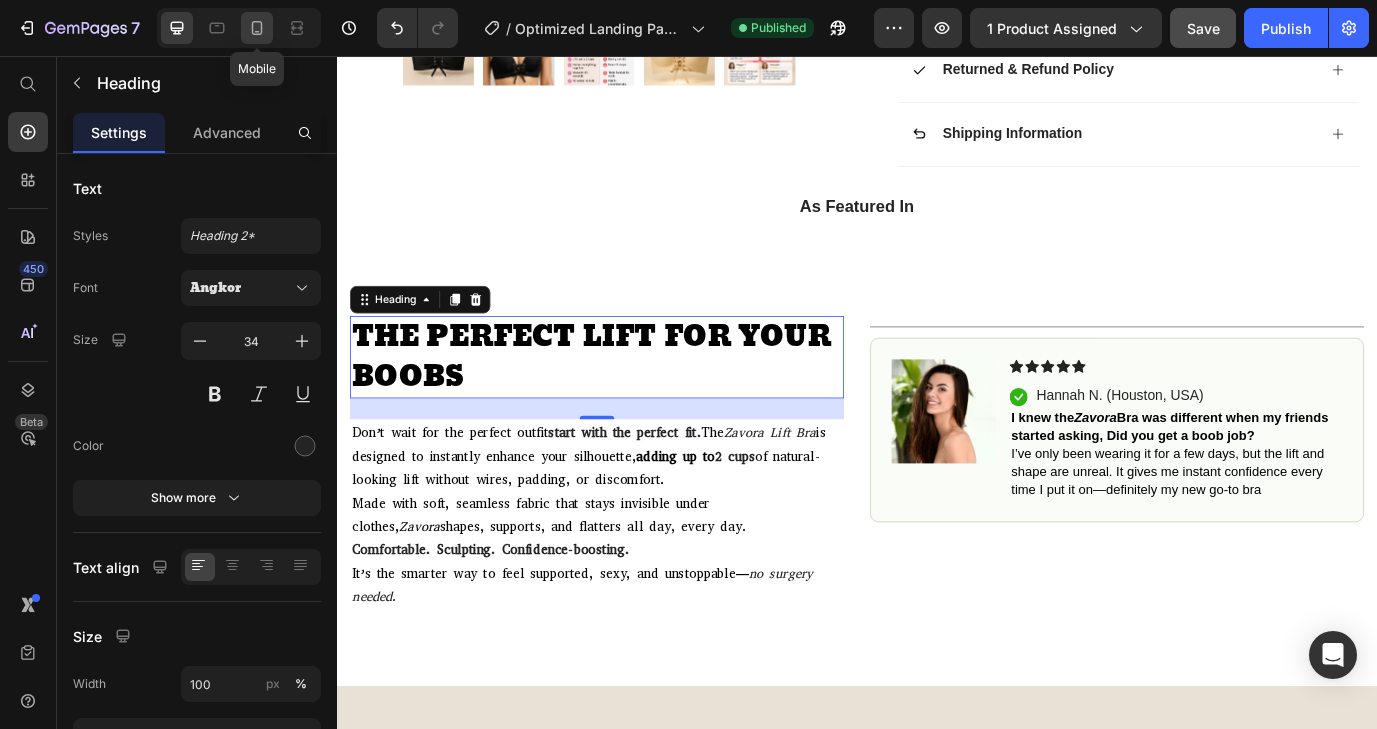 click 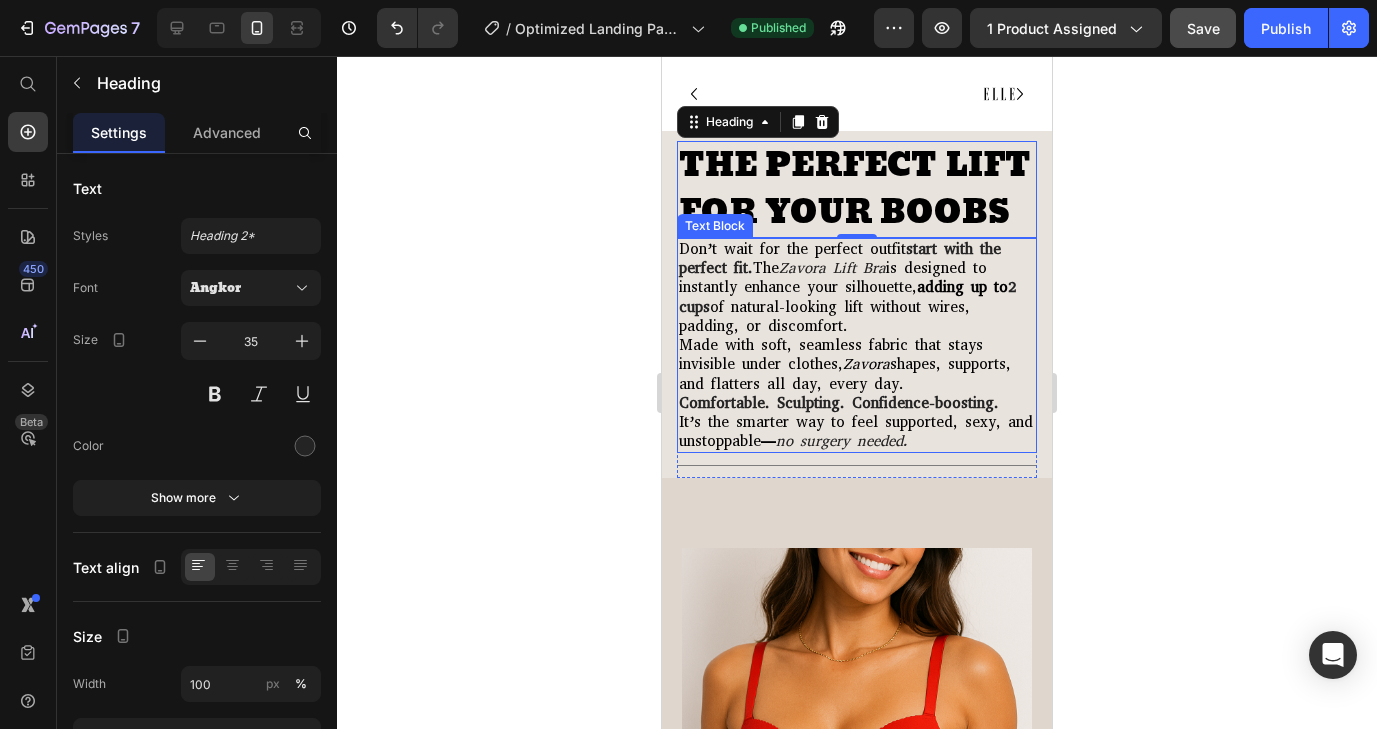 scroll, scrollTop: 1604, scrollLeft: 0, axis: vertical 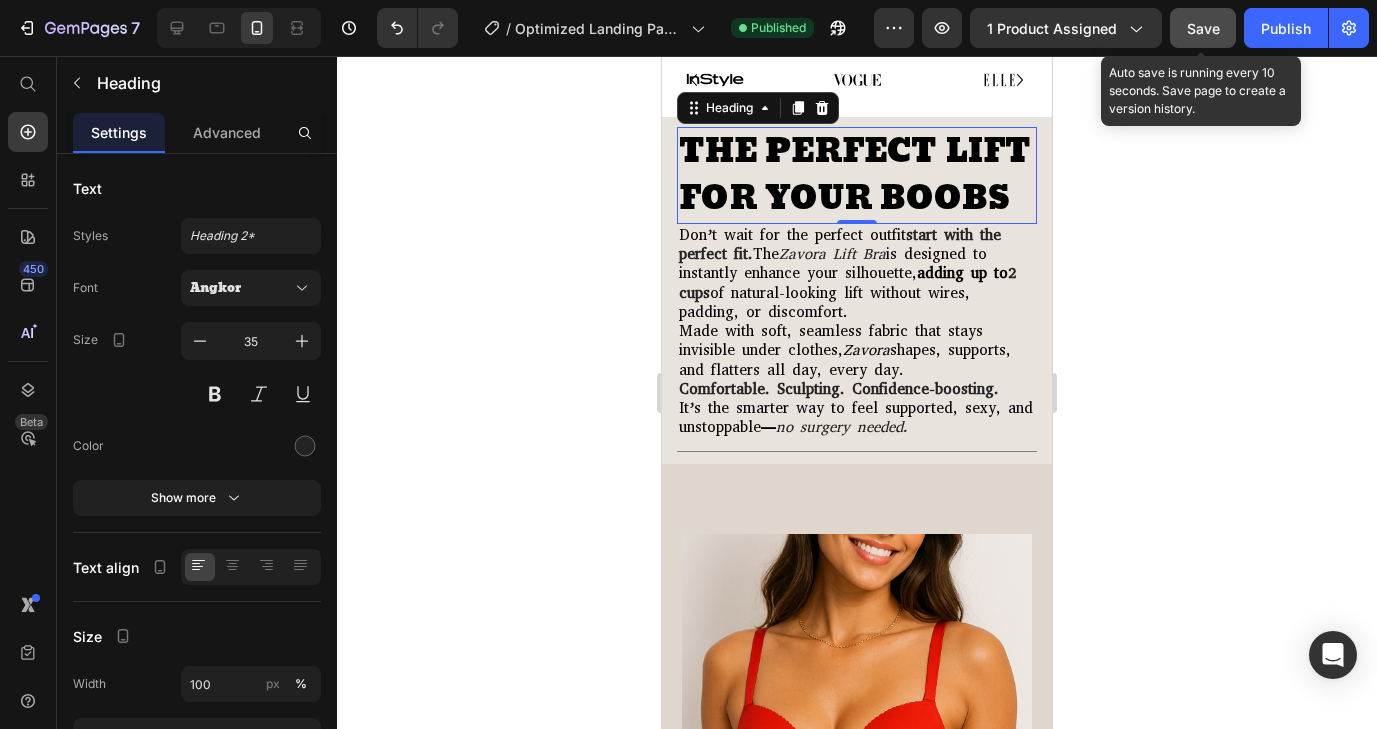 click on "Save" 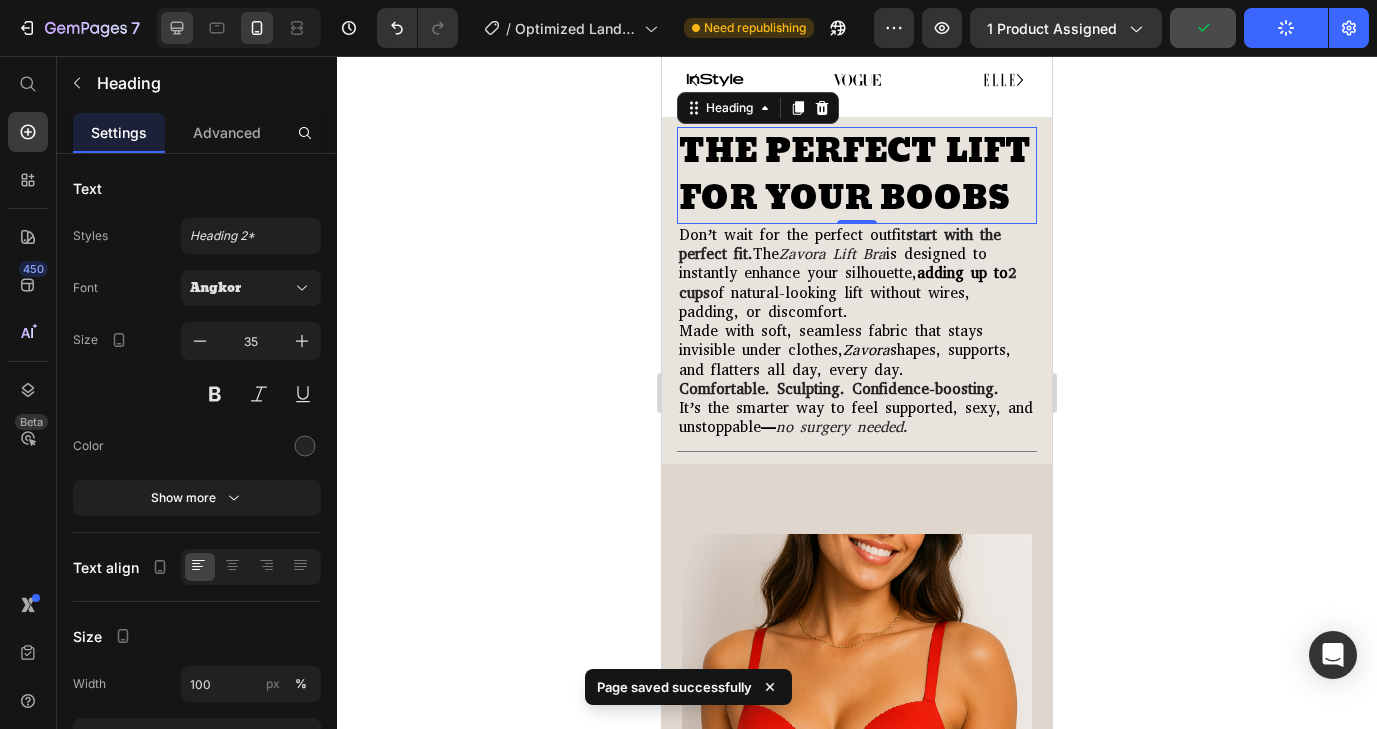 click 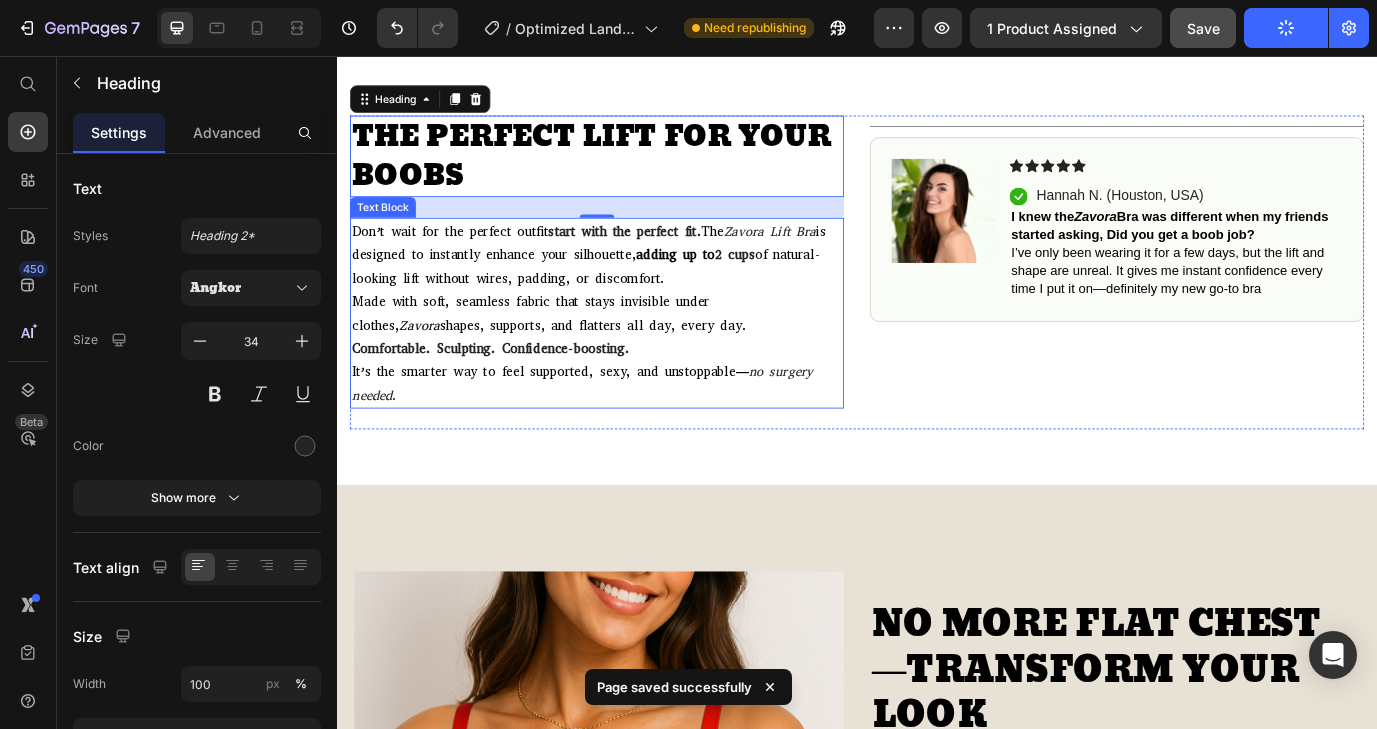 scroll, scrollTop: 1537, scrollLeft: 0, axis: vertical 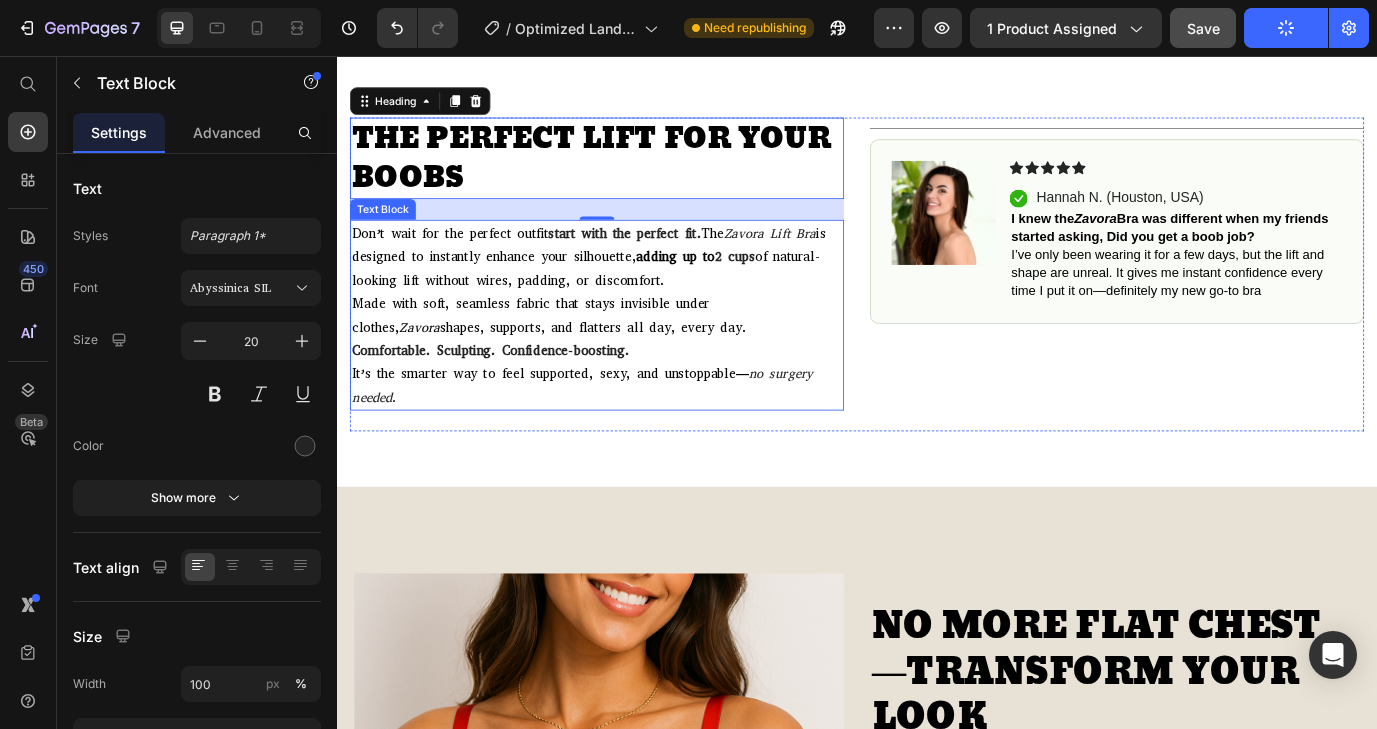 click on "Don’t wait for the perfect outfit  start with the perfect fit.  The  Zavora Lift Bra  is designed to instantly enhance your silhouette,  adding up to  2 cups  of natural-looking lift without wires, padding, or discomfort. Made with soft, seamless fabric that stays invisible under clothes,  Zavora  shapes, supports, and flatters all day, every day. Comfortable. Sculpting. Confidence-boosting. It’s the smarter way to feel supported, sexy, and unstoppable— no surgery needed." at bounding box center [637, 355] 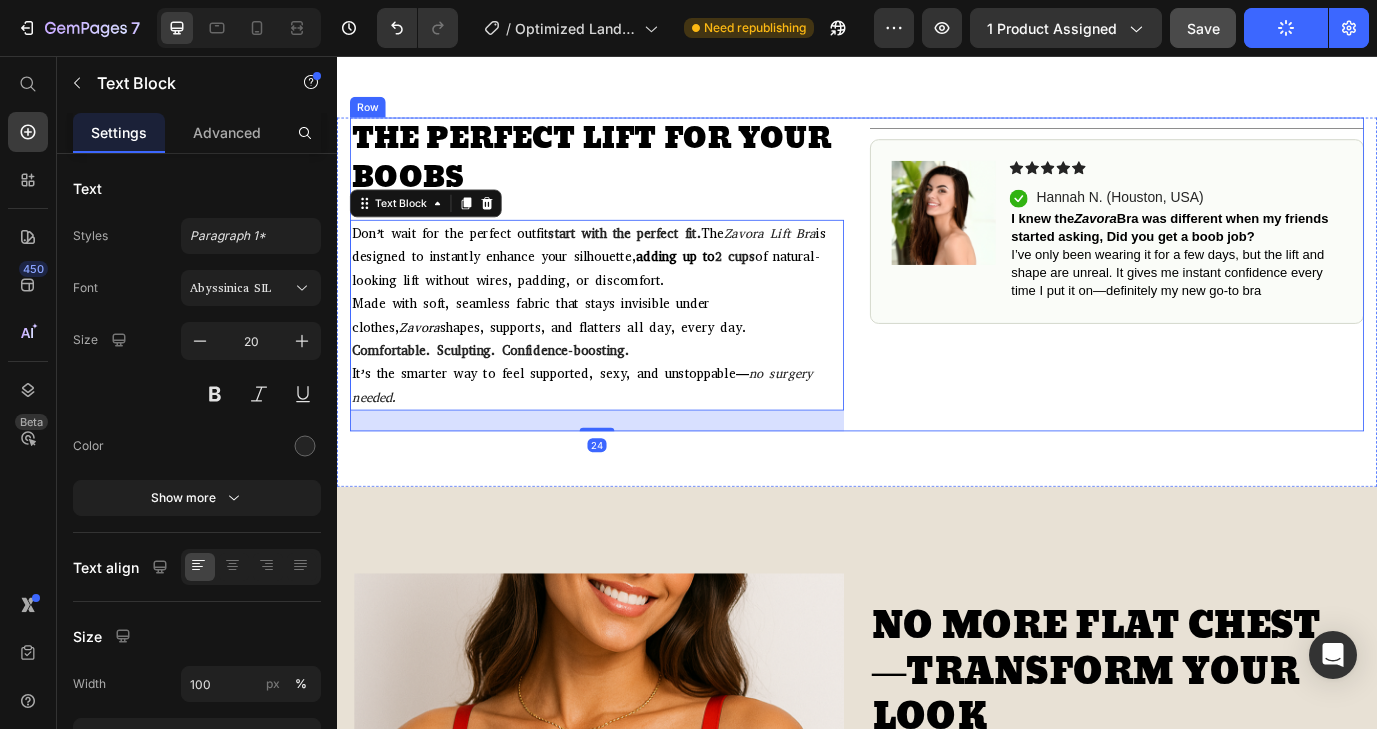 click on "Title Line Image Icon Icon Icon Icon Icon Icon List
Icon [FIRST] [LAST]. ([CITY], [COUNTRY]) Text block Row I knew the  Zavora  Bra was different when my friends started asking, Did you get a boob job? I’ve only been wearing it for a few days, but the lift and shape are unreal. It gives me instant confidence every time I put it on—definitely my new go-to bra Text block Row" at bounding box center [1237, 308] 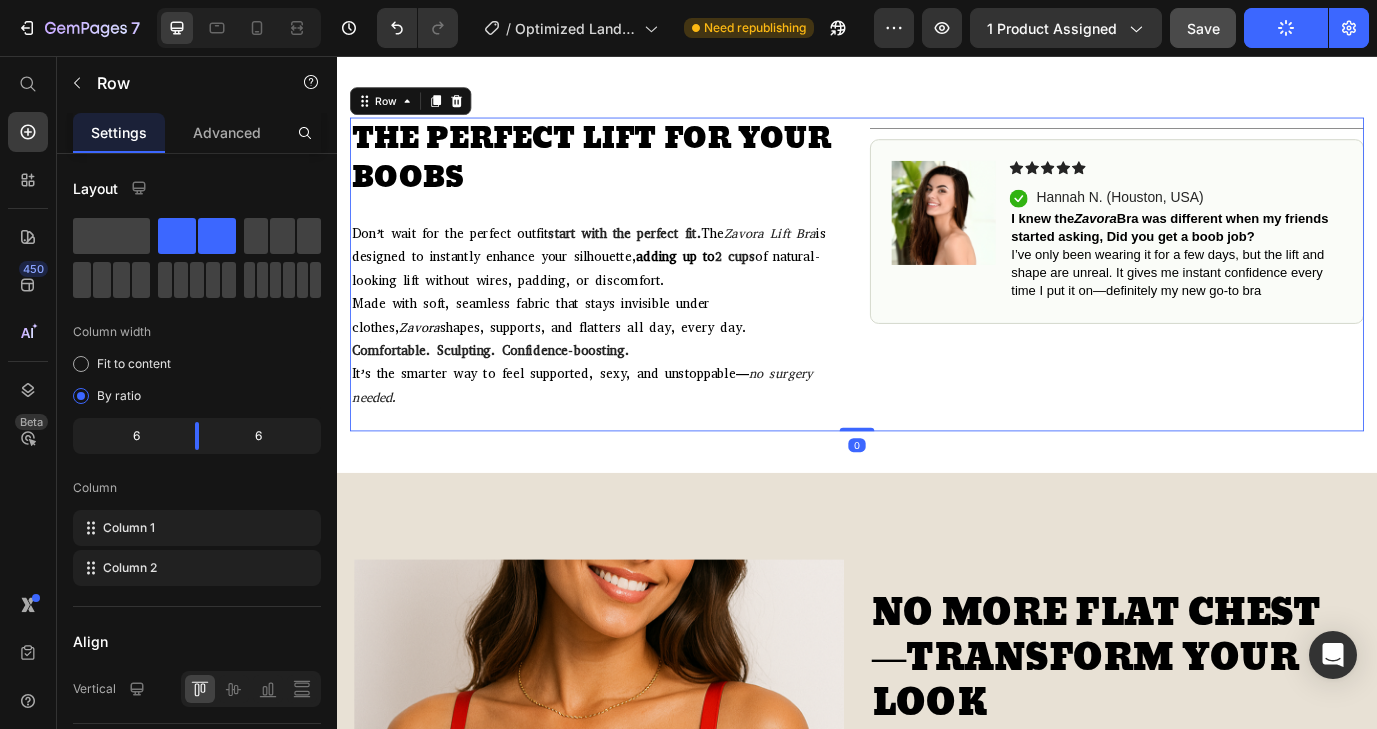 drag, startPoint x: 929, startPoint y: 504, endPoint x: 932, endPoint y: 375, distance: 129.03488 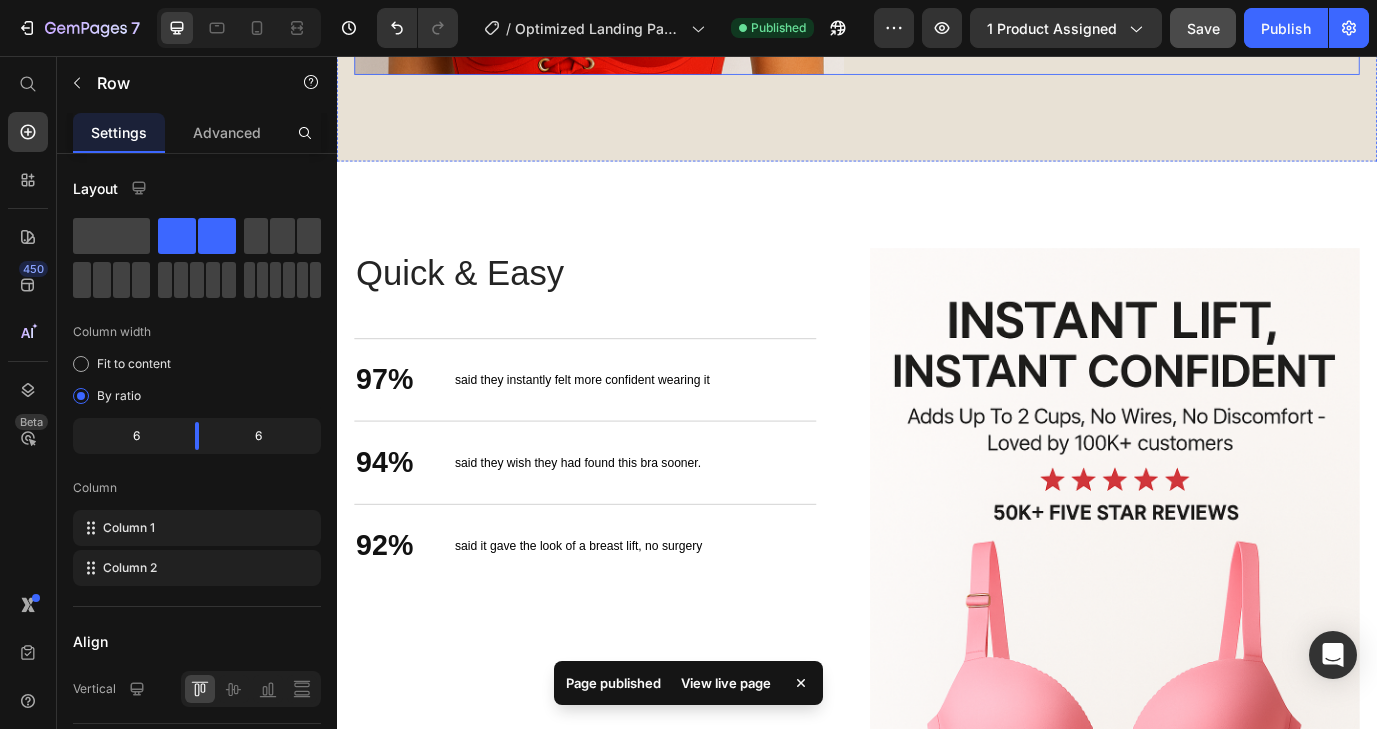 scroll, scrollTop: 2566, scrollLeft: 0, axis: vertical 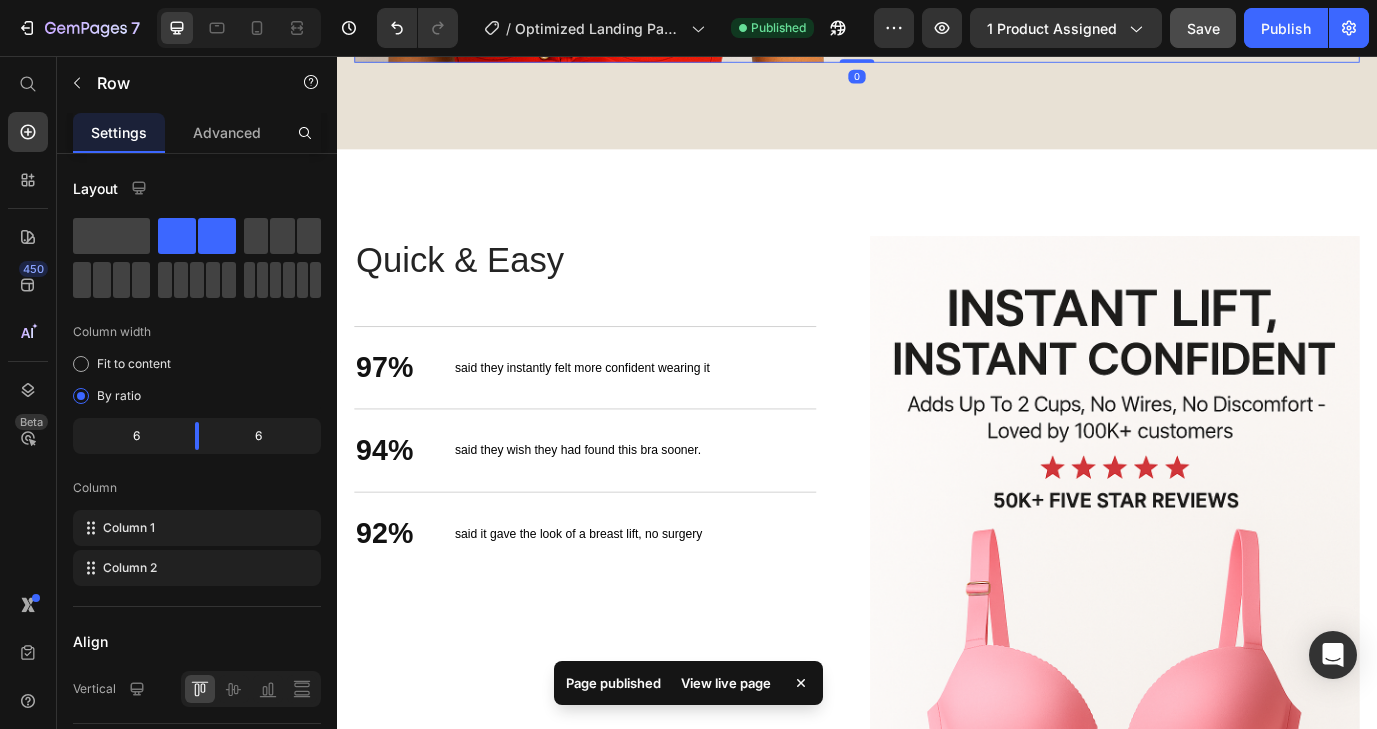 click on "Image NO MORE FLAT CHEST —TRANSFORM YOUR LOOK  Heading The  Zavora Lift Bra  is expertly designed to enhance your natural shape, add up to  2 cup sizes , and deliver unmatched comfort—all without wires, padding, or effort. Just slip it on and instantly lift your silhouette, smooth your curves, and boost your confidence. It’s zero discomfort, all results—made to fit seamlessly into your daily routine Text Block buy it now Button
Icon Chat Us Anytime Text Block [EMAIL] Text Block Row Row Row Row   0" at bounding box center [937, -163] 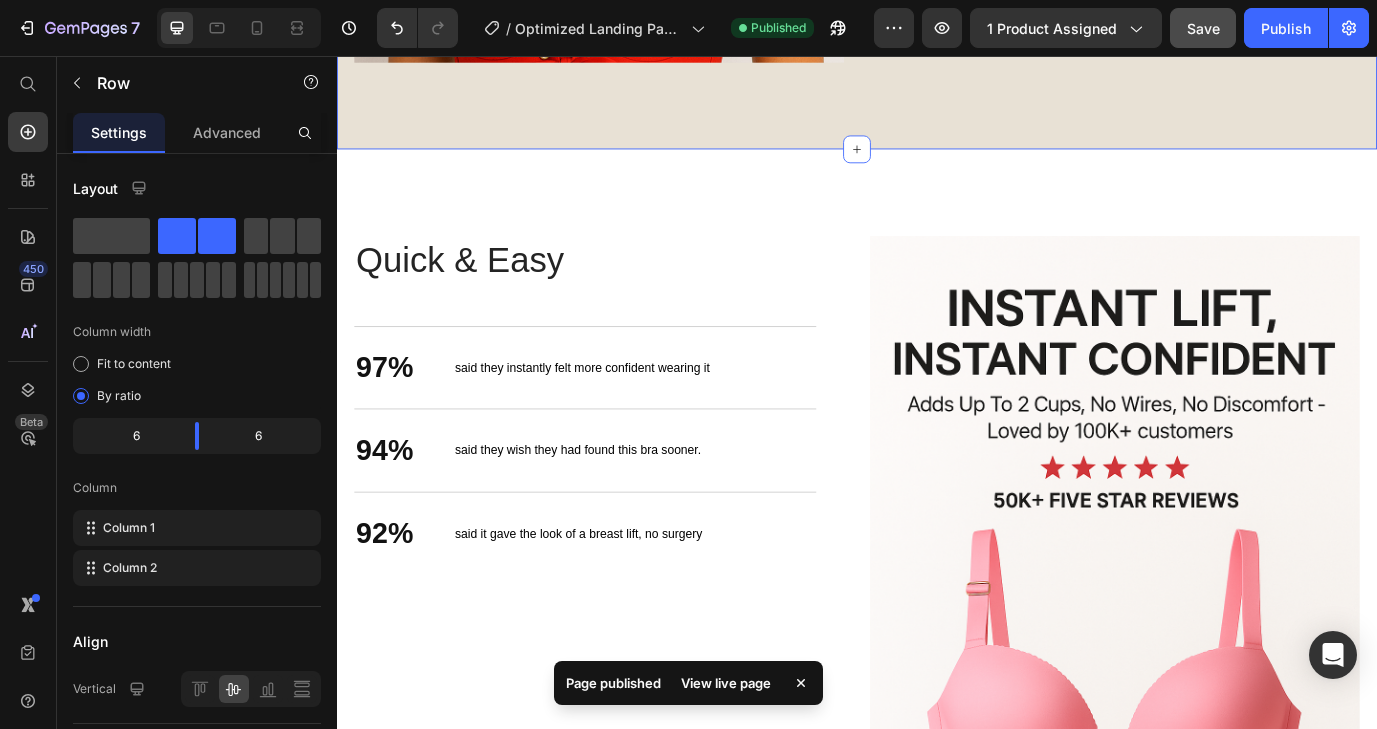 click on "Image NO MORE FLAT CHEST —TRANSFORM YOUR LOOK  Heading The  Zavora Lift Bra  is expertly designed to enhance your natural shape, add up to  2 cup sizes , and deliver unmatched comfort—all without wires, padding, or effort. Just slip it on and instantly lift your silhouette, smooth your curves, and boost your confidence. It’s zero discomfort, all results—made to fit seamlessly into your daily routine Text Block buy it now Button
Icon Chat Us Anytime Text Block [EMAIL] Text Block Row Row Row Row   0" at bounding box center (937, -163) 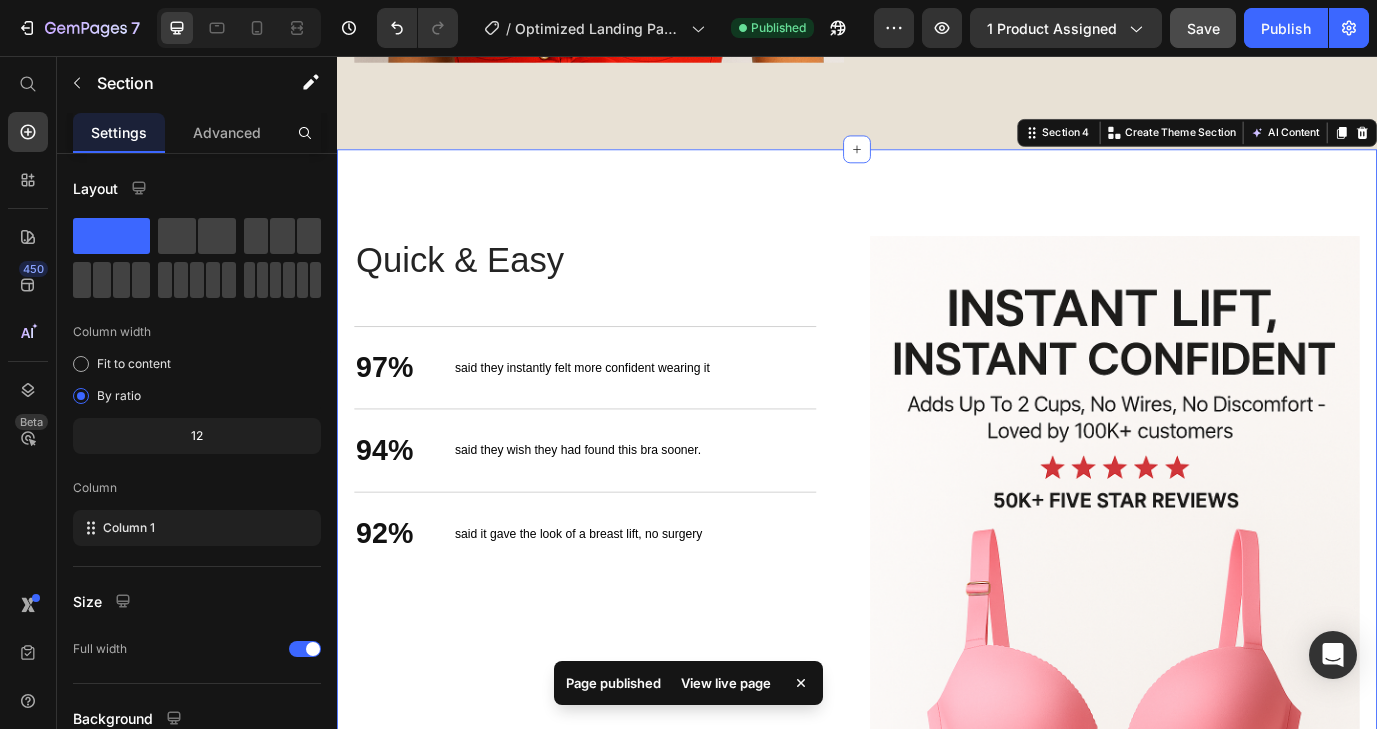 click on "This Bra Started More Conversations Than My Makeup! Heading Quick & Easy Heading 97% Text Block said they instantly felt more confident wearing it Text Block Row 94% Text Block said they wish they had found this bra sooner. Text Block Row 92% Text Block said it gave the look of a breast lift, no surgery Text Block Row Row Image Row Section 4   You can create reusable sections Create Theme Section AI Content Write with GemAI What would you like to describe here? Tone and Voice Persuasive Product Invisible Zavora Lift Pads Show more Generate" at bounding box center [937, 688] 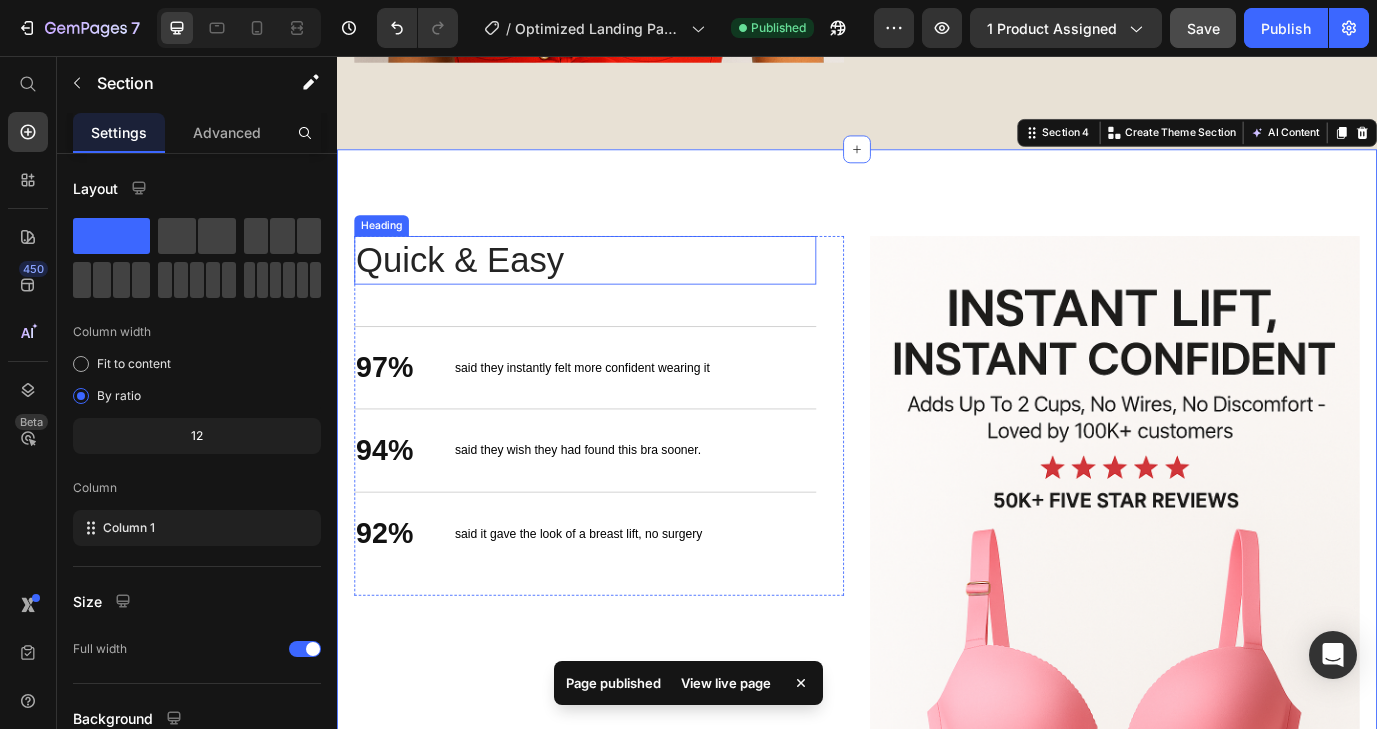 click on "Quick & Easy" at bounding box center (623, 292) 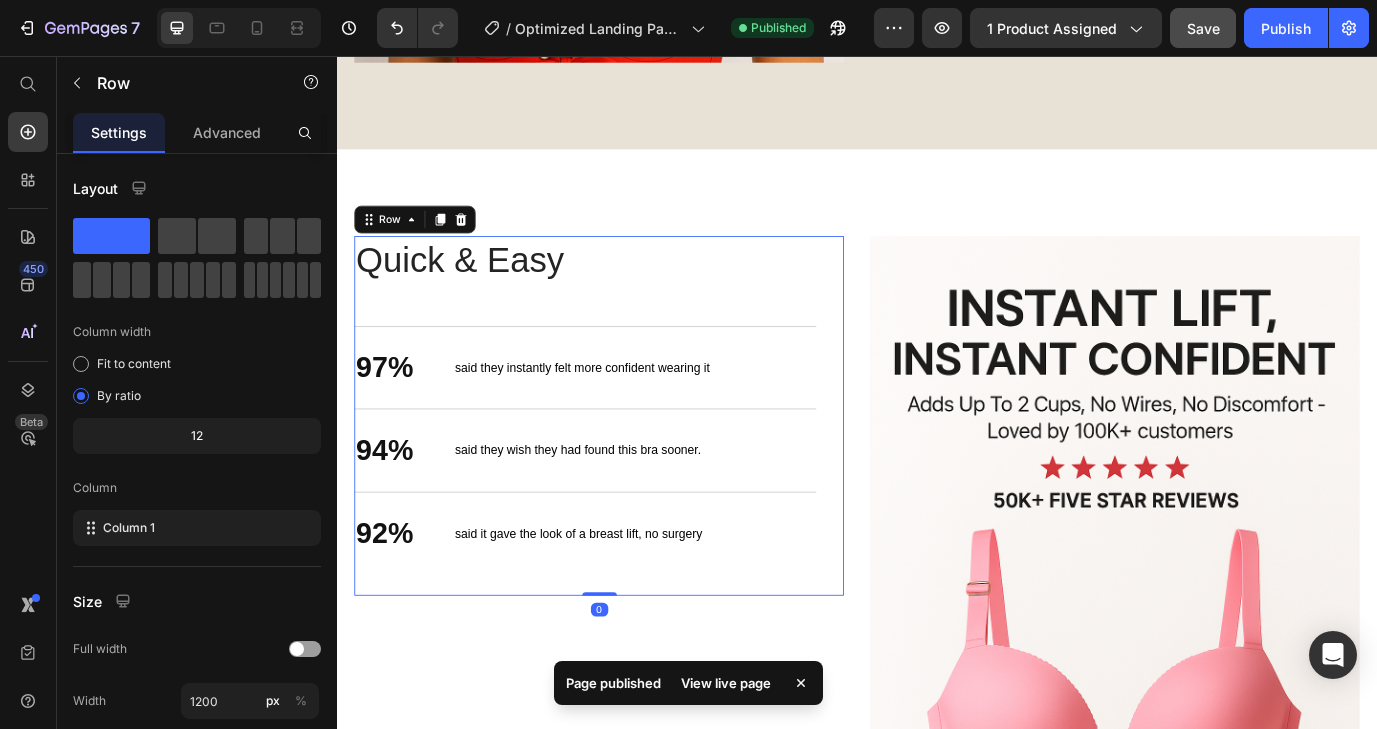 click on "Quick & Easy Heading 97% Text Block said they instantly felt more confident wearing it Text Block Row 94% Text Block said they wish they had found this bra sooner. Text Block Row 92% Text Block said it gave the look of a breast lift, no surgery Text Block Row Row   0" at bounding box center [639, 472] 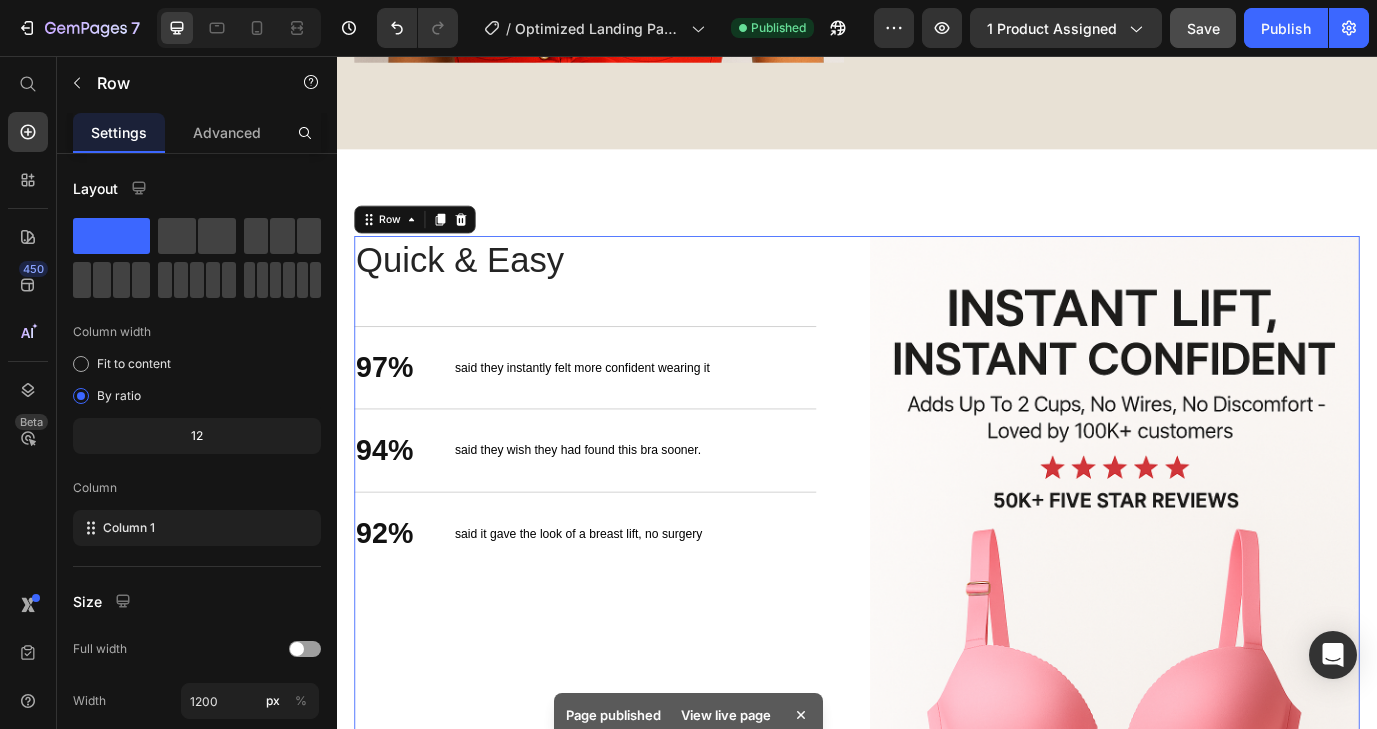 click on "Quick & Easy Heading 97% Text Block said they instantly felt more confident wearing it Text Block Row 94% Text Block said they wish they had found this bra sooner. Text Block Row 92% Text Block said it gave the look of a breast lift, no surgery Text Block Row Row Image Row   0" at bounding box center [937, 688] 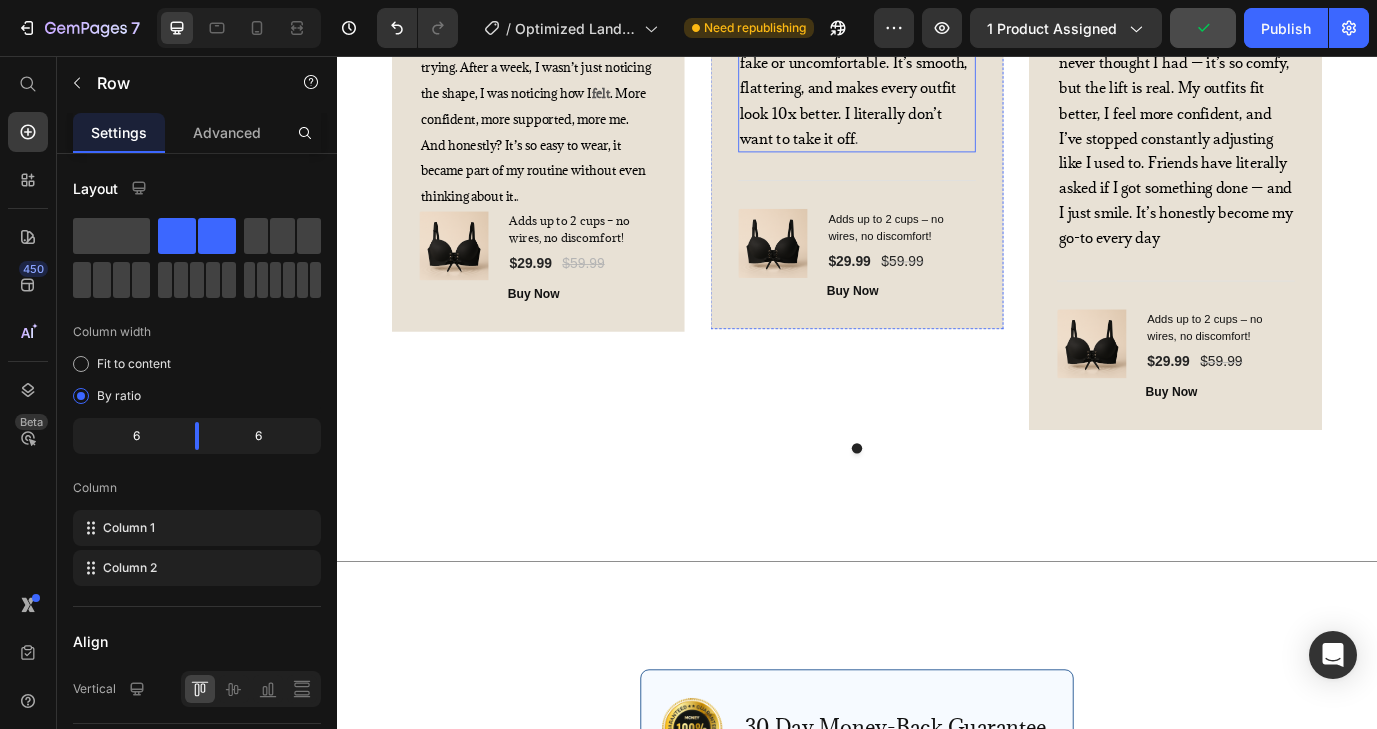 scroll, scrollTop: 4579, scrollLeft: 0, axis: vertical 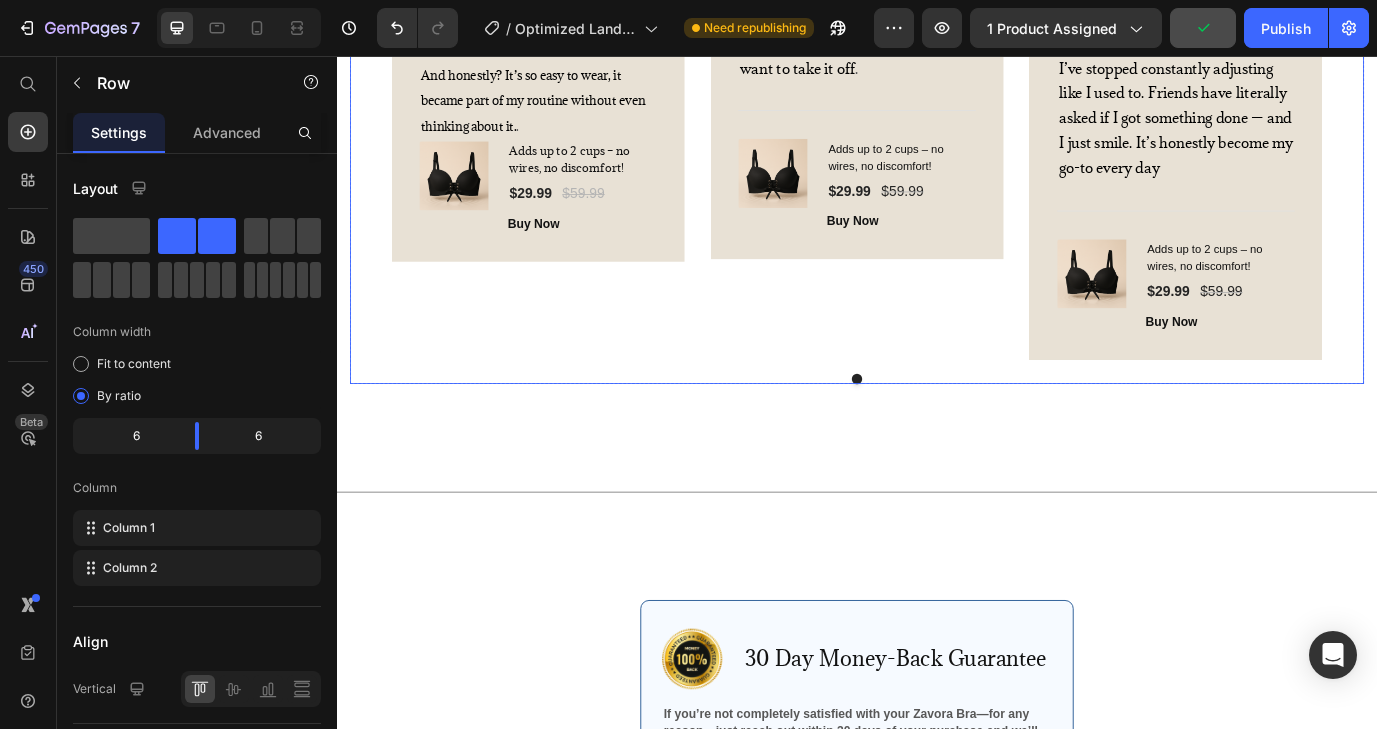 click on "Image
Icon
Icon
Icon
Icon
Icon Row [FIRST] [LAST]. Text block Row This bra changed the game for me. I’ve always felt a little insecure about my chest size, but the Zavora bra gives me a boost without feeling fake or uncomfortable. It’s smooth, flattering, and makes every outfit look 10x better. I literally don’t want to take it off . Text block                Title Line (P) Images & Gallery Adds up to 2 cups – no wires, no discomfort! (P) Title $29.99 (P) Price $59.99 (P) Price Row Buy Now (P) Cart Button Product Row" at bounding box center (937, 76) 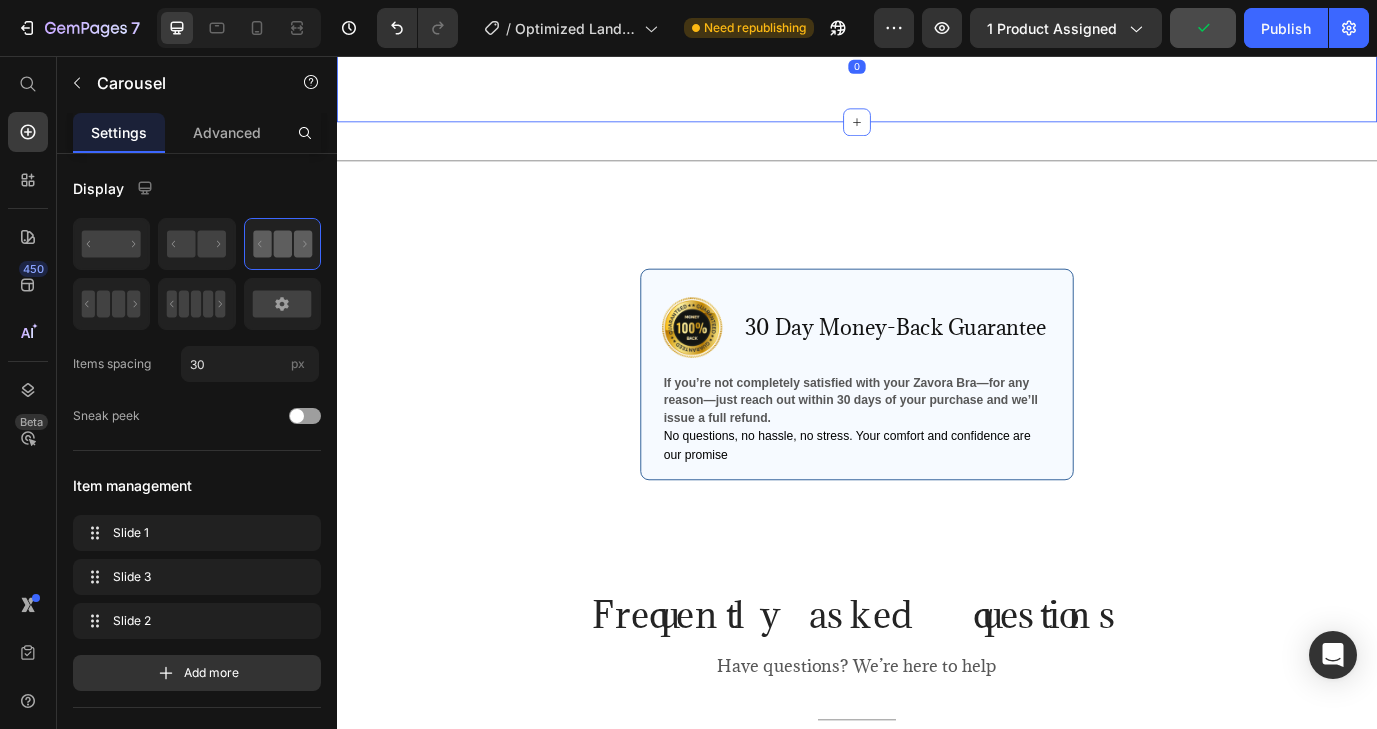 scroll, scrollTop: 4972, scrollLeft: 0, axis: vertical 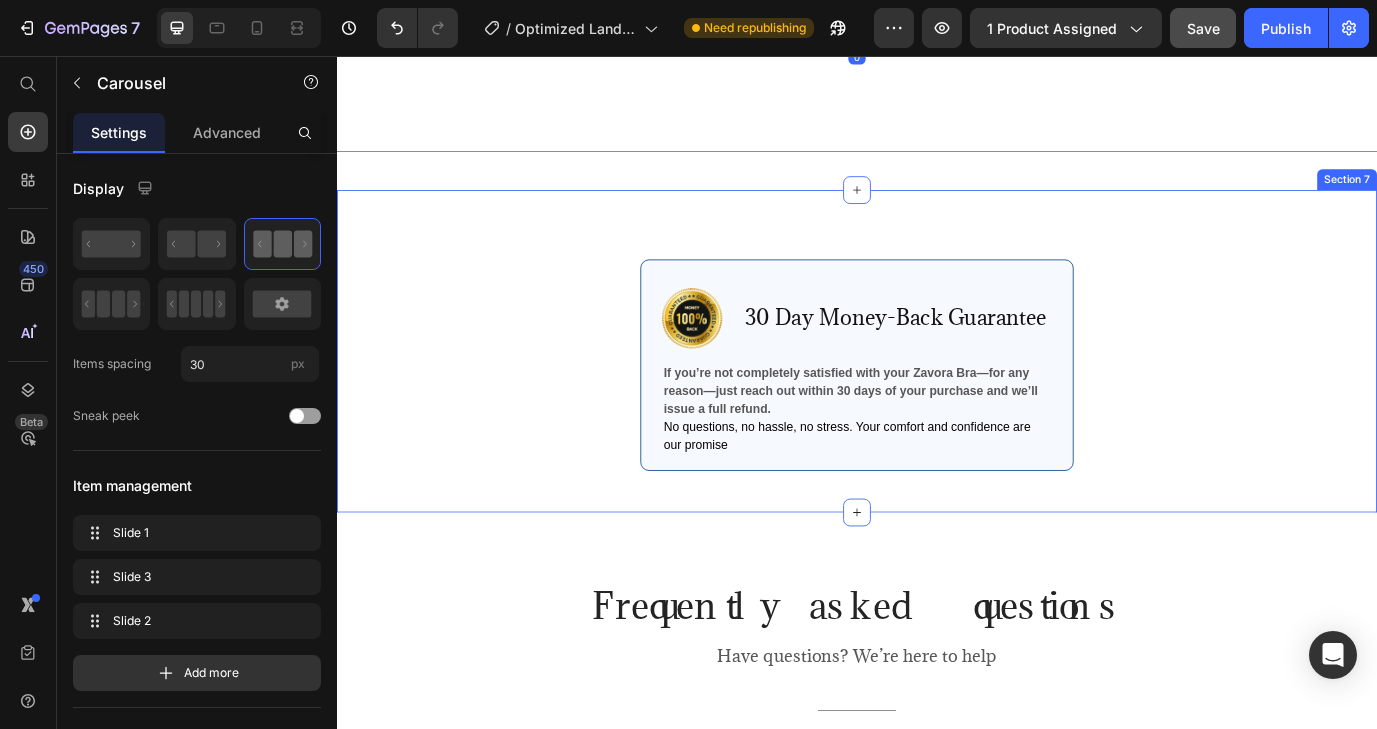 click on "Image  30 Day Money-Back Guarantee Text Block Row If you’re not completely satisfied with your Zavora Bra—for any reason—just reach out within 30 days of your purchase and we’ll issue a full refund. No questions, no hassle, no stress. Your comfort and confidence are our promise Text Block Row Row Section 7" at bounding box center [937, 397] 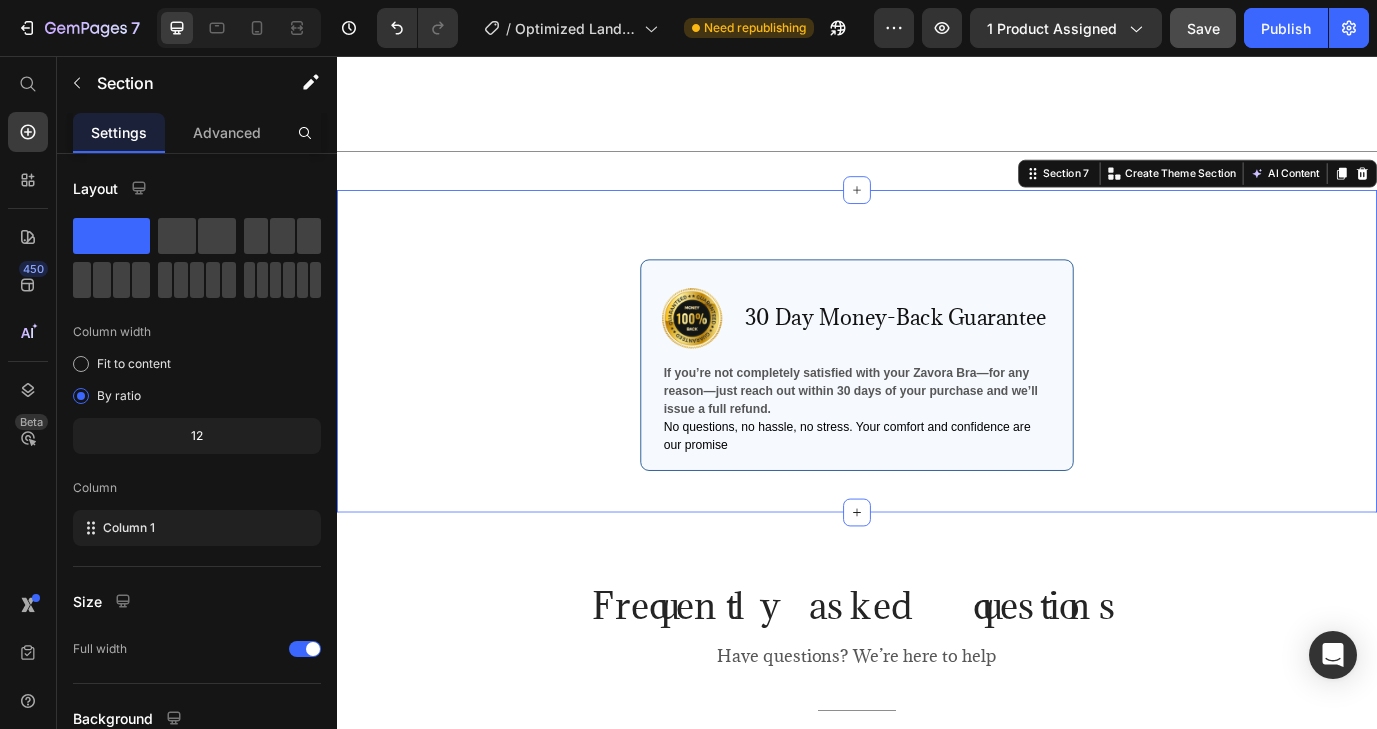 click on "Image  30 Day Money-Back Guarantee Text Block Row If you’re not completely satisfied with your Zavora Bra—for any reason—just reach out within 30 days of your purchase and we’ll issue a full refund. No questions, no hassle, no stress. Your comfort and confidence are our promise Text Block Row Row Section 7   You can create reusable sections Create Theme Section AI Content Write with GemAI What would you like to describe here? Tone and Voice Persuasive Product Invisible Zavora Lift Pads Show more Generate" at bounding box center (937, 397) 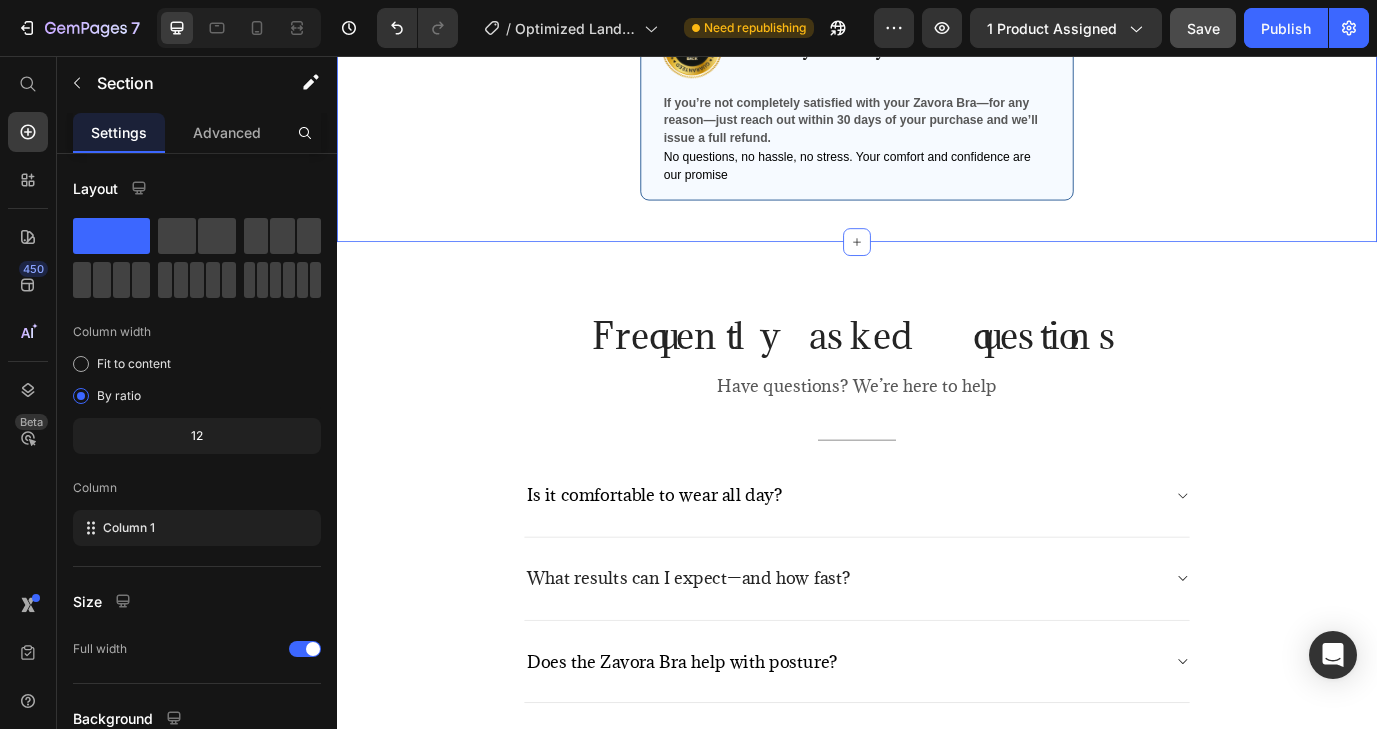 scroll, scrollTop: 5304, scrollLeft: 0, axis: vertical 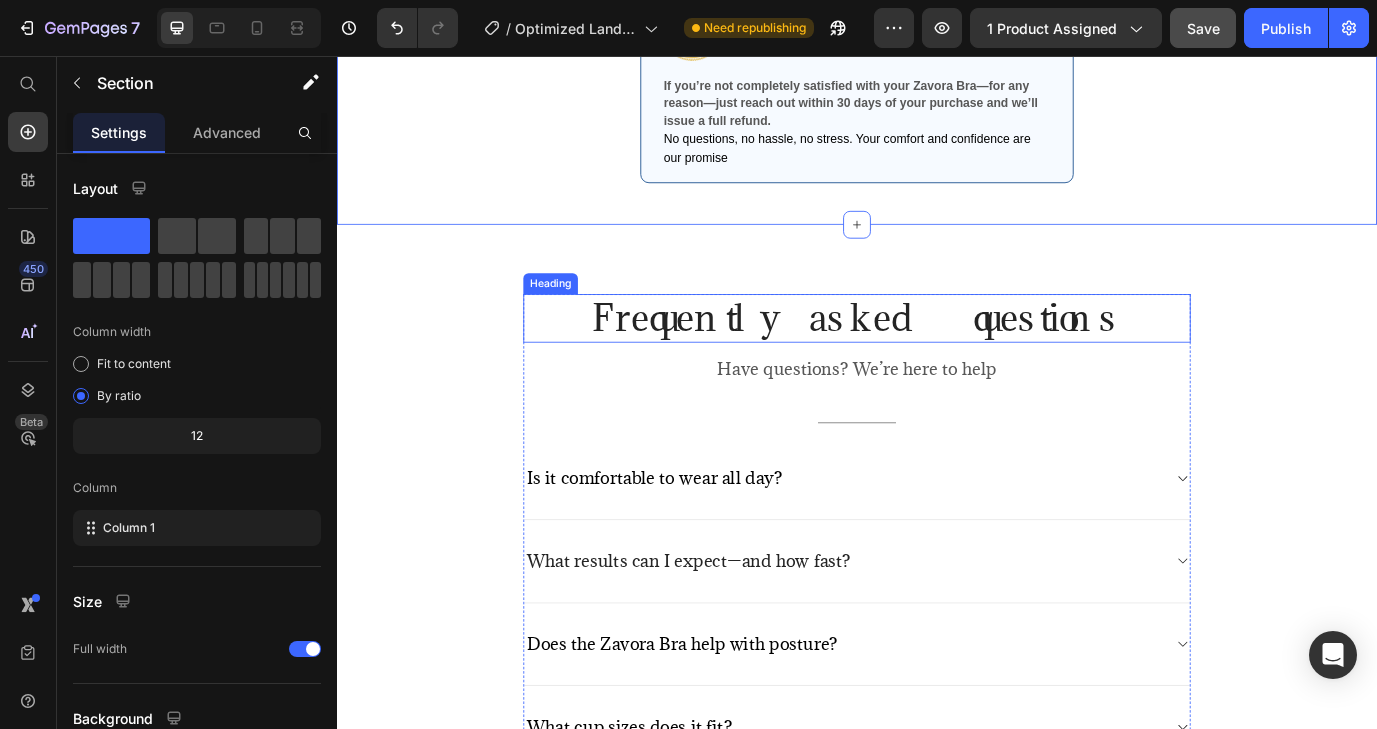 click on "Frequently asked questions" at bounding box center [937, 359] 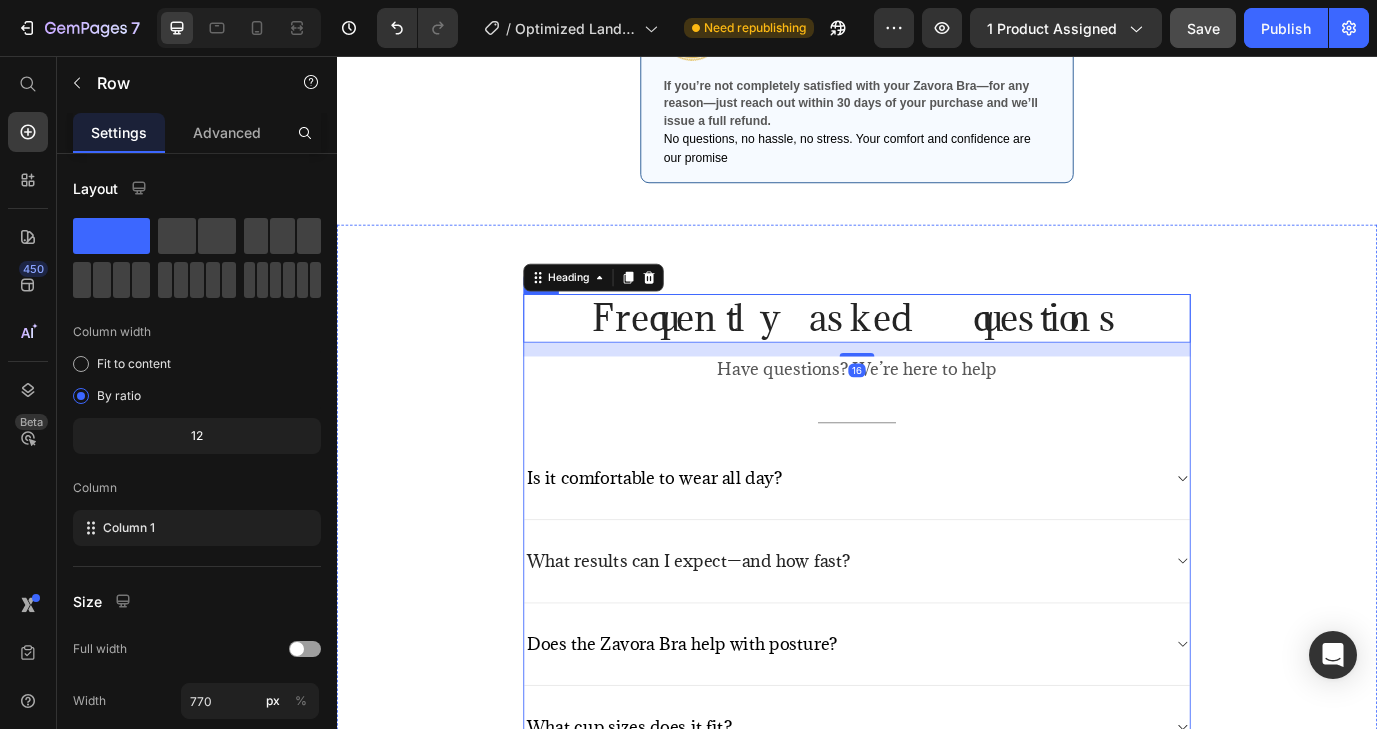 click on "Frequently asked questions Heading   16 Have questions? We’re here to help Text block                Title Line
Is it comfortable to wear all day?
What results can I expect—and how fast?
Does the Zavora Bra help with posture?
What cup sizes does it fit? Accordion" at bounding box center [937, 605] 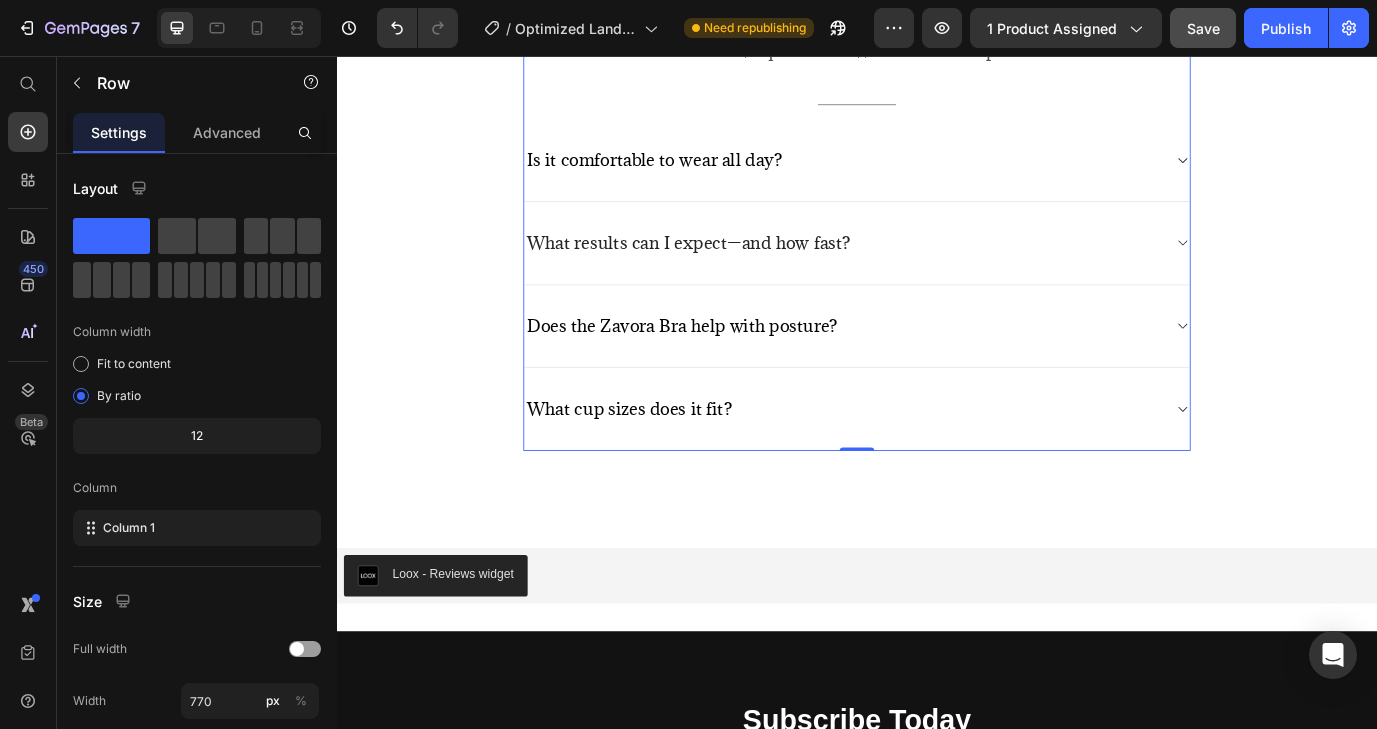 scroll, scrollTop: 5672, scrollLeft: 0, axis: vertical 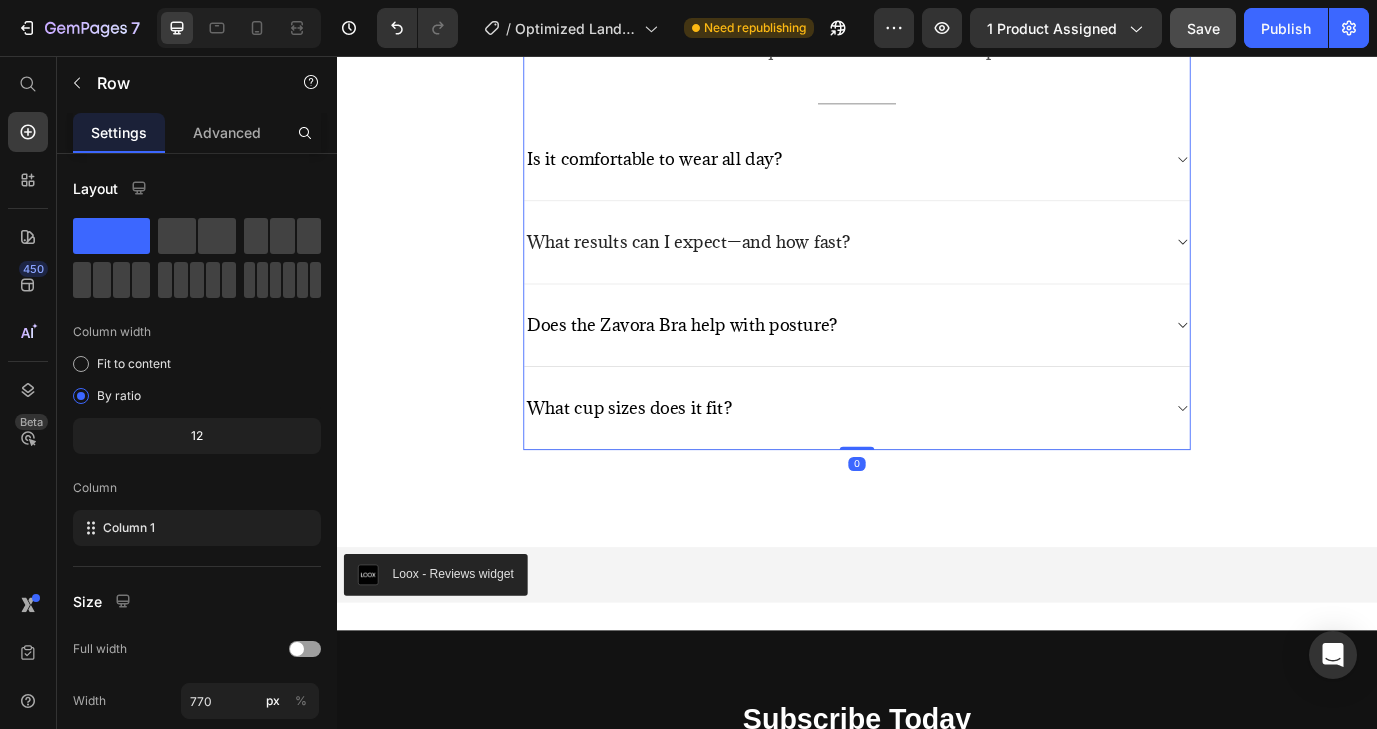 drag, startPoint x: 935, startPoint y: 511, endPoint x: 939, endPoint y: 382, distance: 129.062 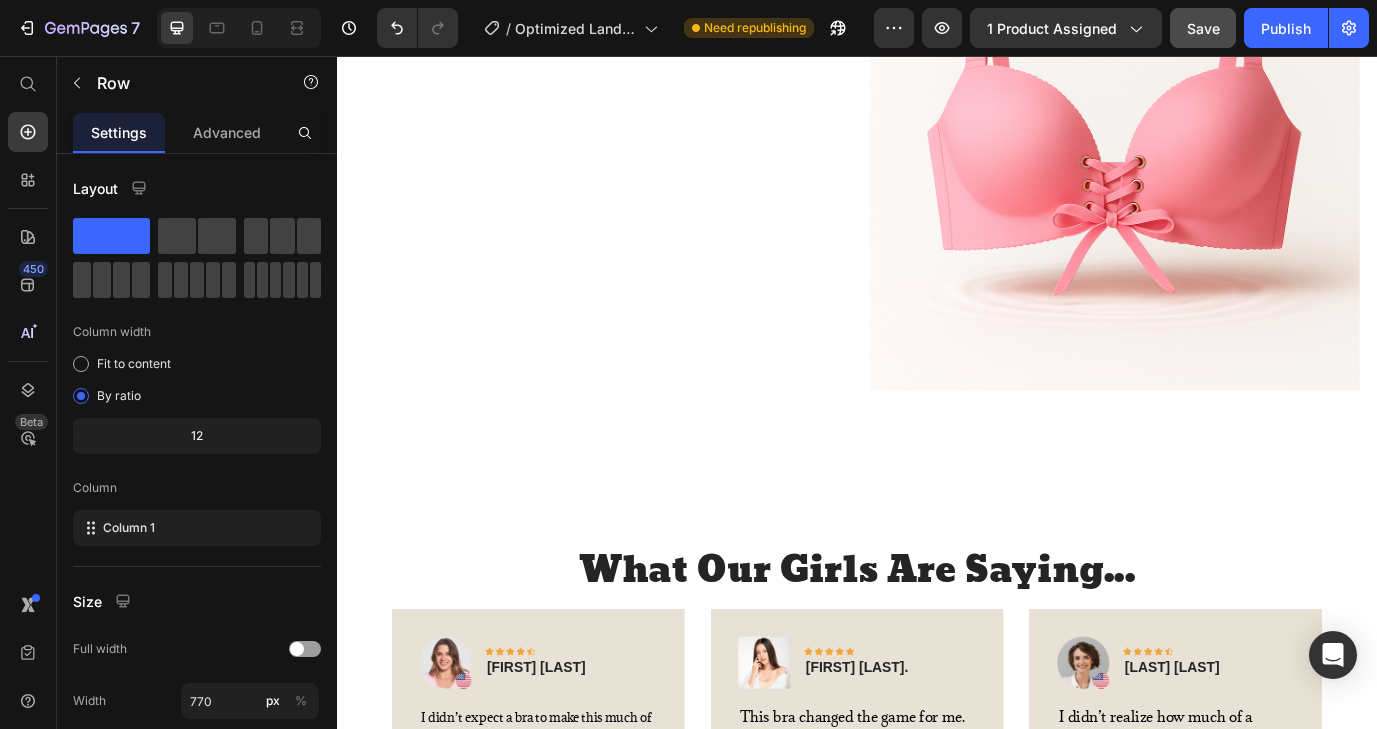 scroll, scrollTop: 3393, scrollLeft: 0, axis: vertical 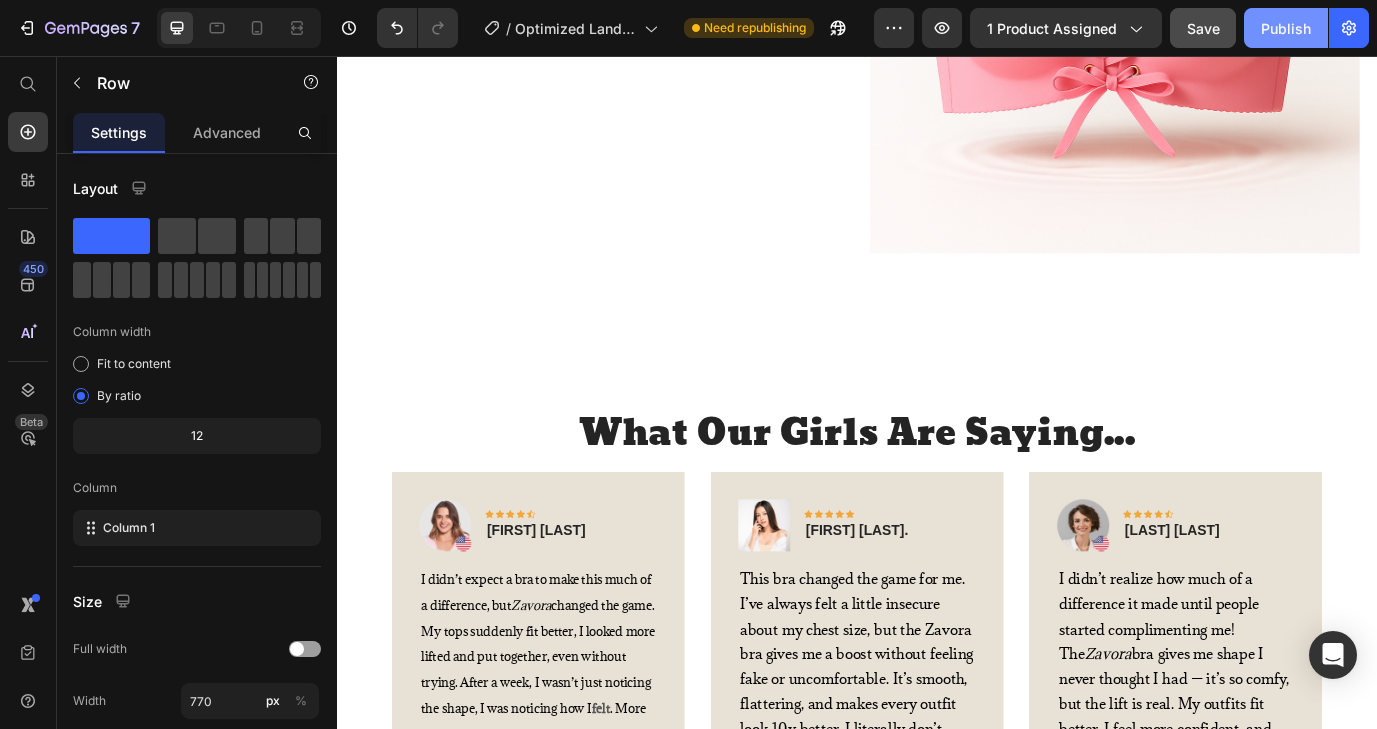 click on "Publish" at bounding box center [1286, 28] 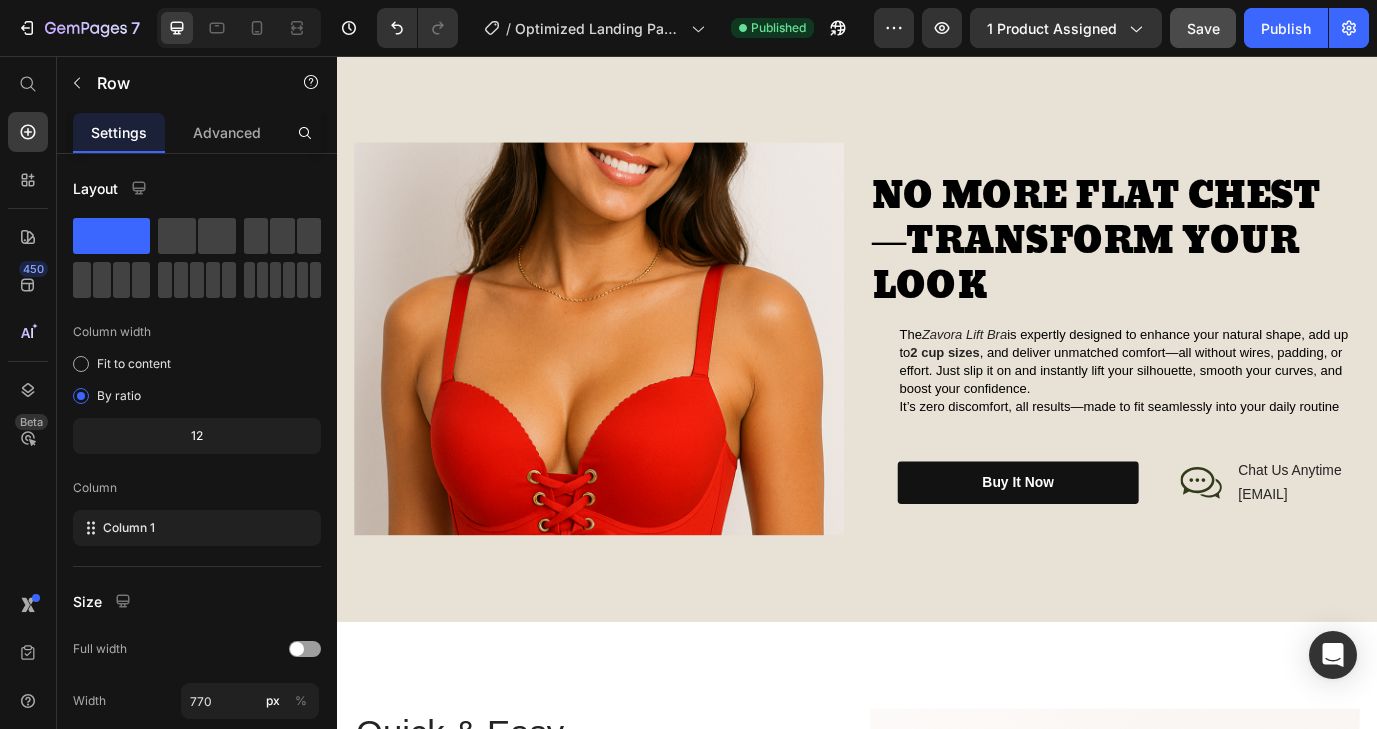 scroll, scrollTop: 1488, scrollLeft: 0, axis: vertical 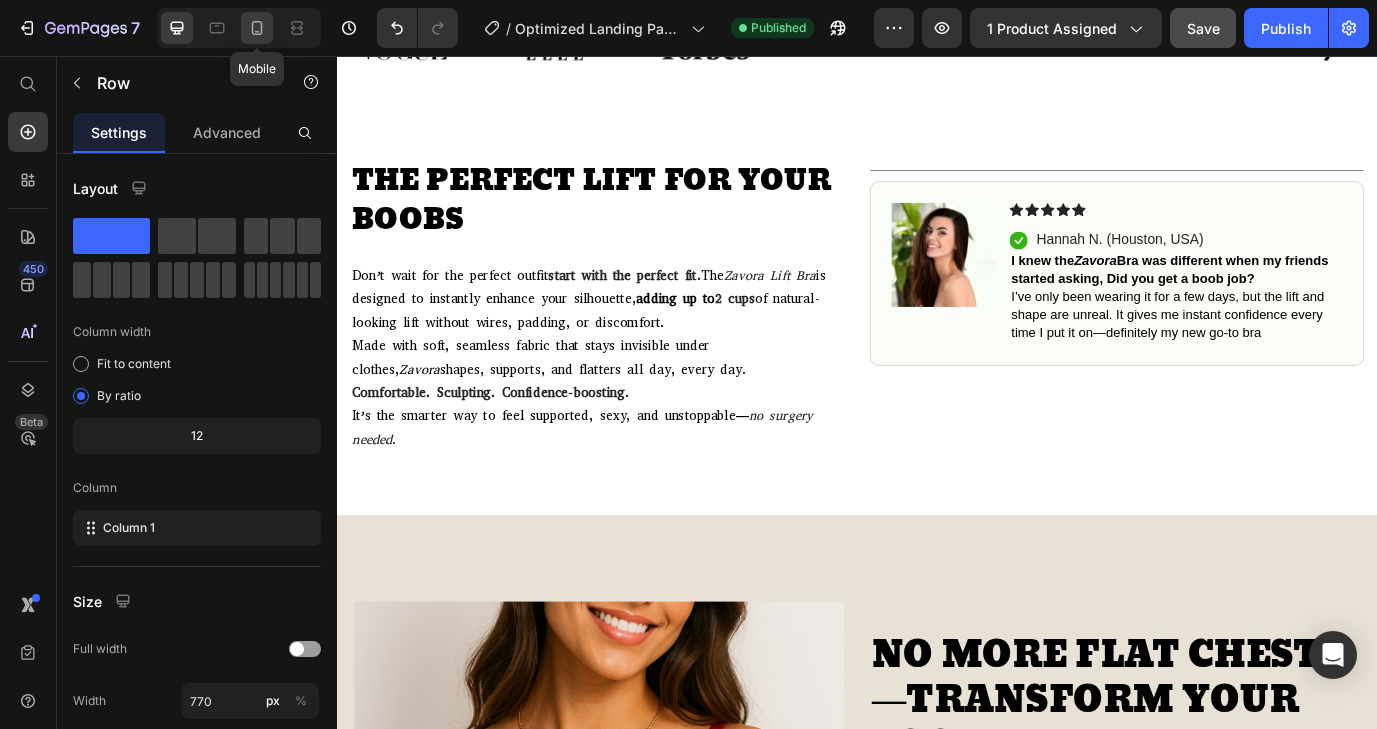 click 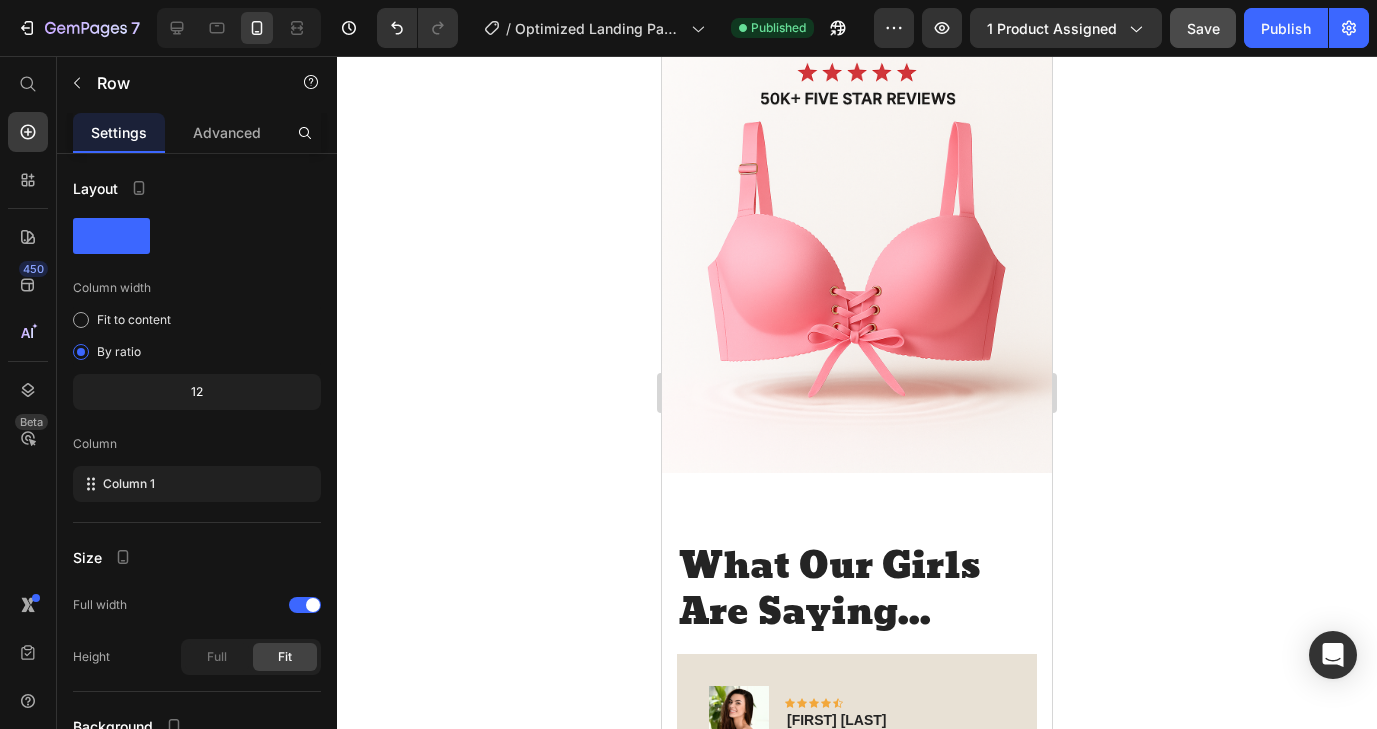scroll, scrollTop: 3508, scrollLeft: 0, axis: vertical 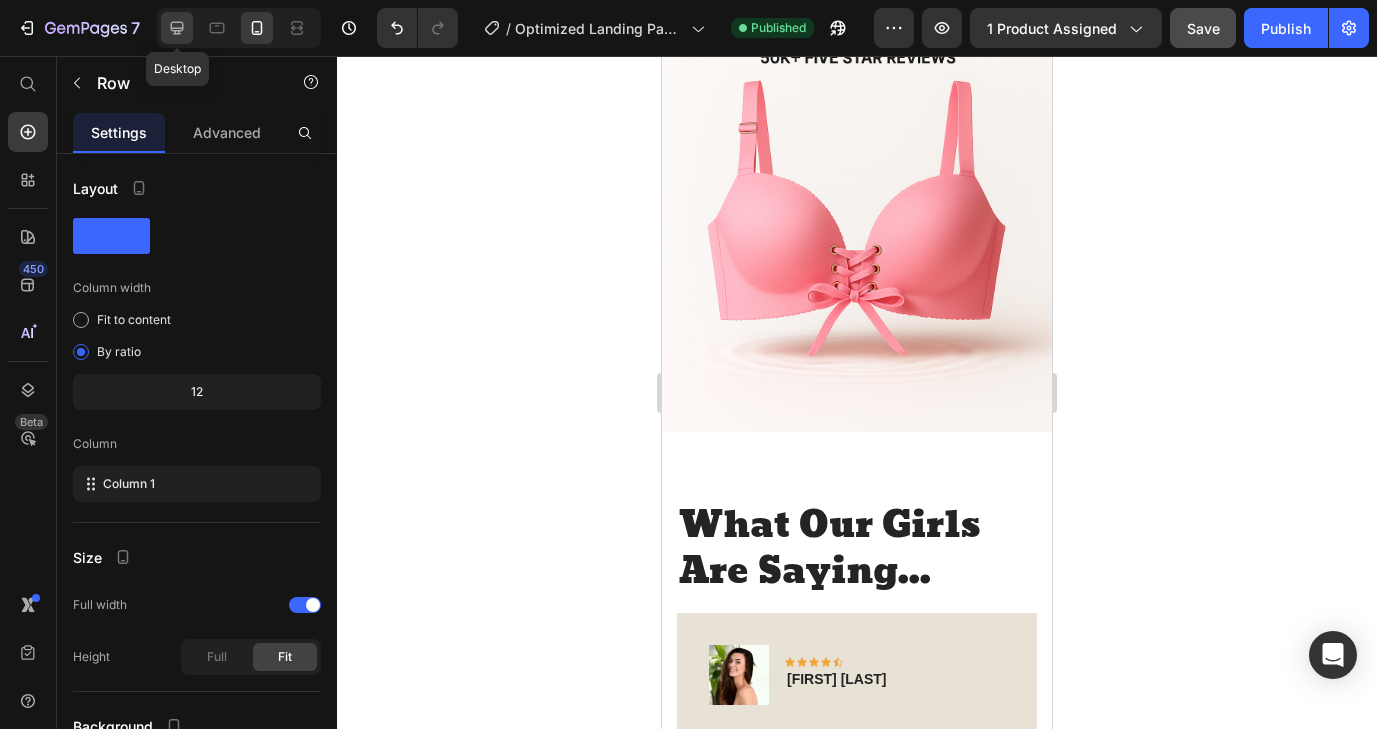 click 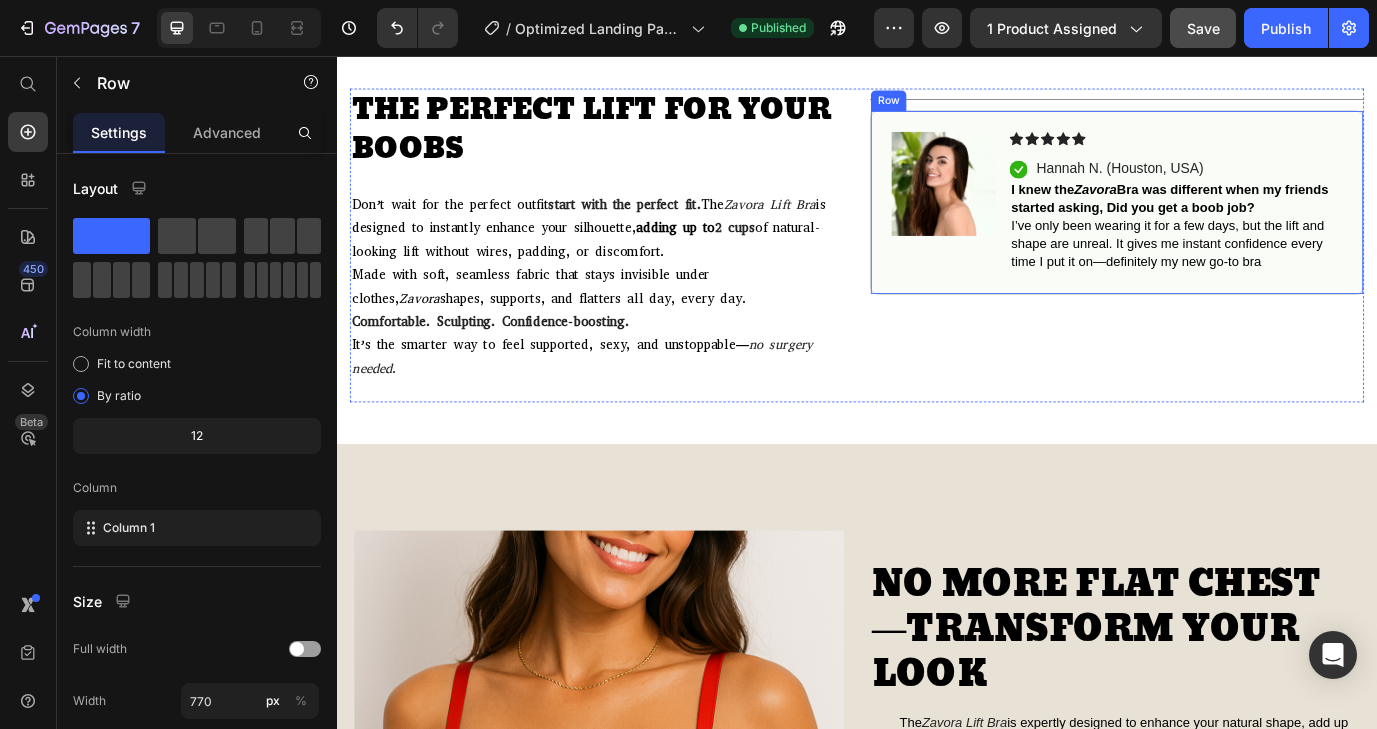 scroll, scrollTop: 1546, scrollLeft: 0, axis: vertical 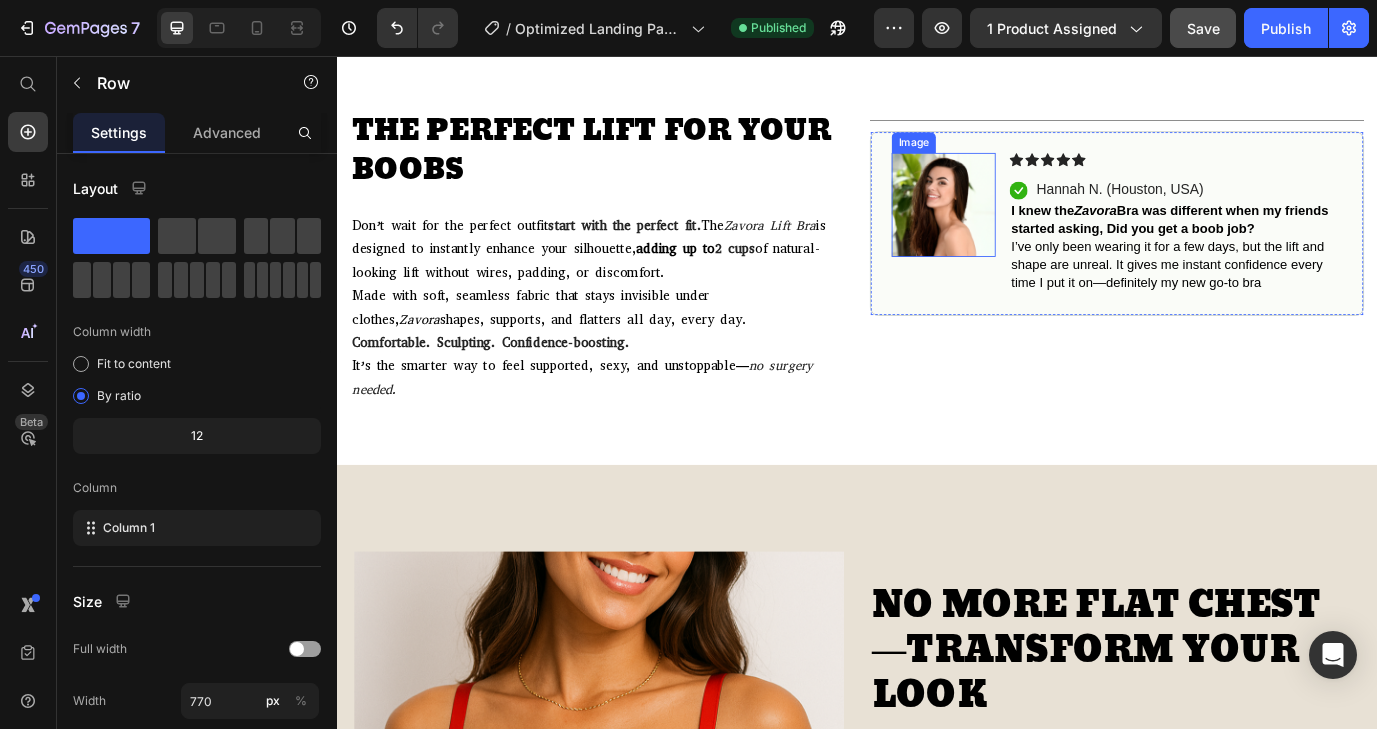 click at bounding box center [1037, 228] 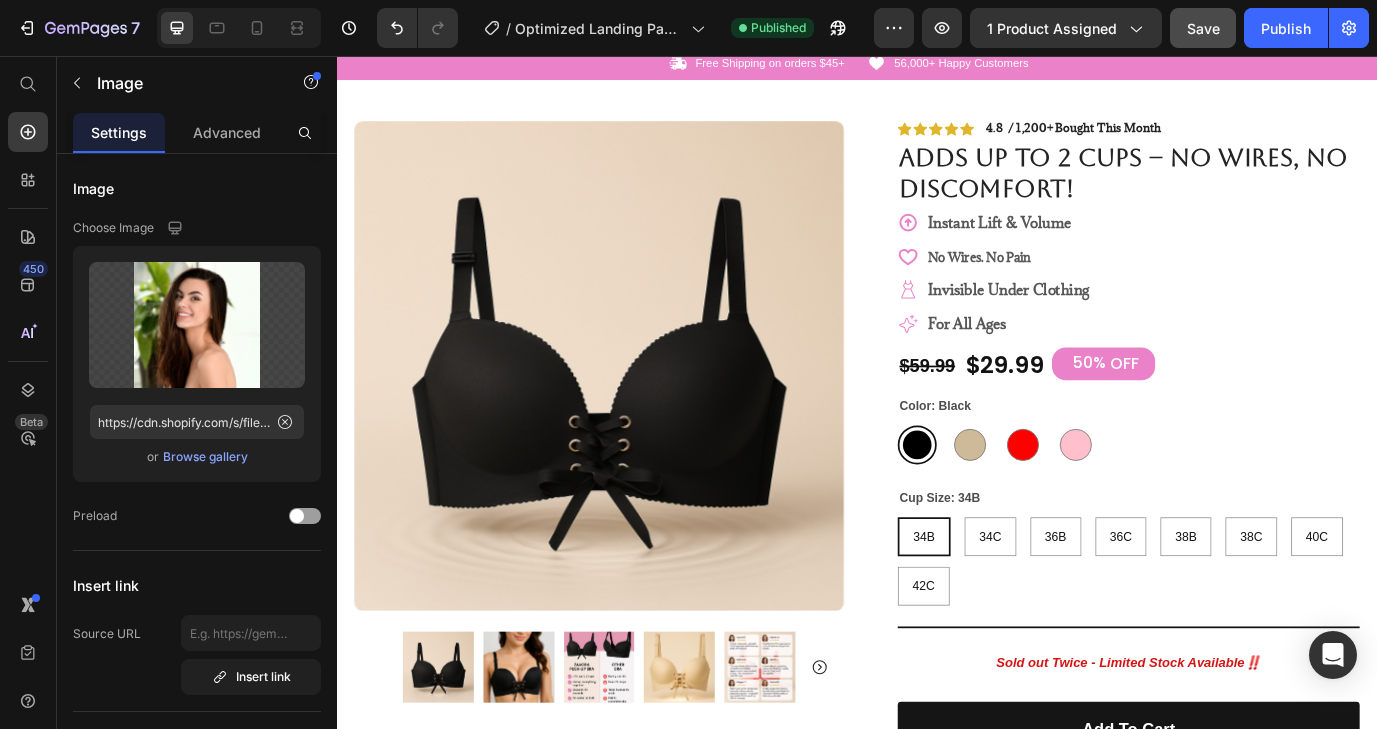 scroll, scrollTop: 0, scrollLeft: 0, axis: both 